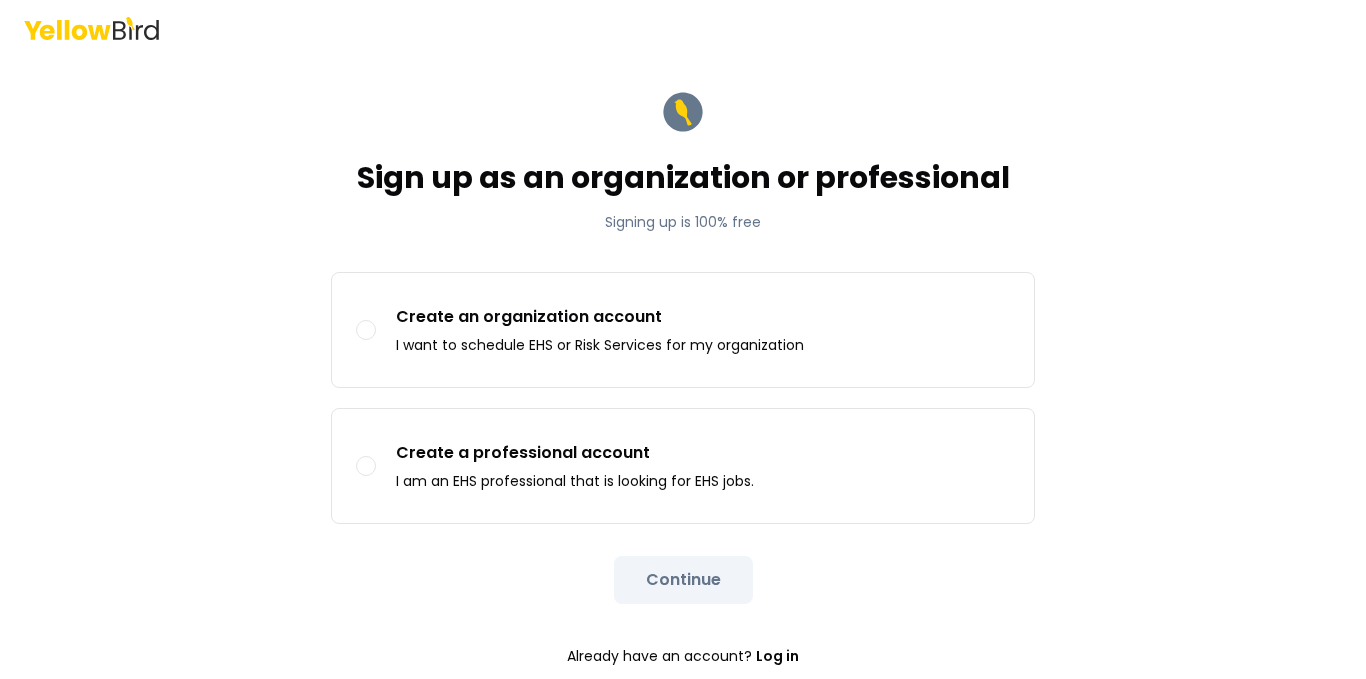 scroll, scrollTop: 0, scrollLeft: 0, axis: both 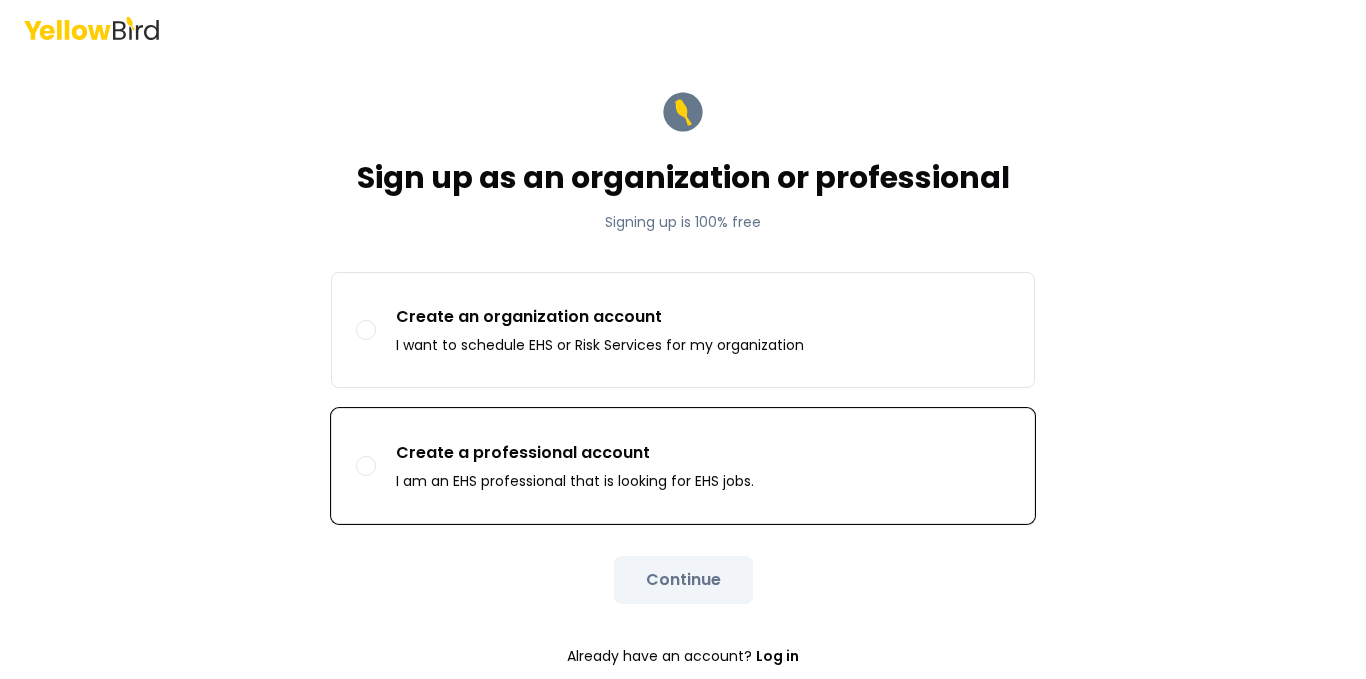 click on "Create a professional account I am an EHS professional that is looking for EHS jobs." at bounding box center (366, 466) 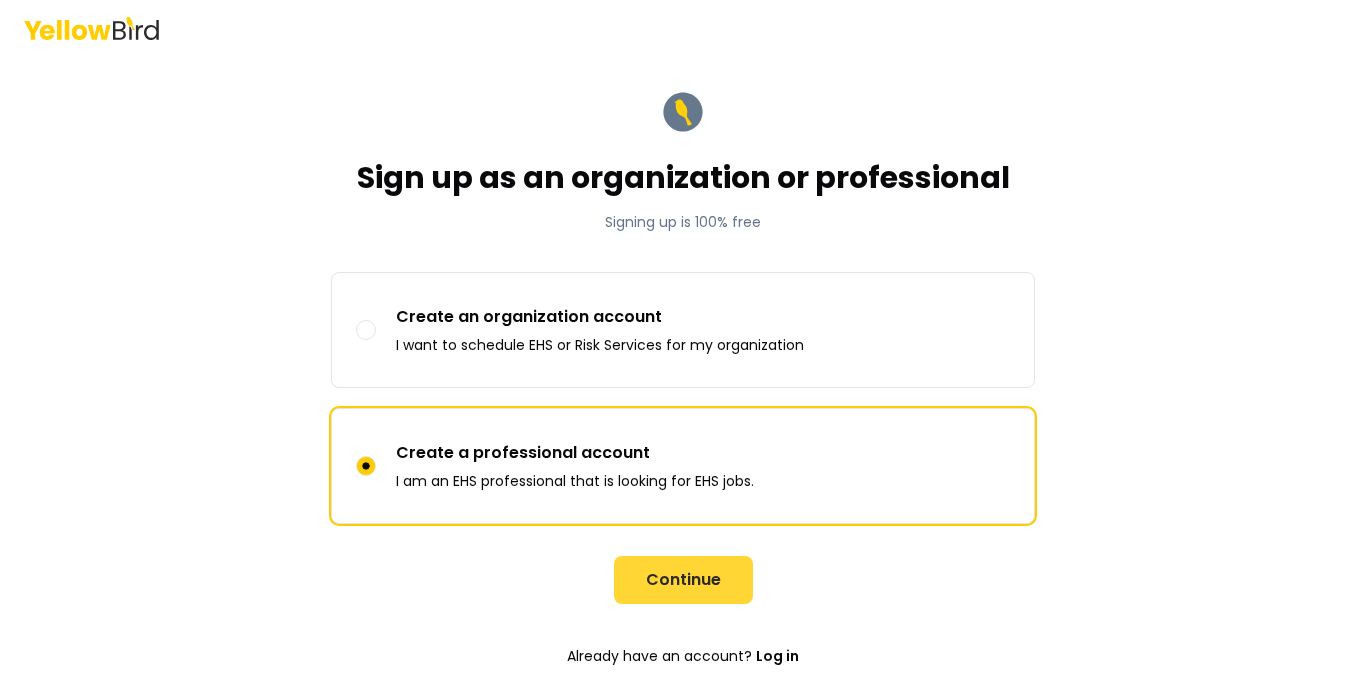 click on "Continue" at bounding box center [683, 580] 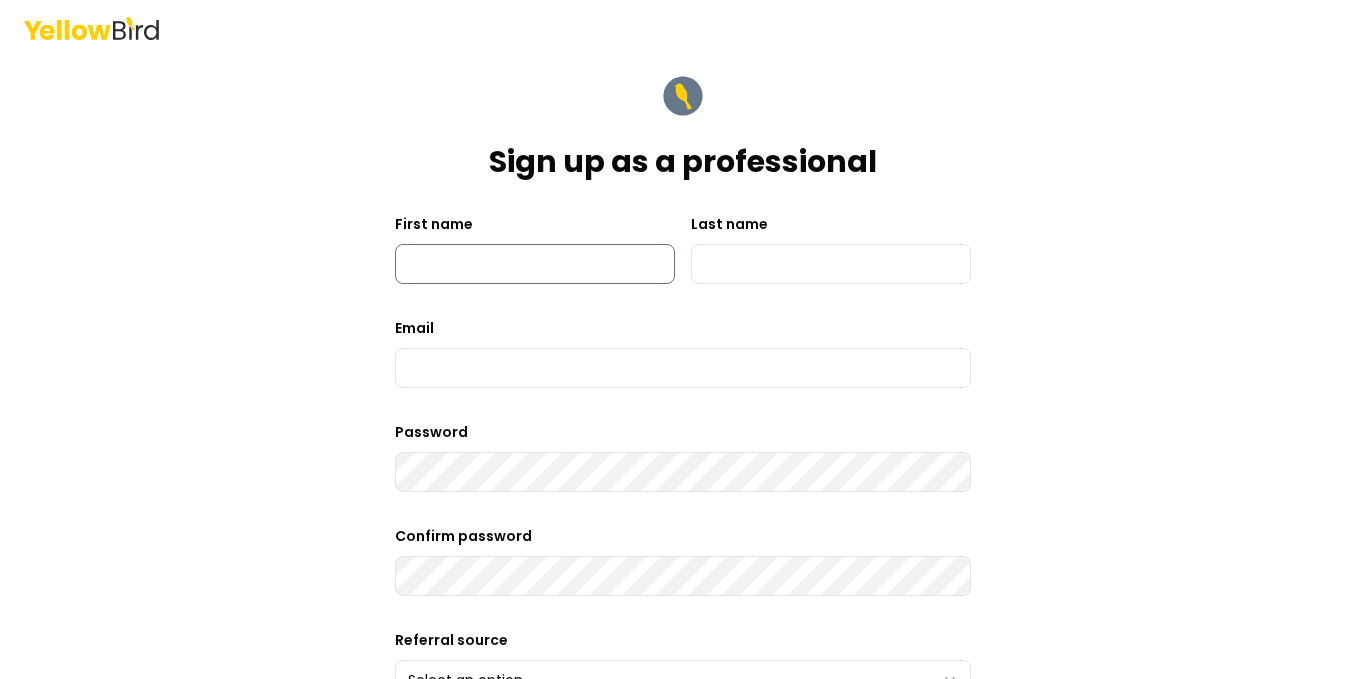 click on "First name" at bounding box center (535, 264) 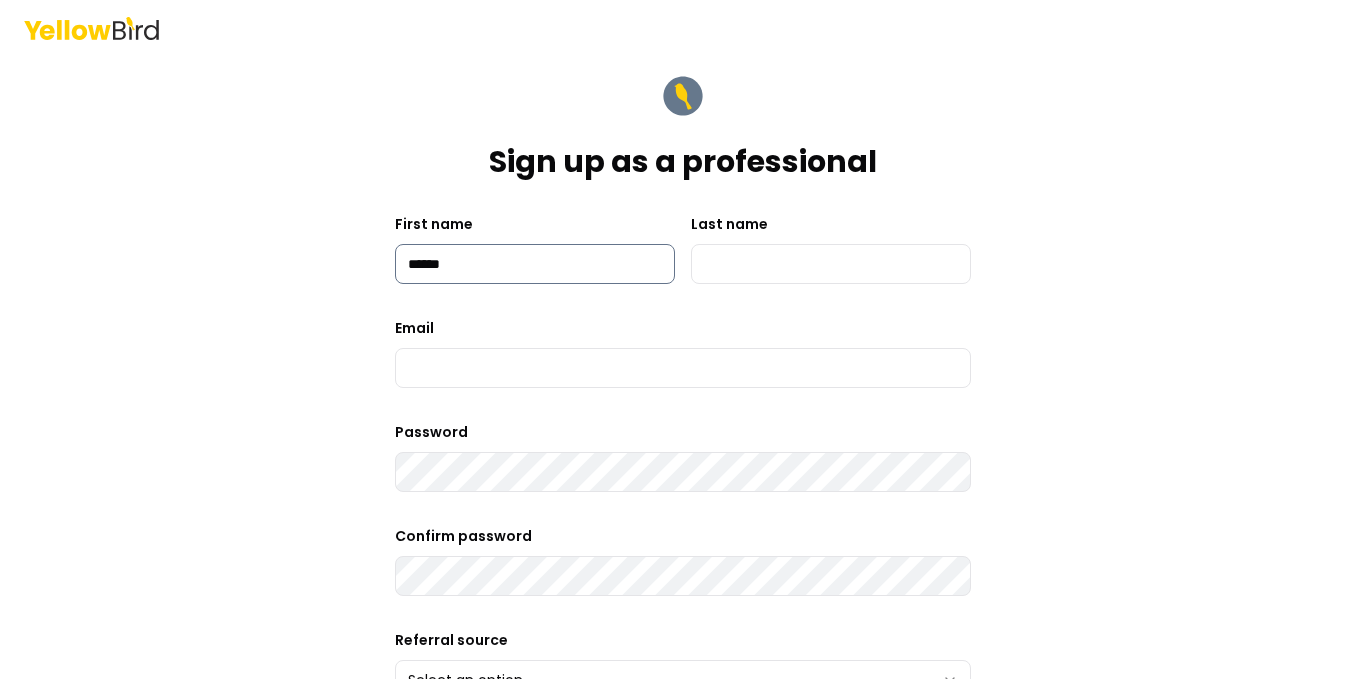 type on "******" 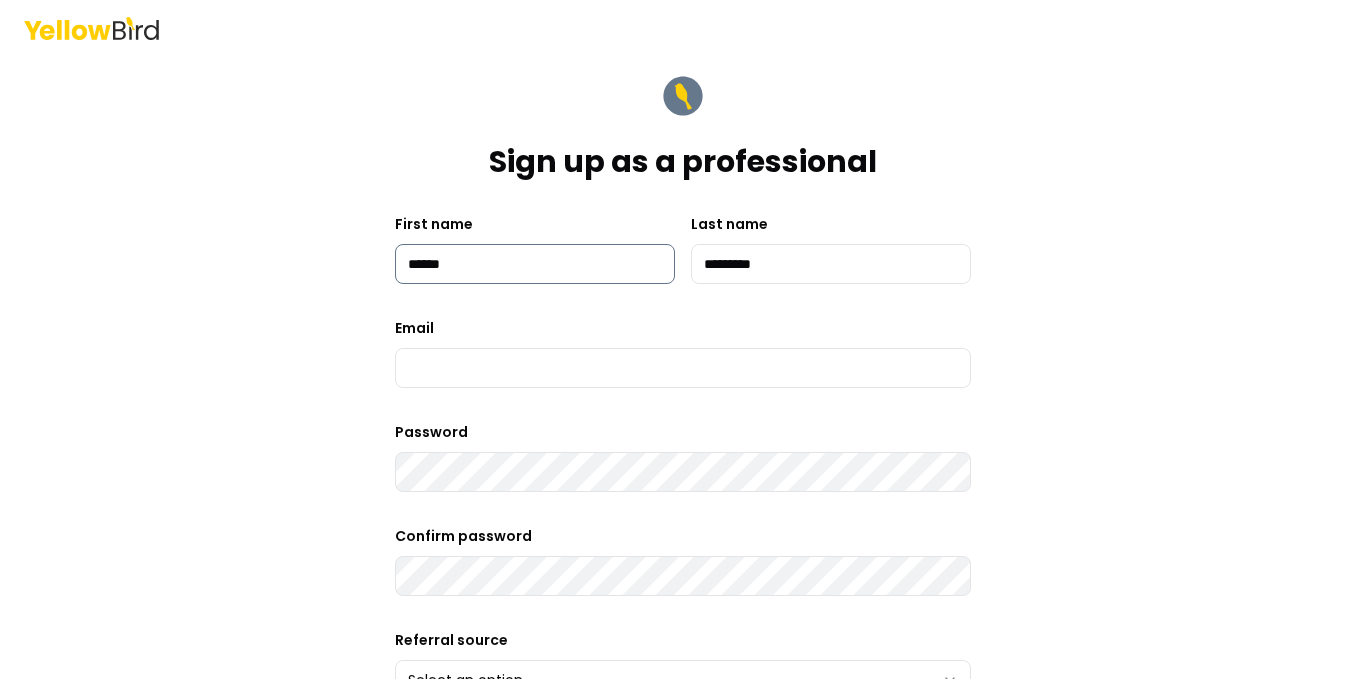 type on "*********" 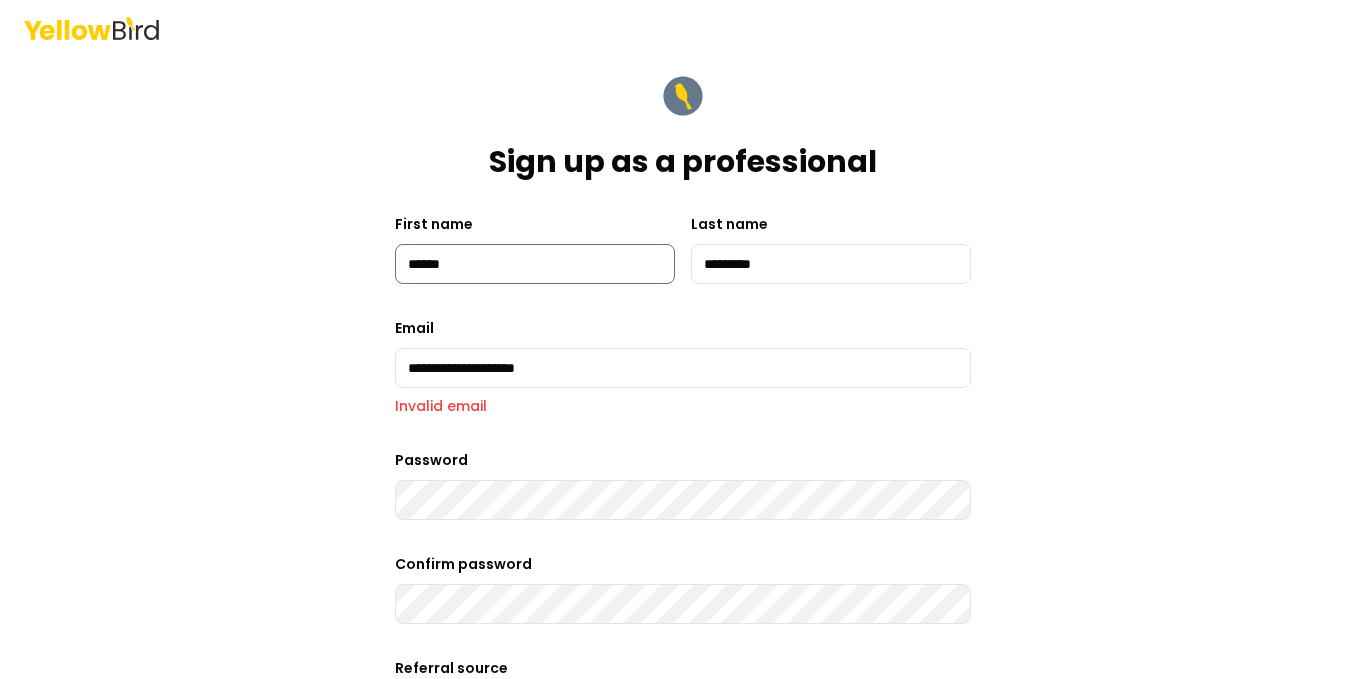 type on "**********" 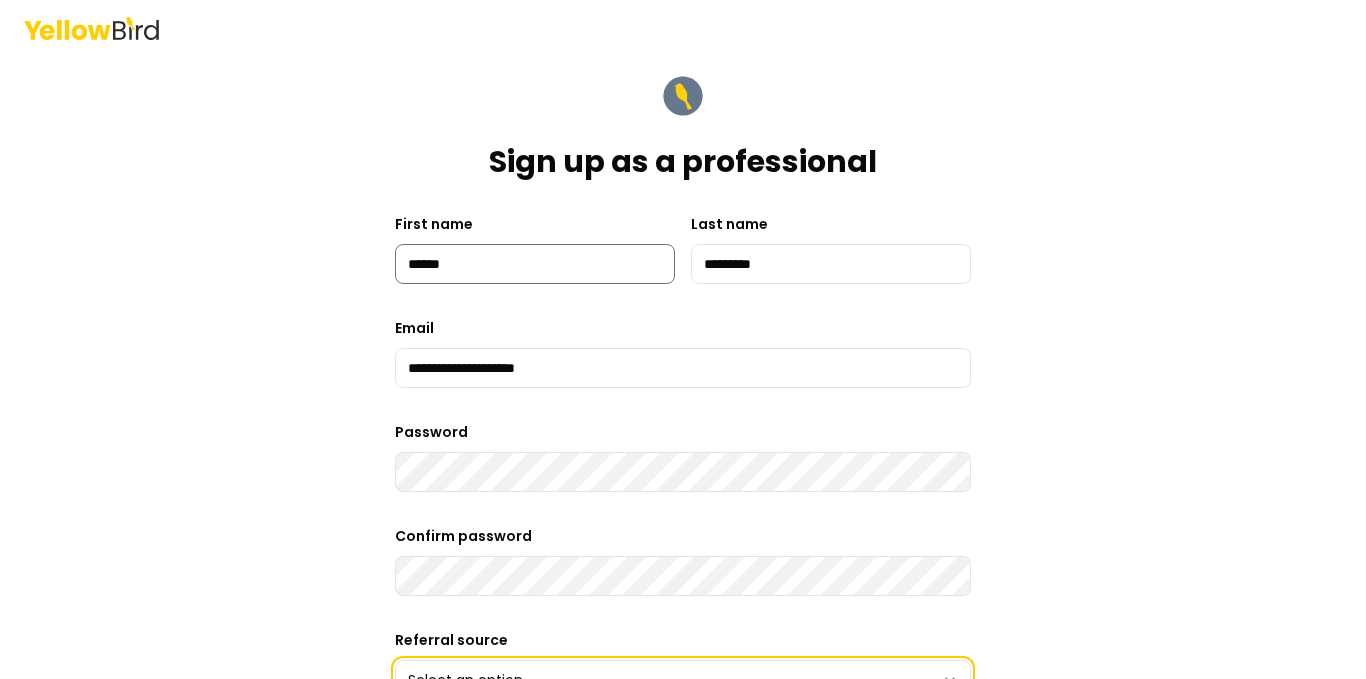 scroll, scrollTop: 21, scrollLeft: 0, axis: vertical 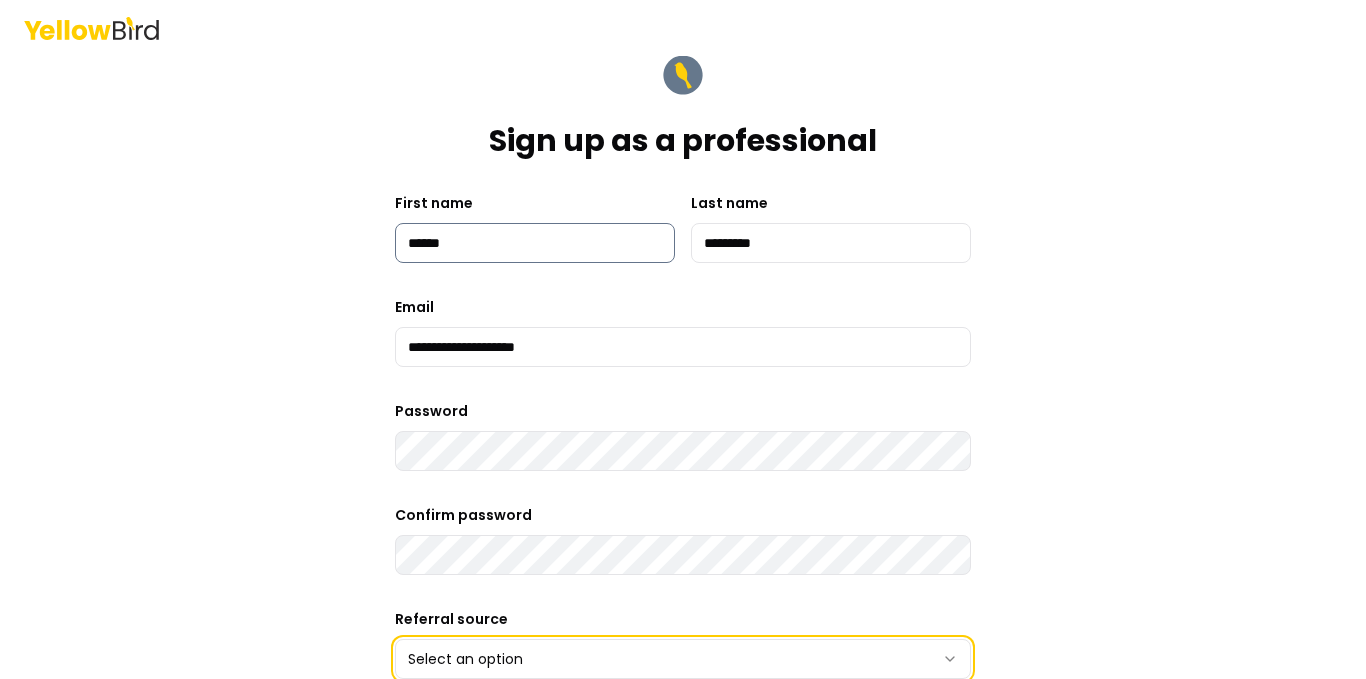 type 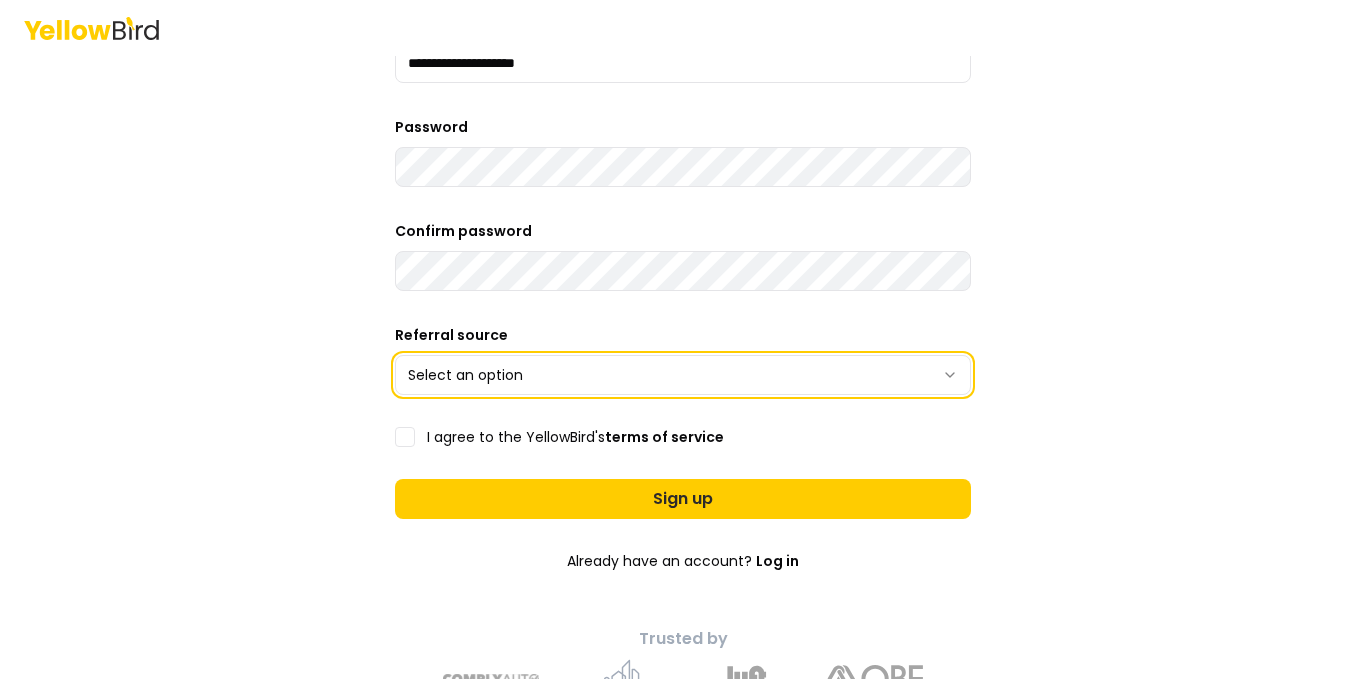 scroll, scrollTop: 315, scrollLeft: 0, axis: vertical 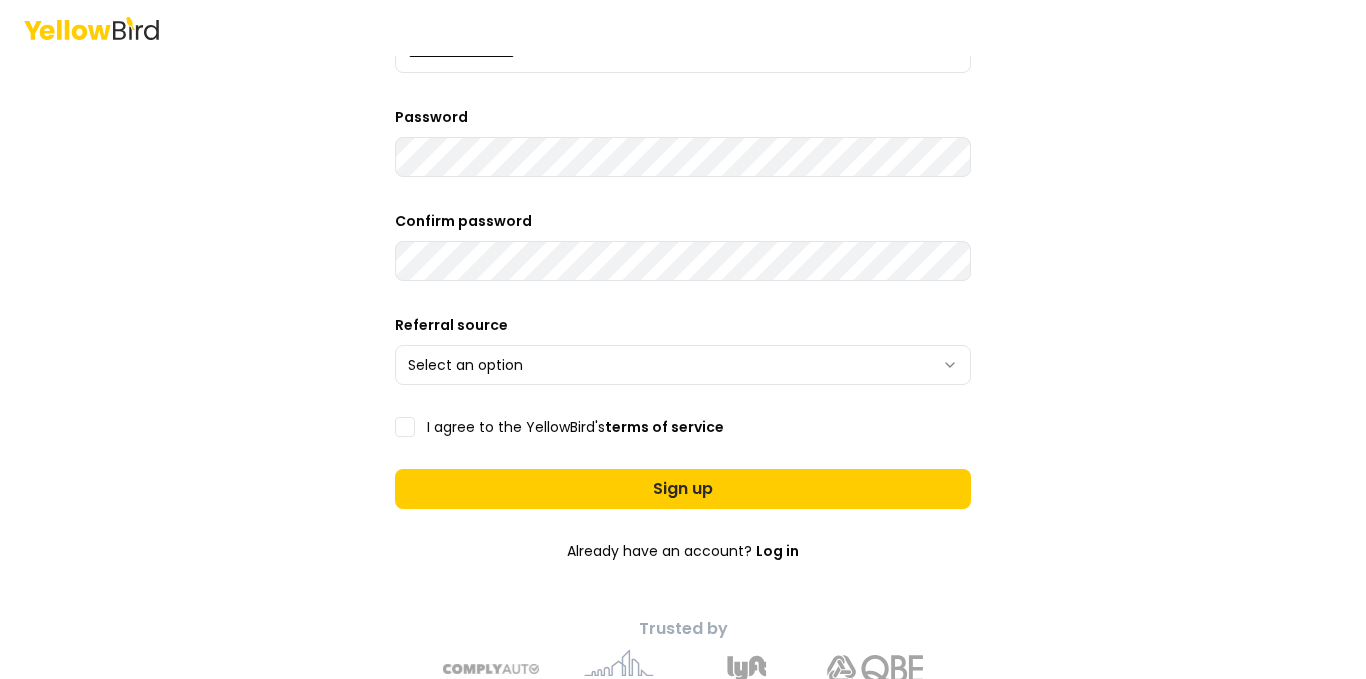 click on "**********" at bounding box center (683, 339) 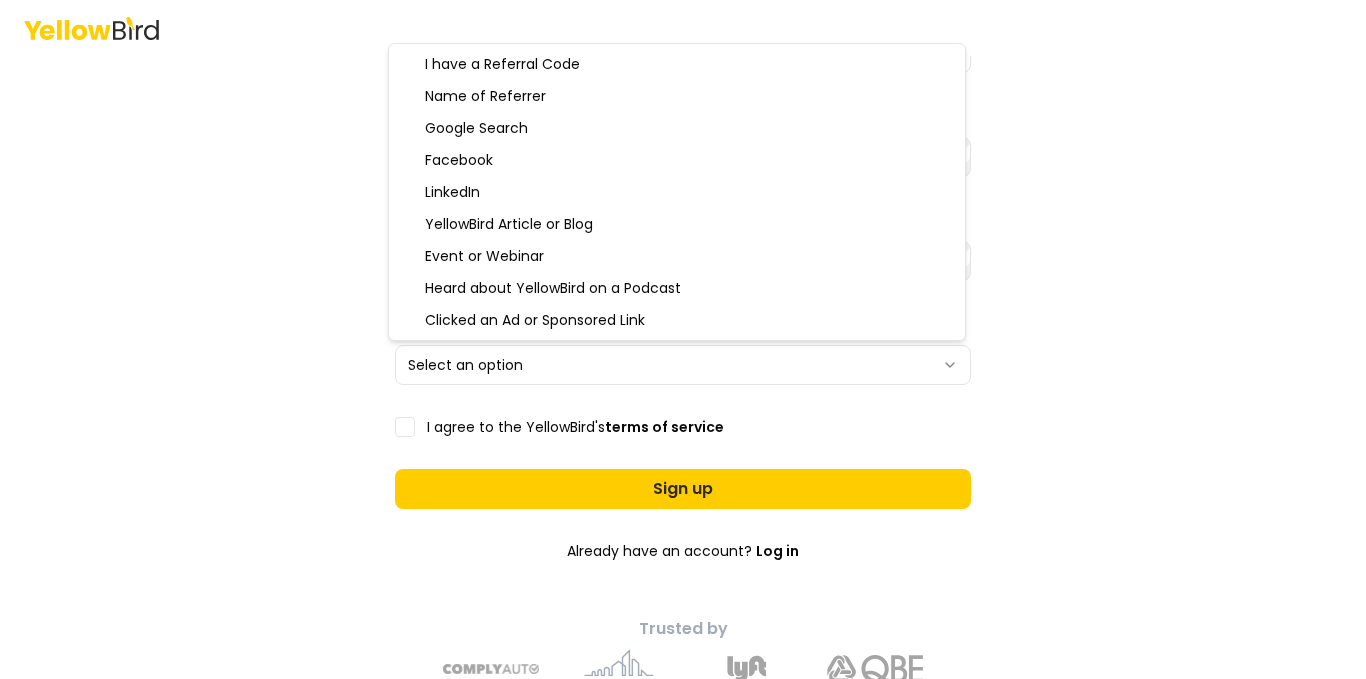 select on "**********" 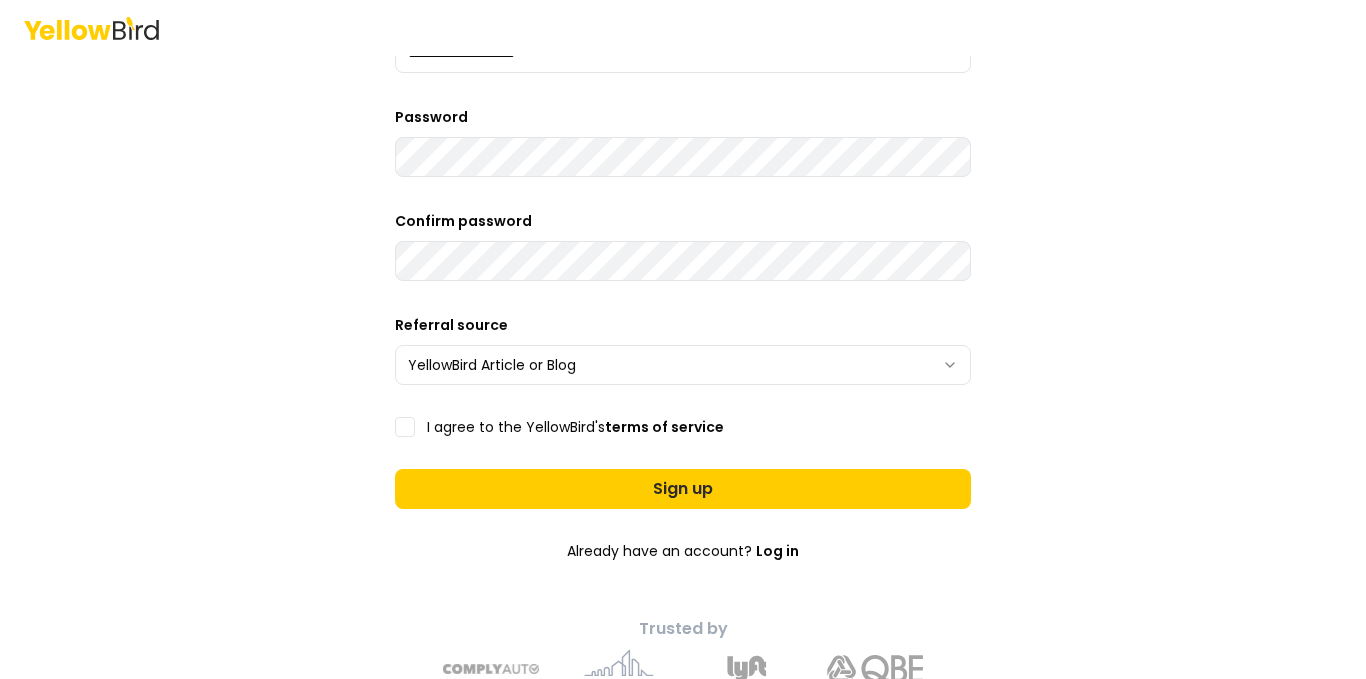 click on "I agree to the YellowBird's  terms of service" at bounding box center (405, 427) 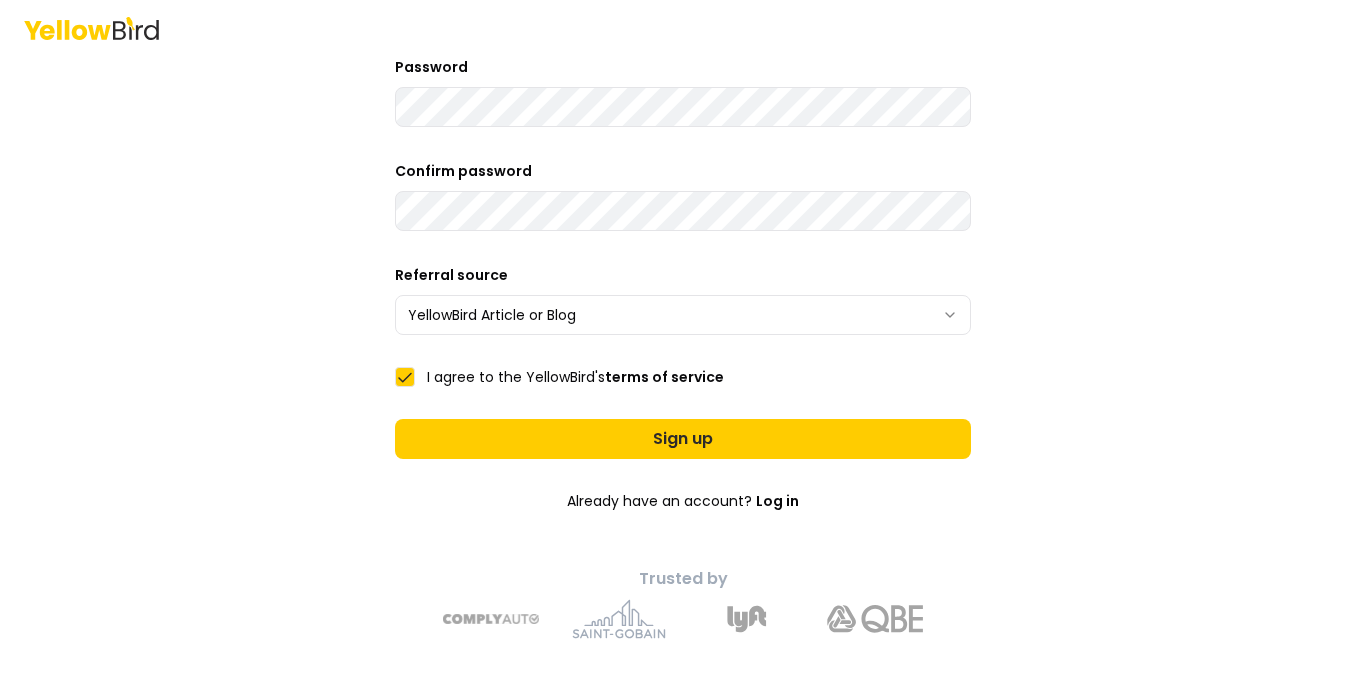 scroll, scrollTop: 389, scrollLeft: 0, axis: vertical 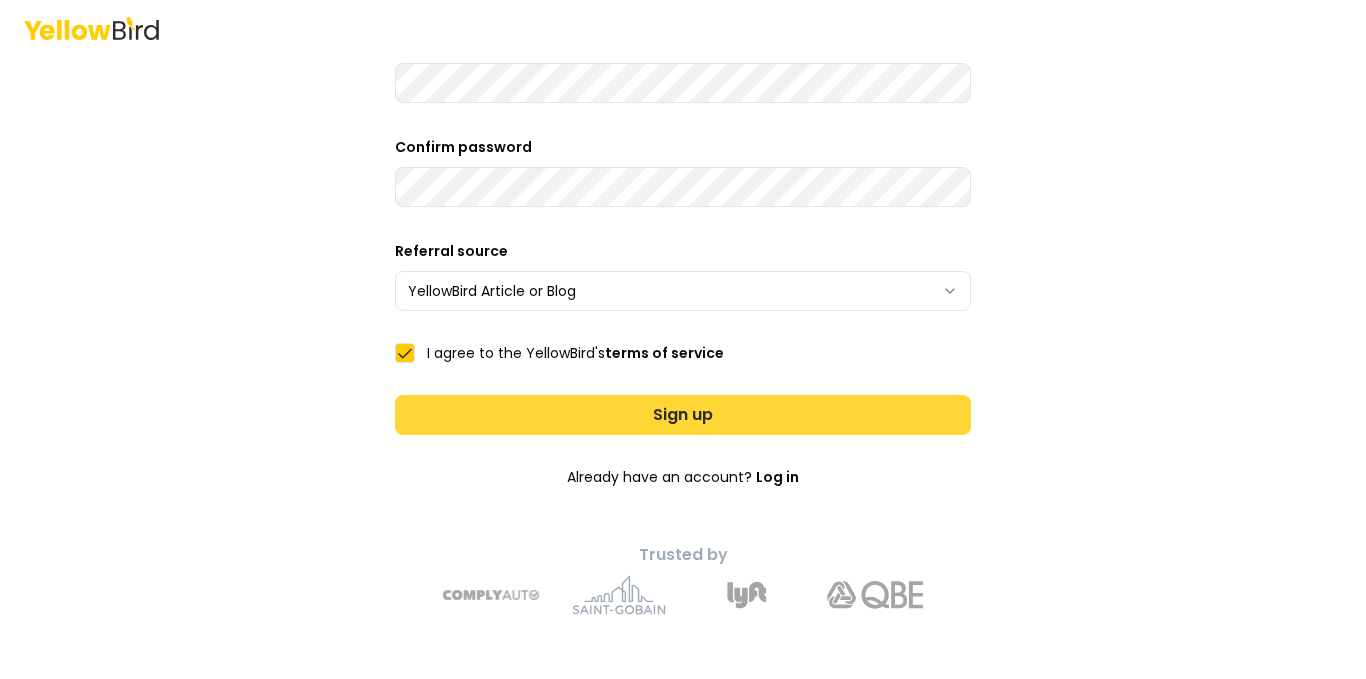 click on "Sign up" at bounding box center (683, 415) 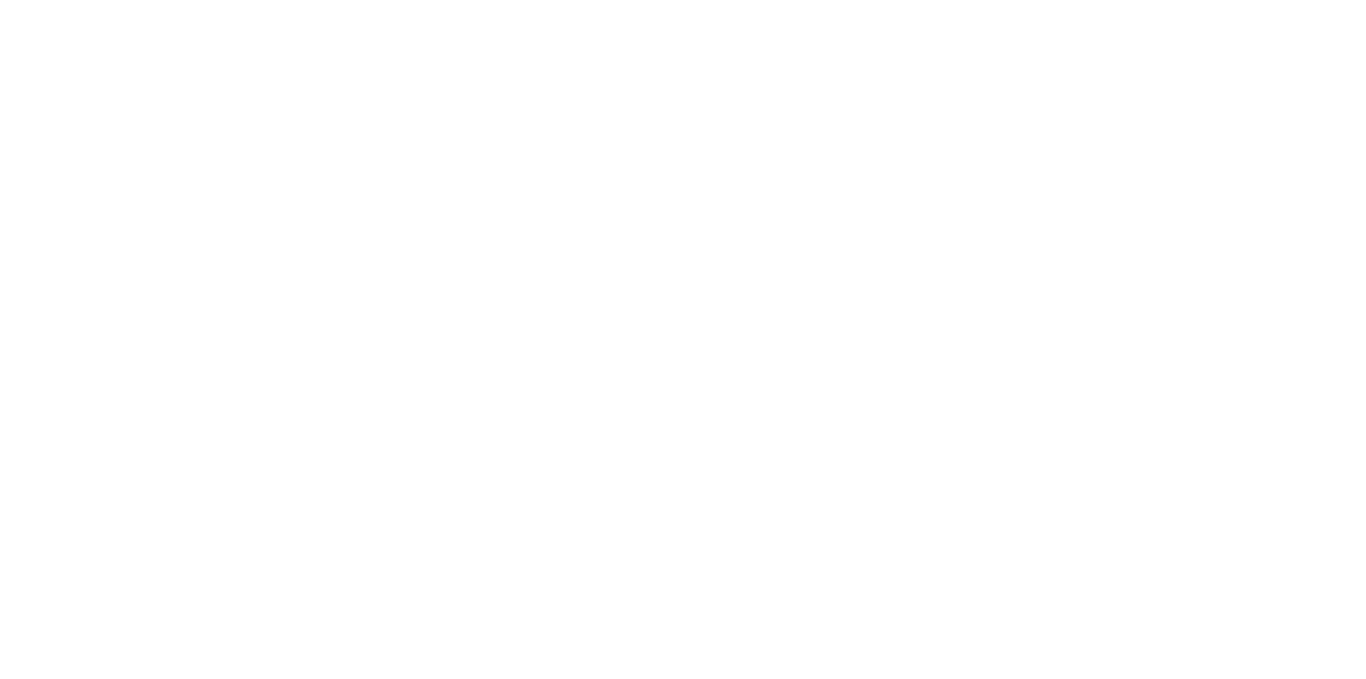 scroll, scrollTop: 0, scrollLeft: 0, axis: both 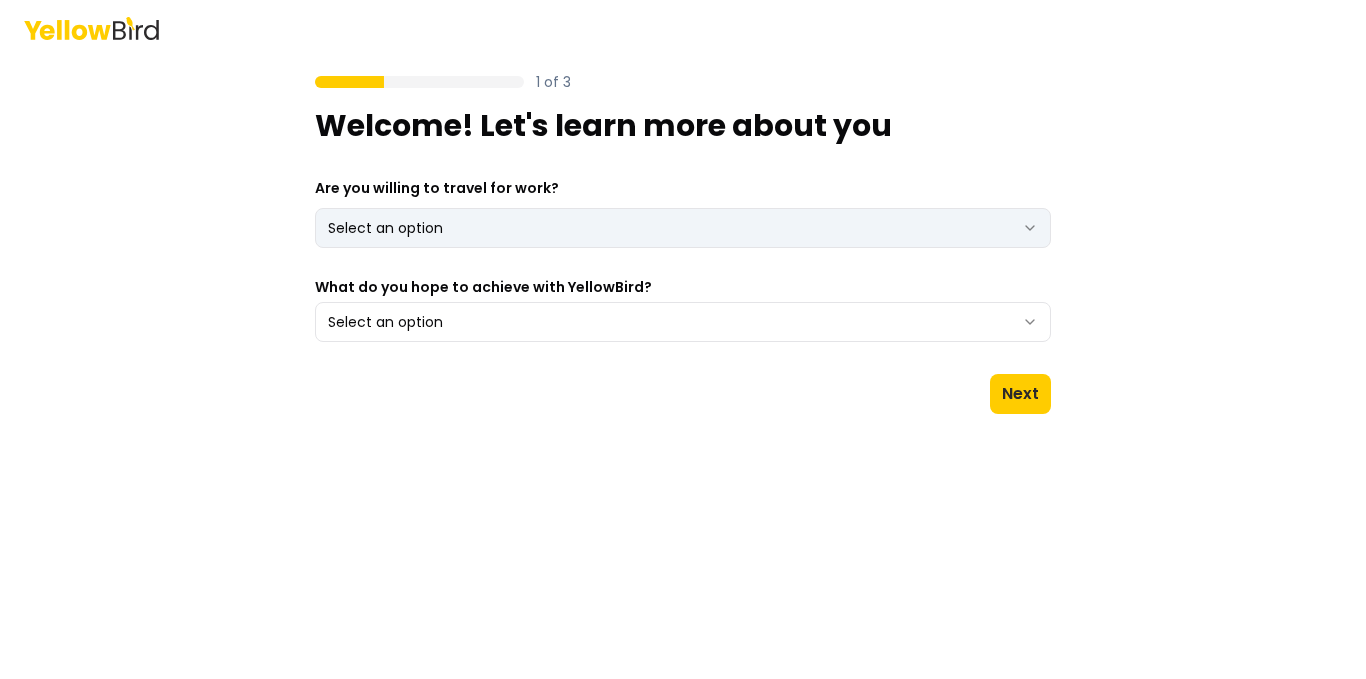 click on "1 of 3 Welcome! Let's learn more about you Are you willing to travel for work? Select an option *** ** What do you hope to achieve with YellowBird? Select an option Next" at bounding box center (683, 339) 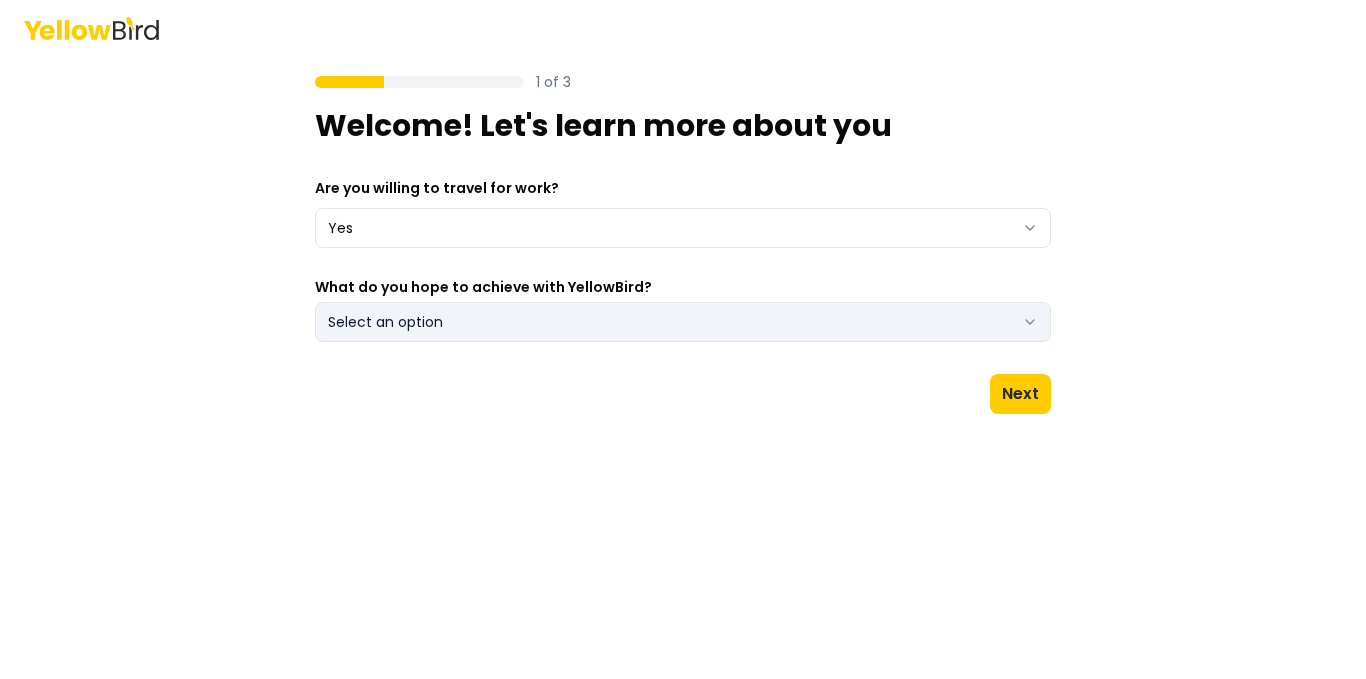 click on "Select an option" at bounding box center [683, 322] 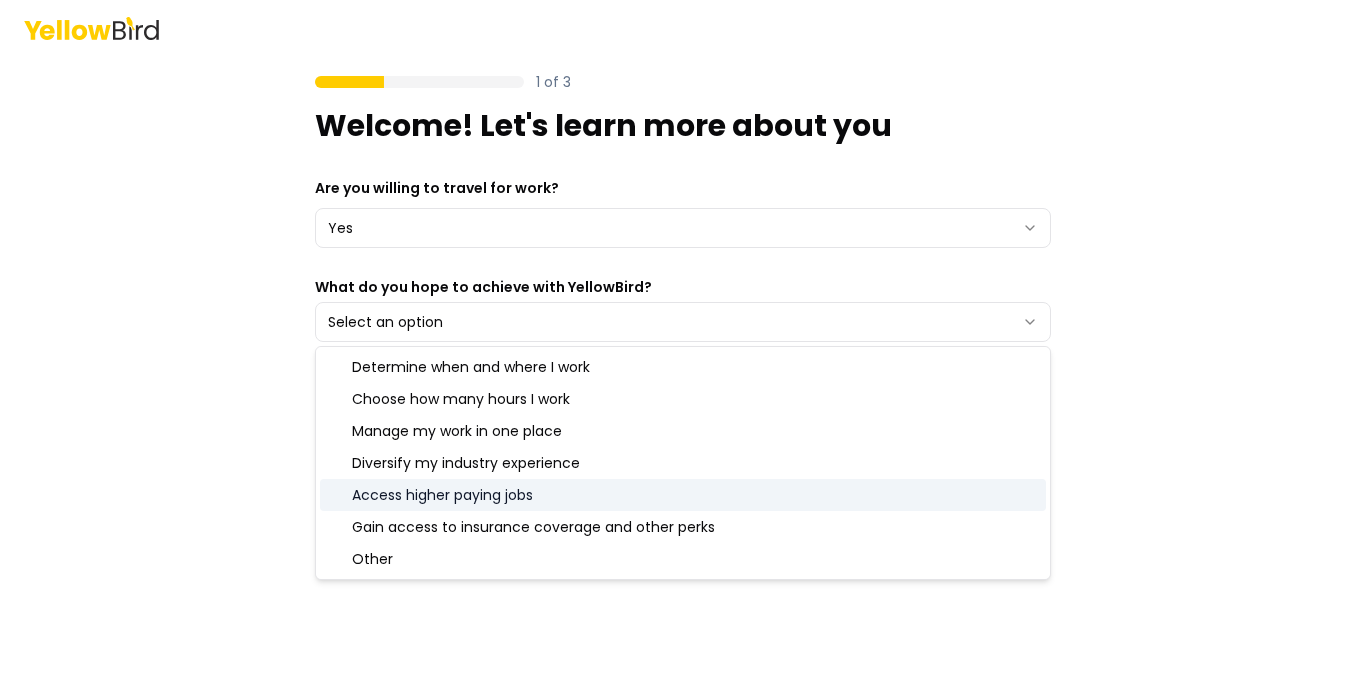 click on "Access higher paying jobs" at bounding box center (683, 495) 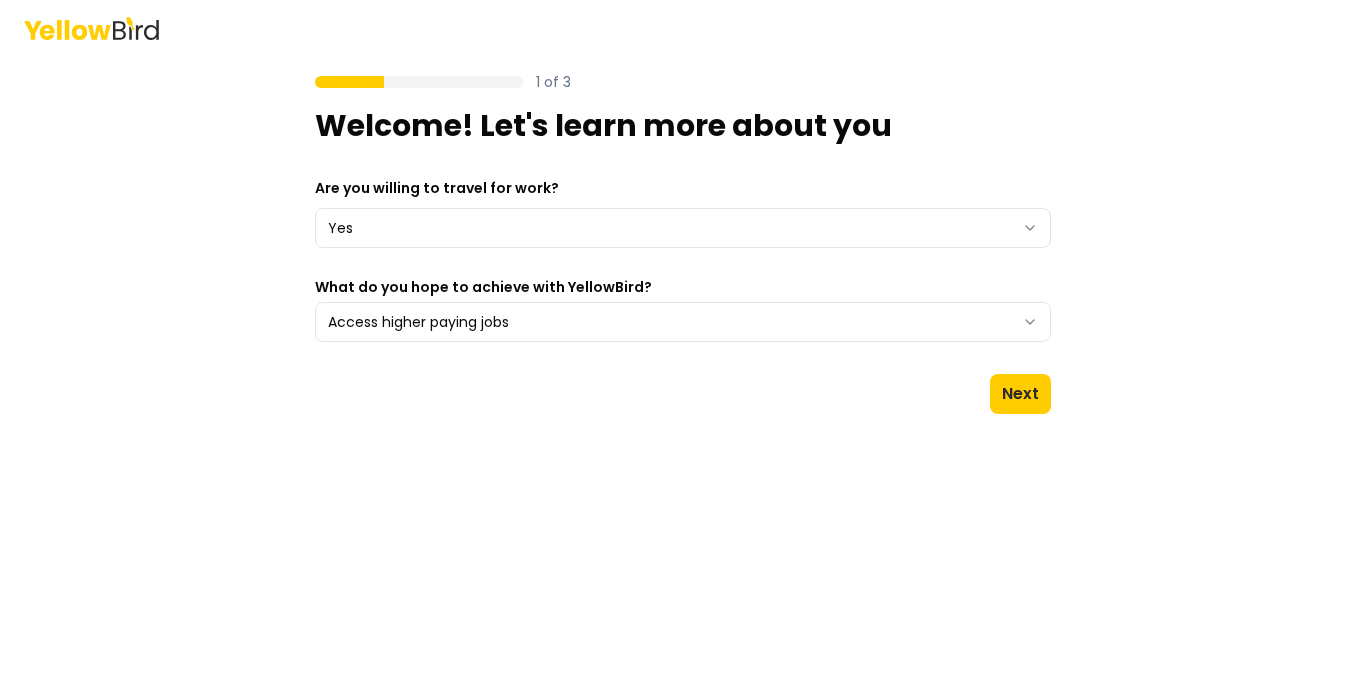 click on "1 of 3 Welcome! Let's learn more about you Are you willing to travel for work? Yes *** ** What do you hope to achieve with YellowBird? Access higher paying jobs Next" at bounding box center (683, 339) 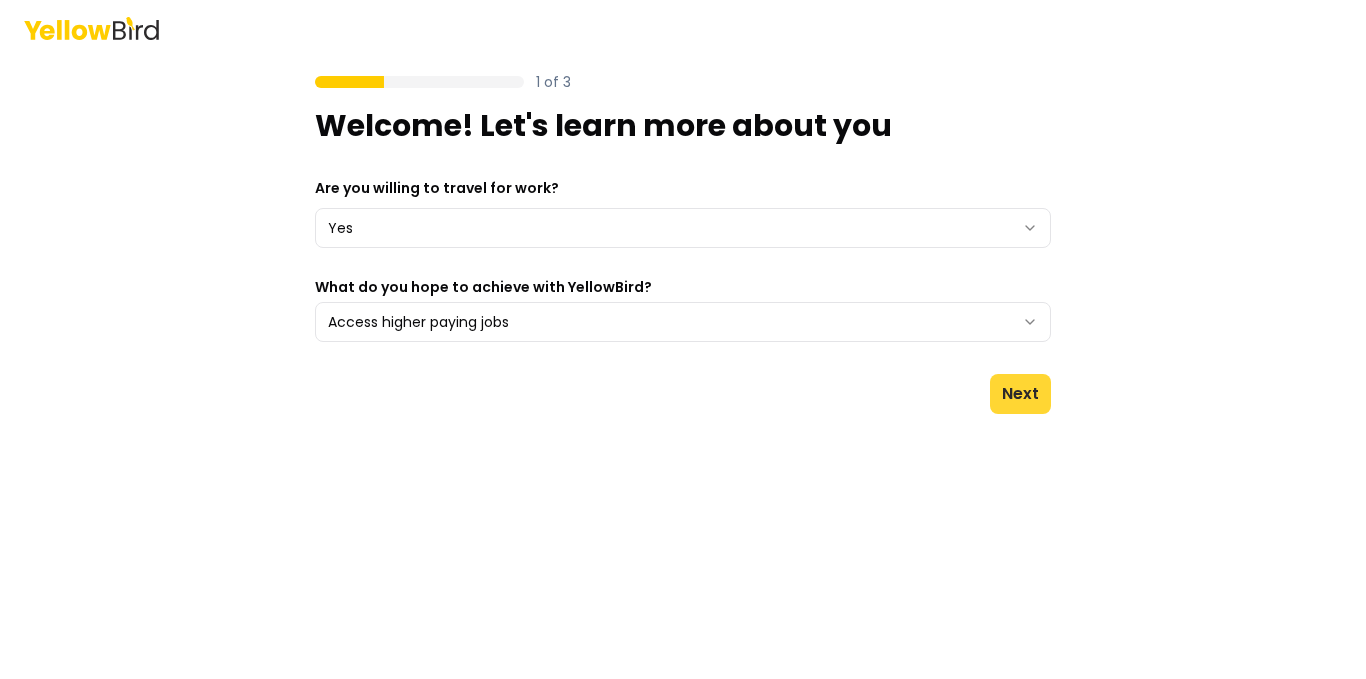 click on "Next" at bounding box center [1020, 394] 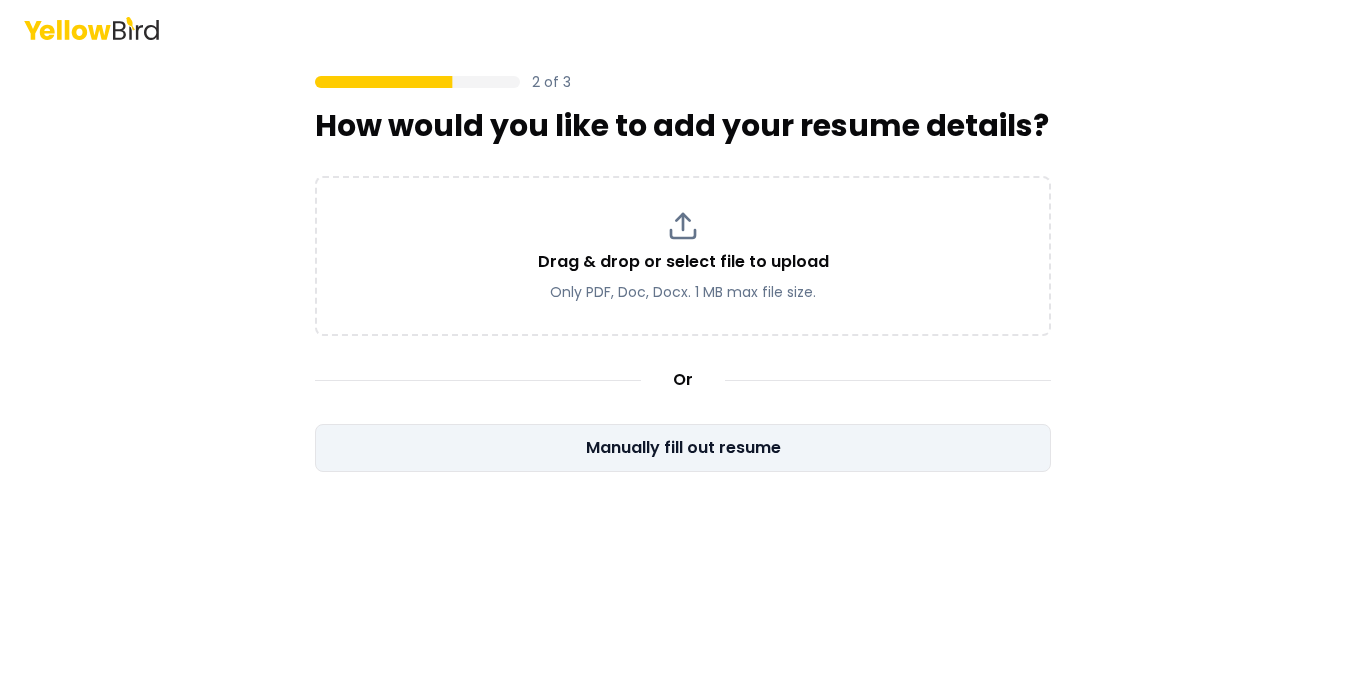 click on "Manually fill out resume" at bounding box center [683, 448] 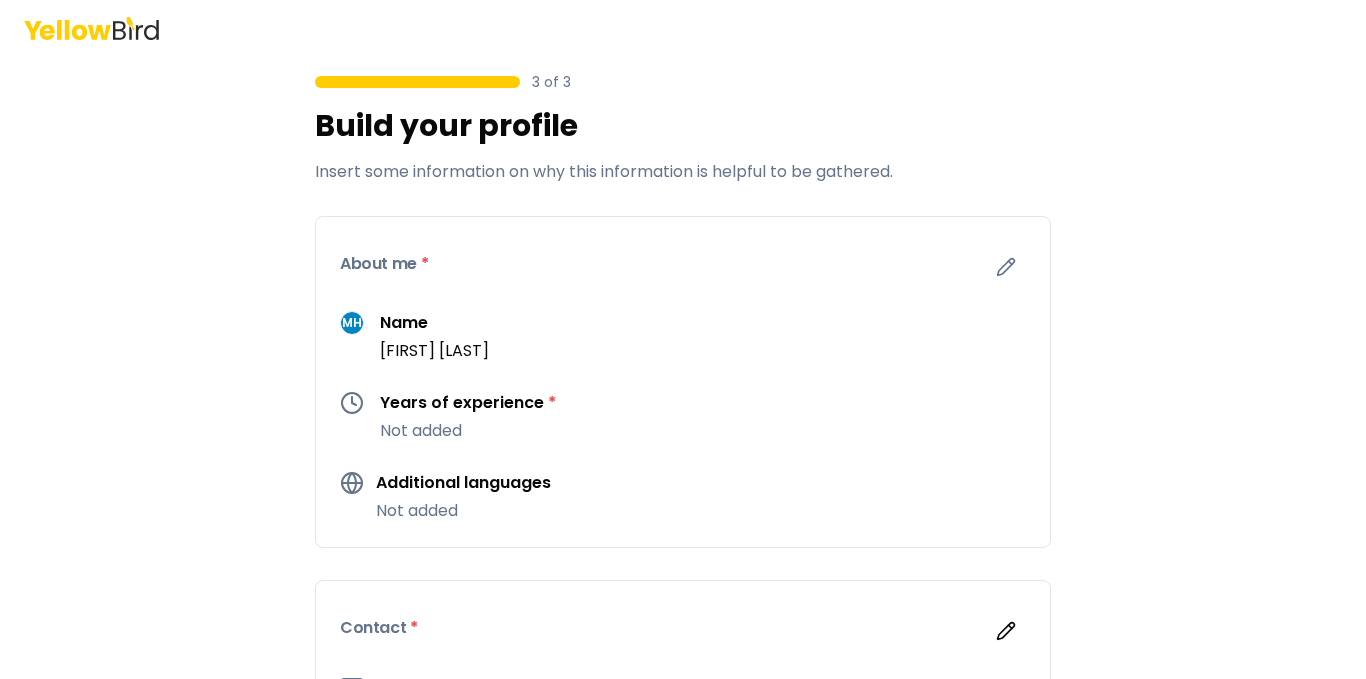 click on "Not added" at bounding box center (468, 431) 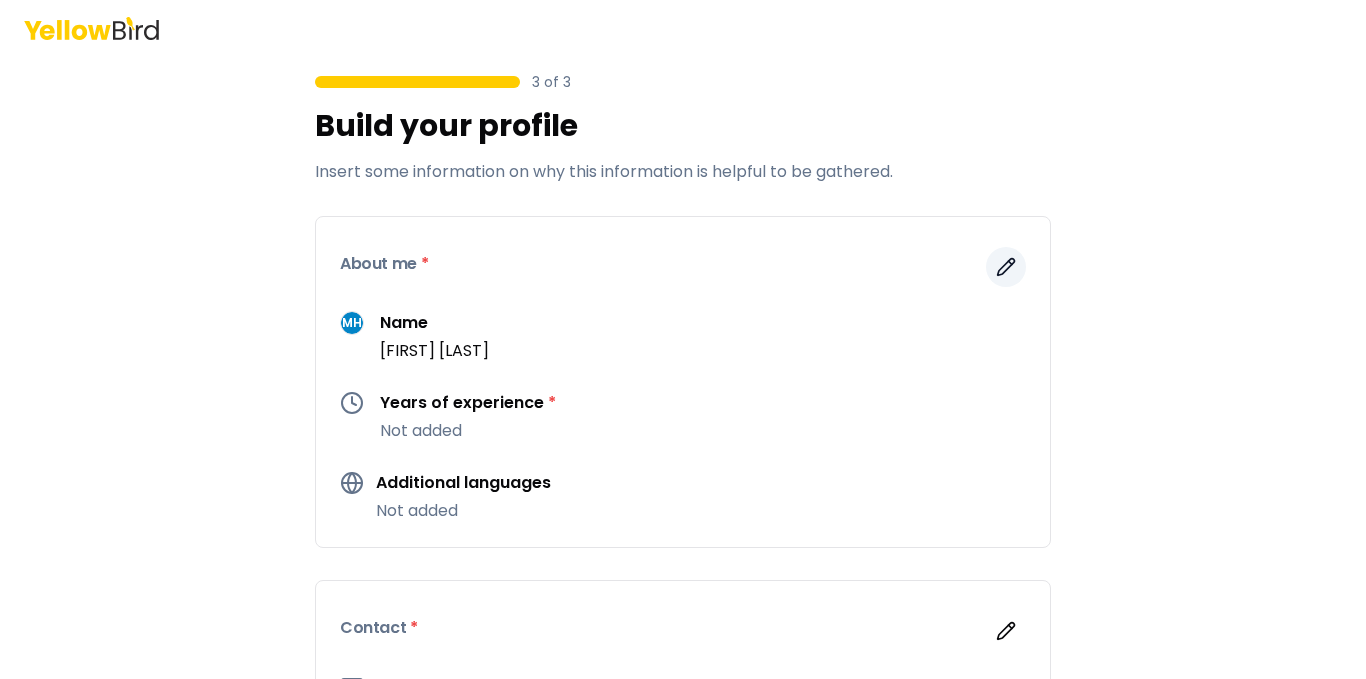 click 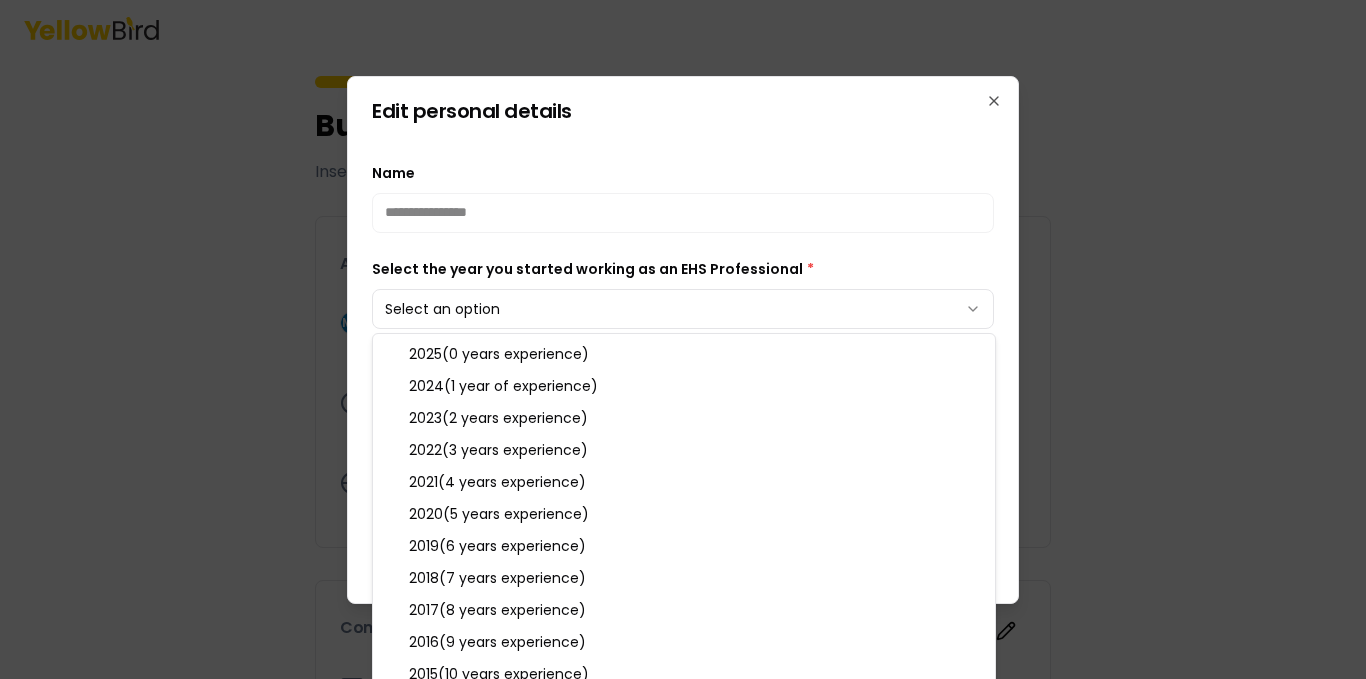 click on "**********" at bounding box center (683, 339) 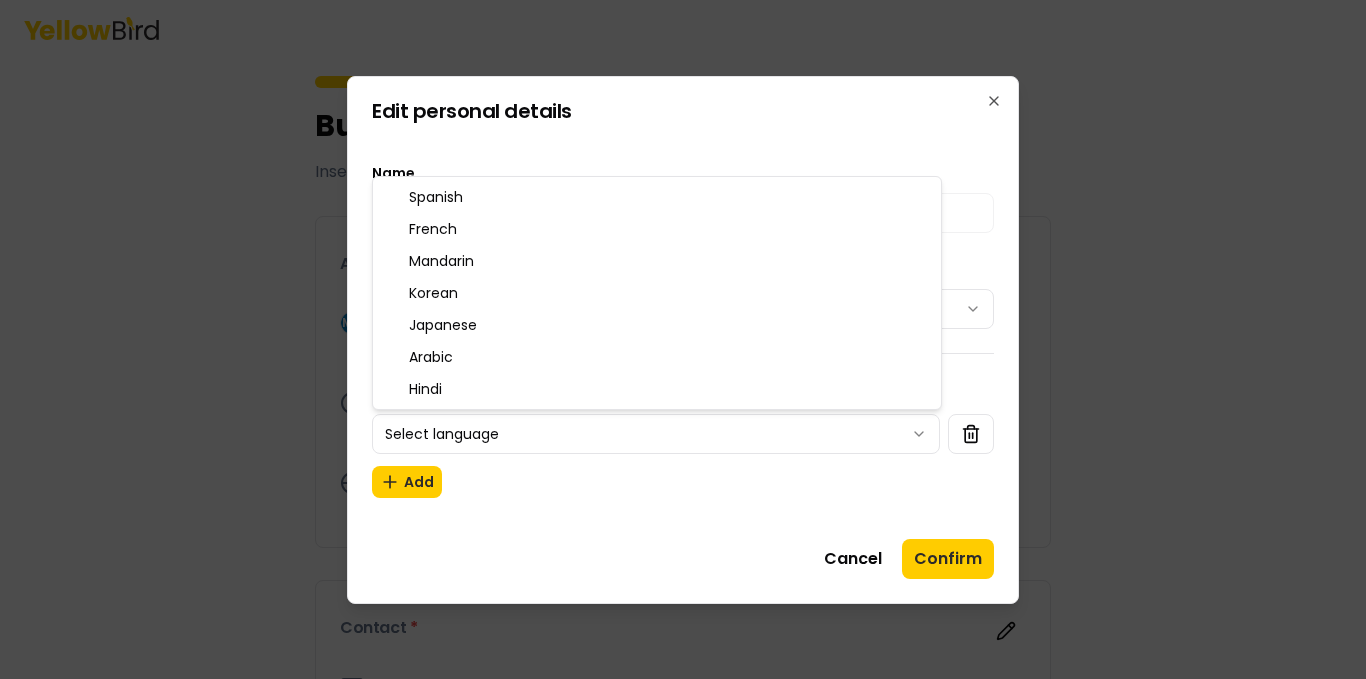 click on "**********" at bounding box center [683, 339] 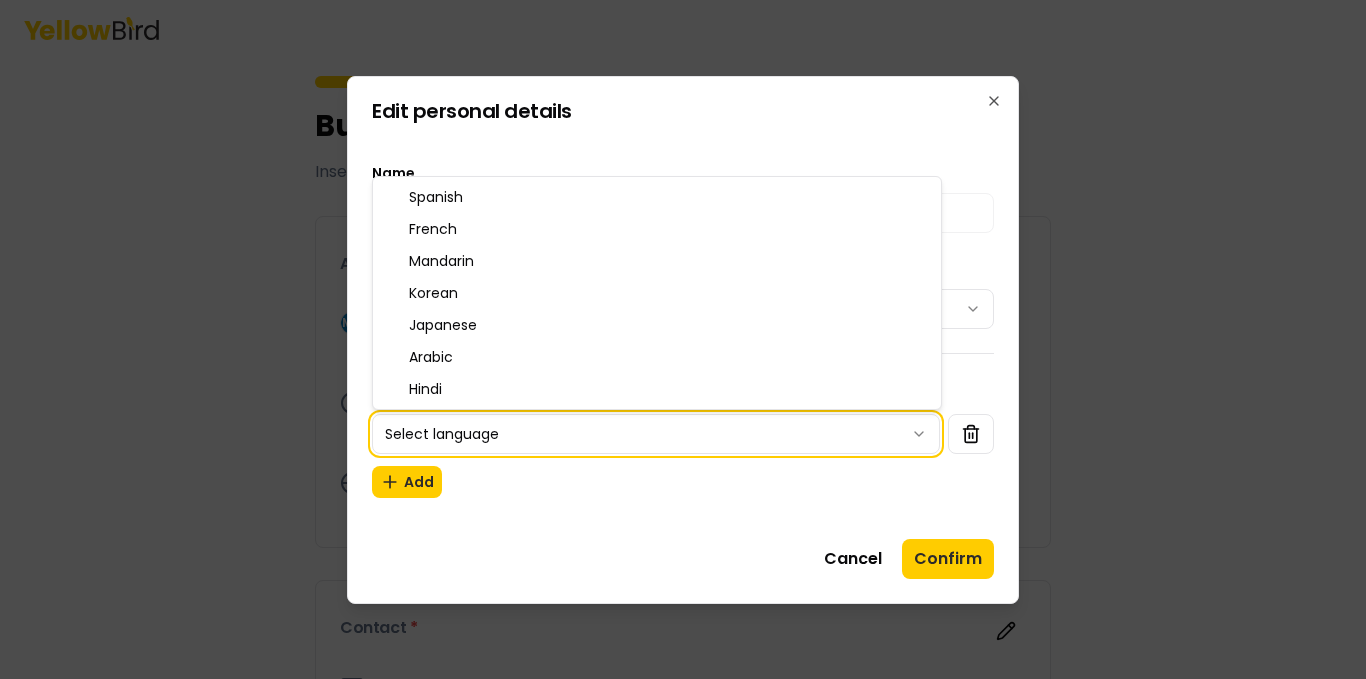 click at bounding box center [683, 339] 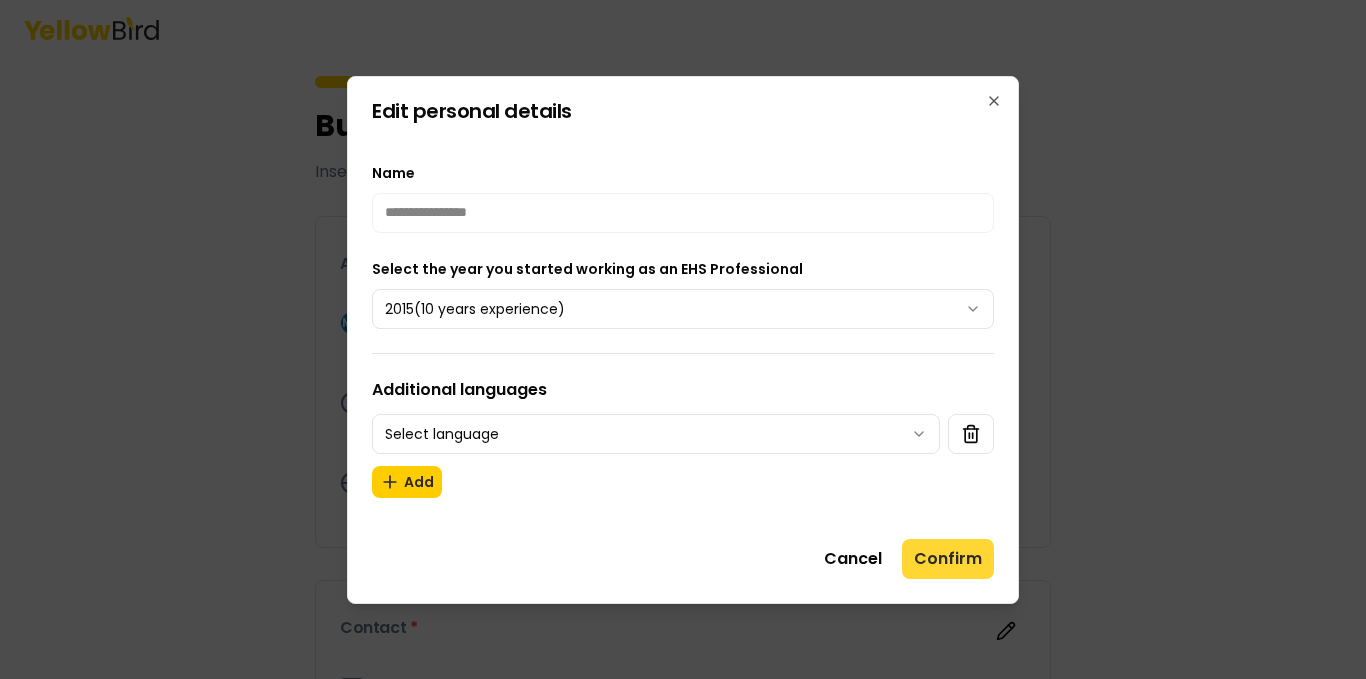 click on "Confirm" at bounding box center [948, 559] 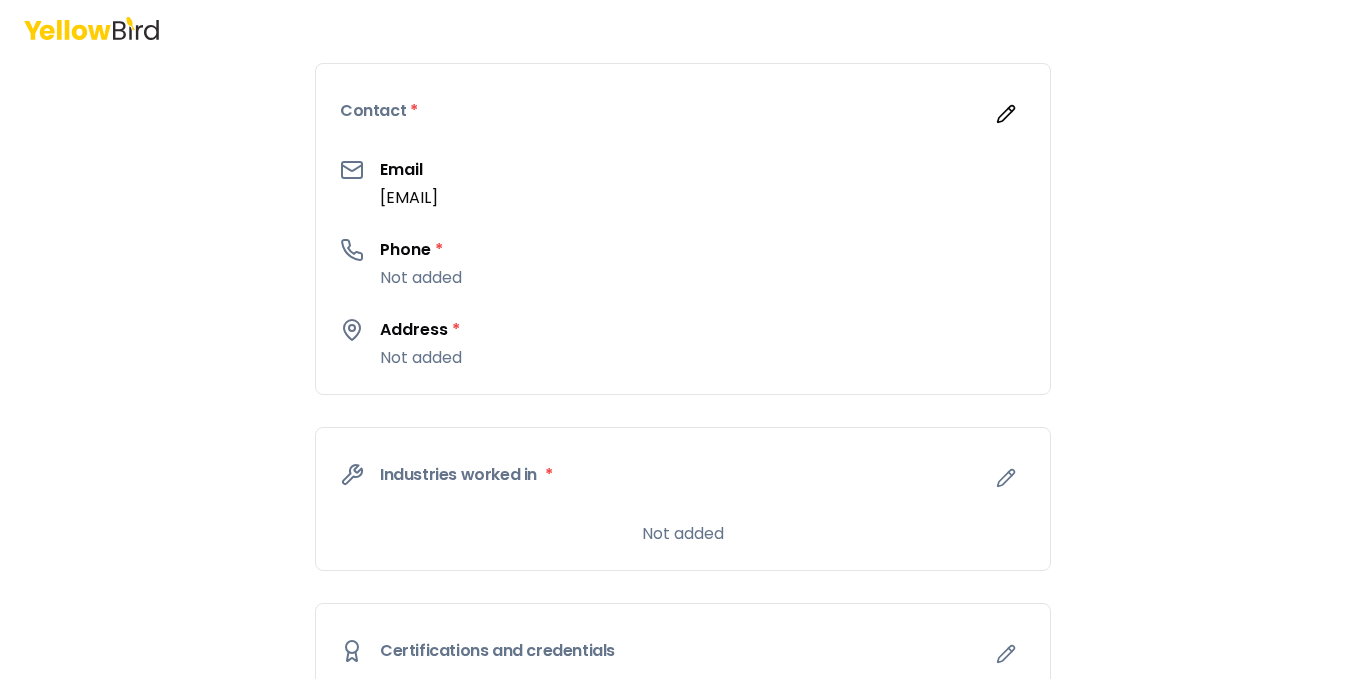 scroll, scrollTop: 539, scrollLeft: 0, axis: vertical 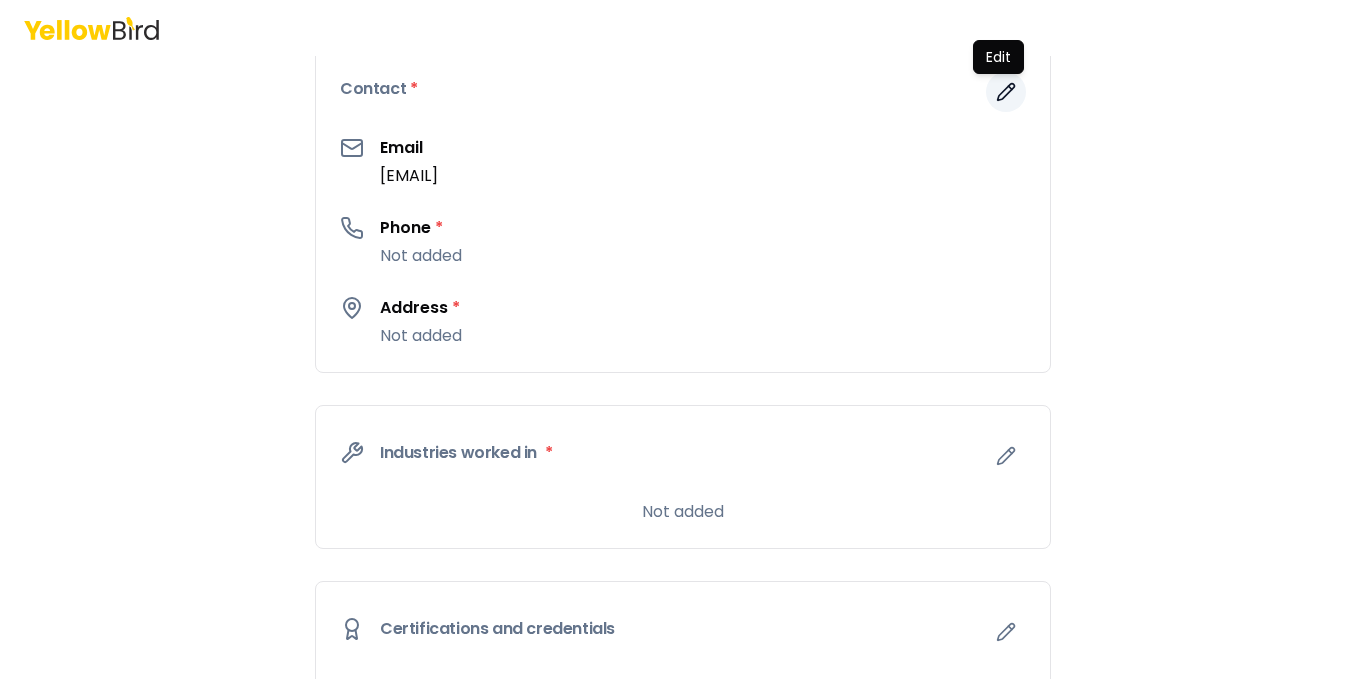 click 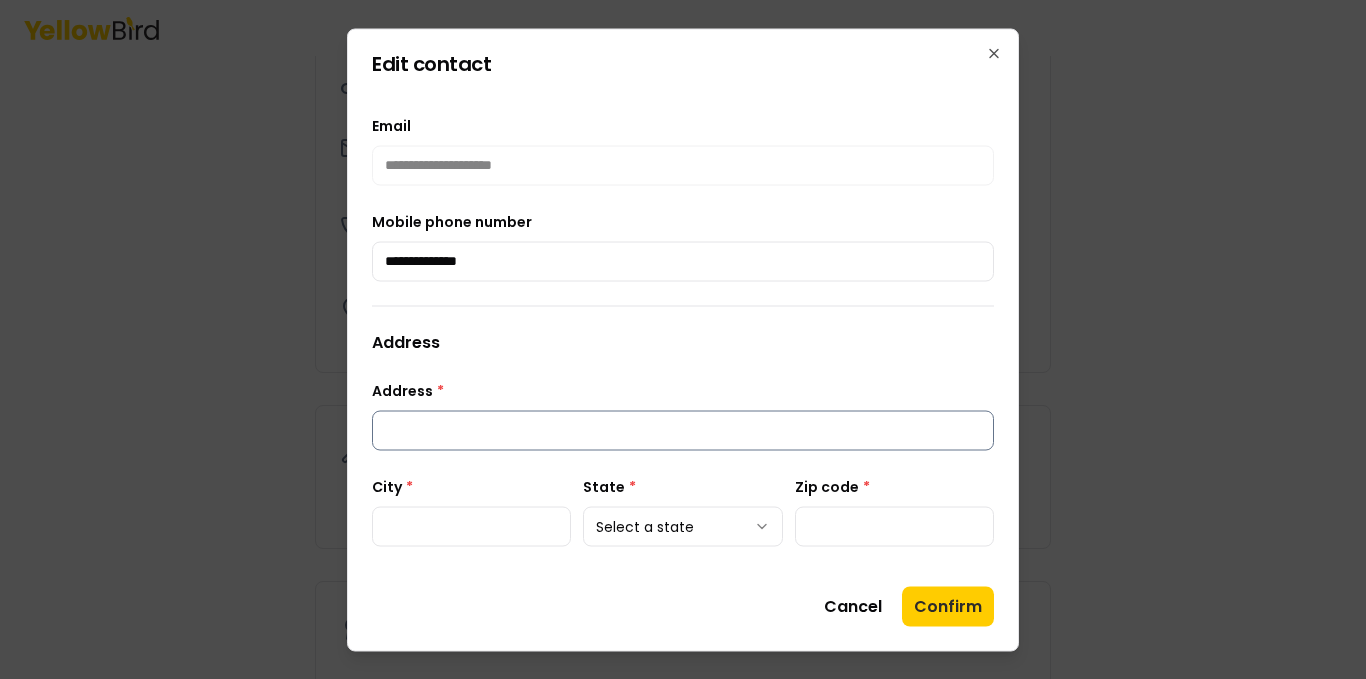 type on "**********" 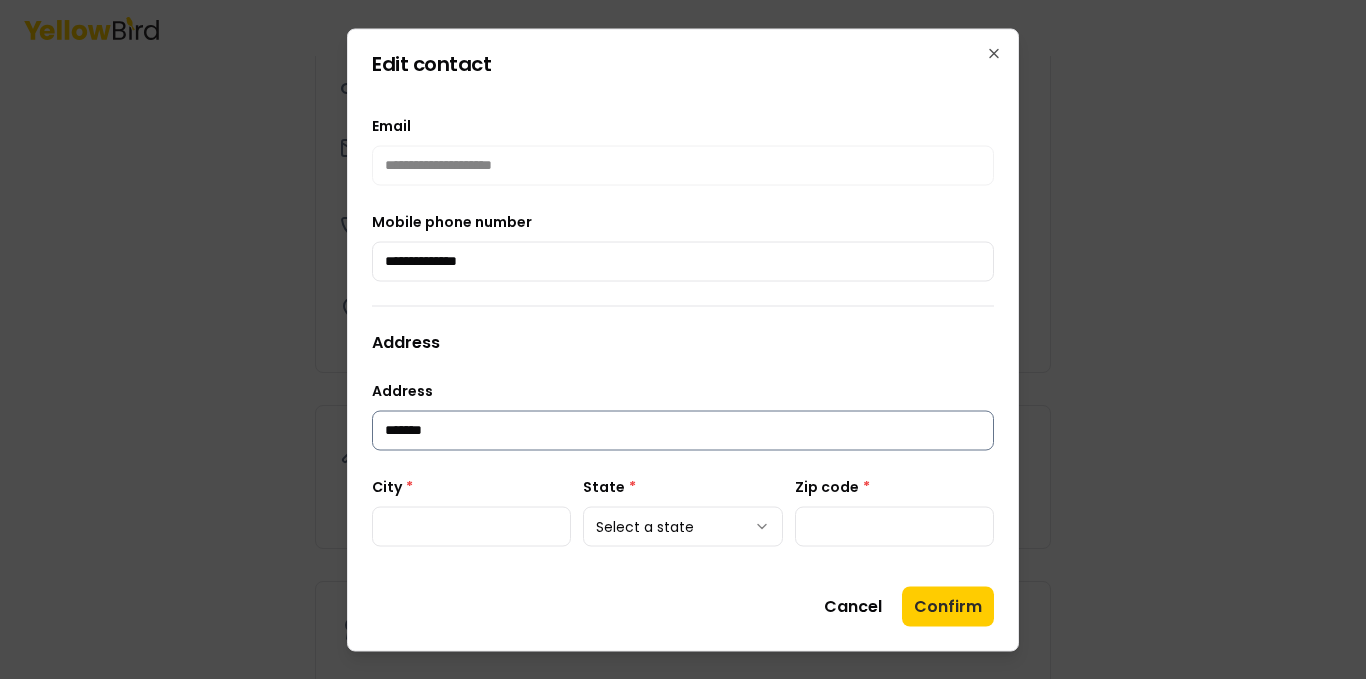 type on "**********" 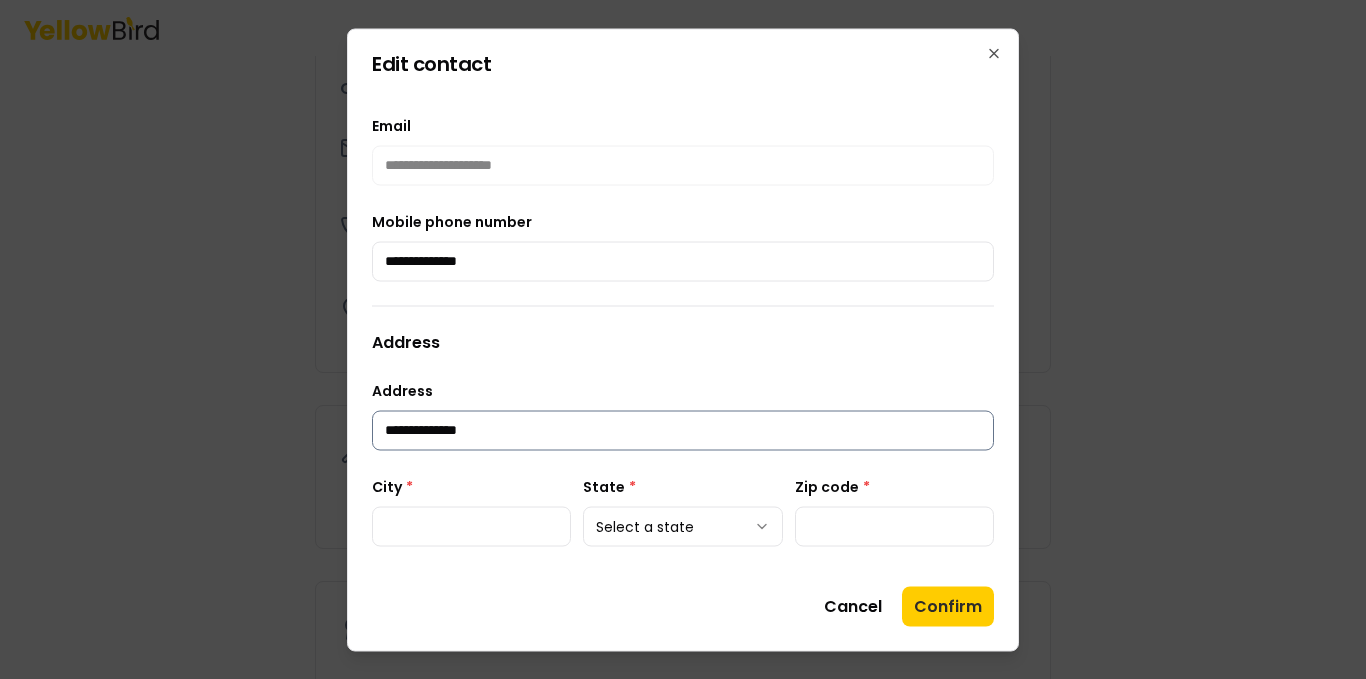 type on "**********" 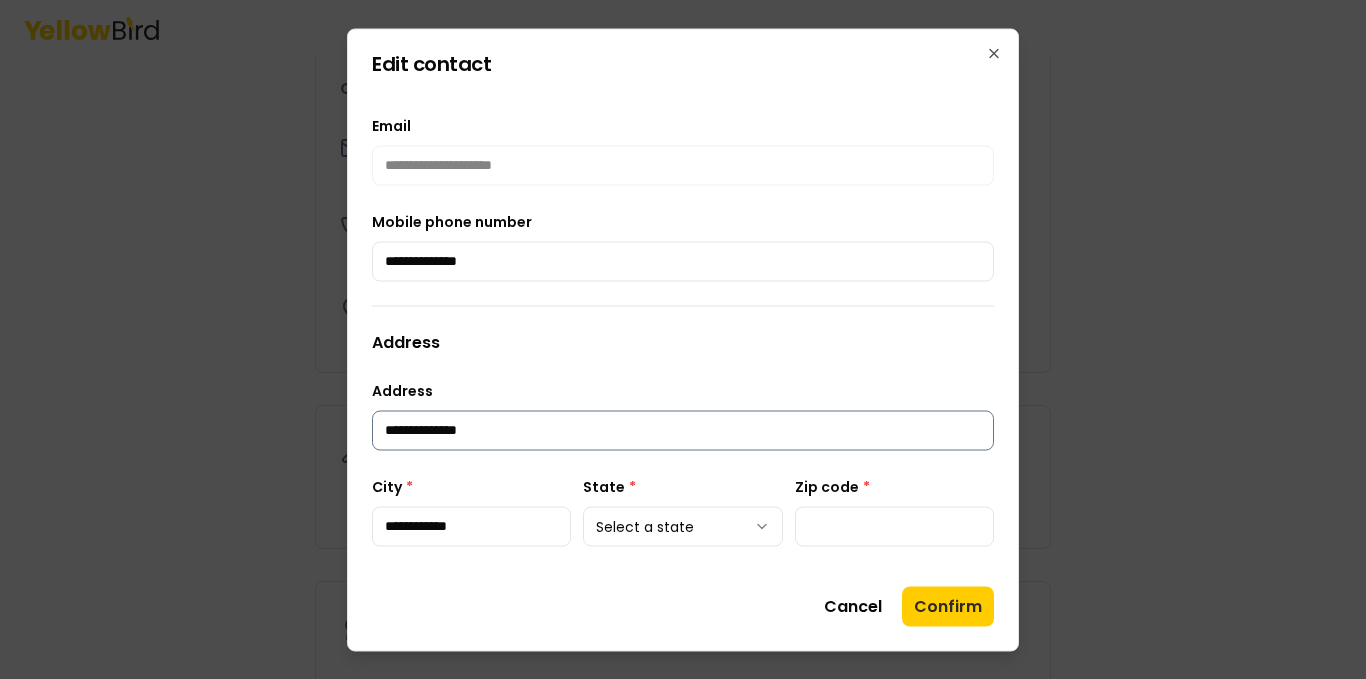 type on "*****" 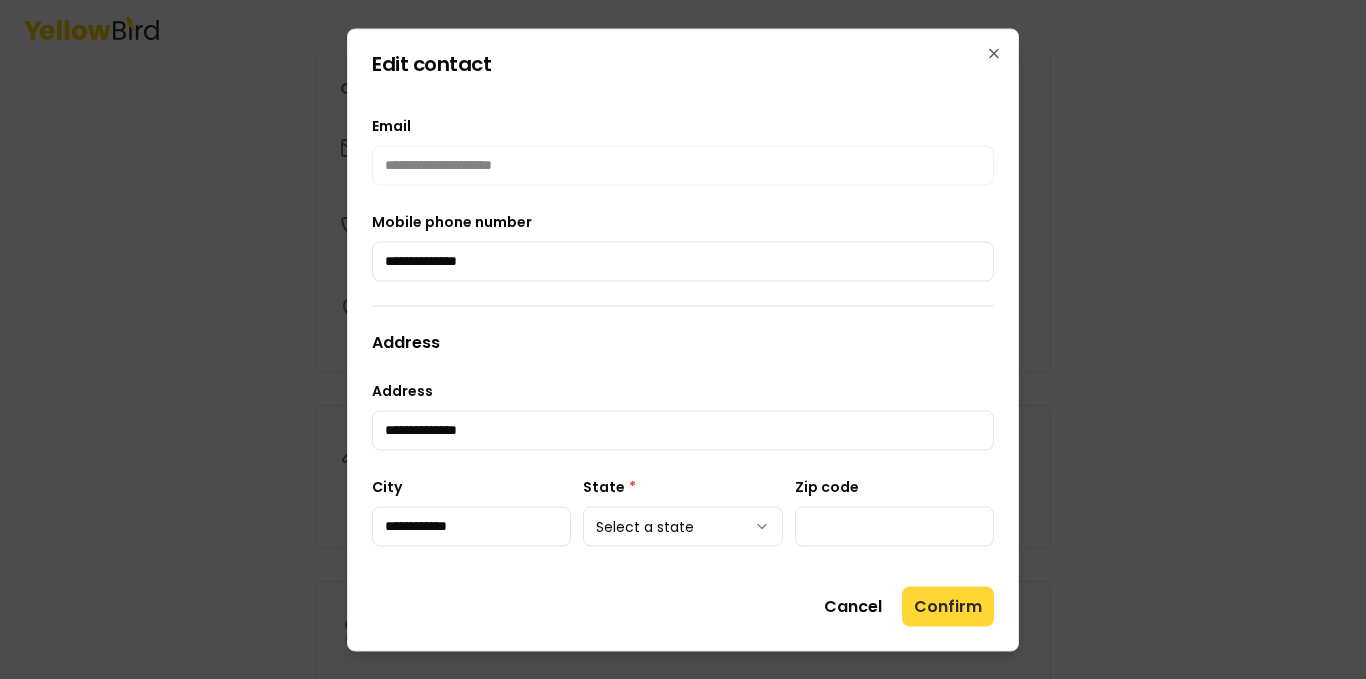 click on "Confirm" at bounding box center [948, 606] 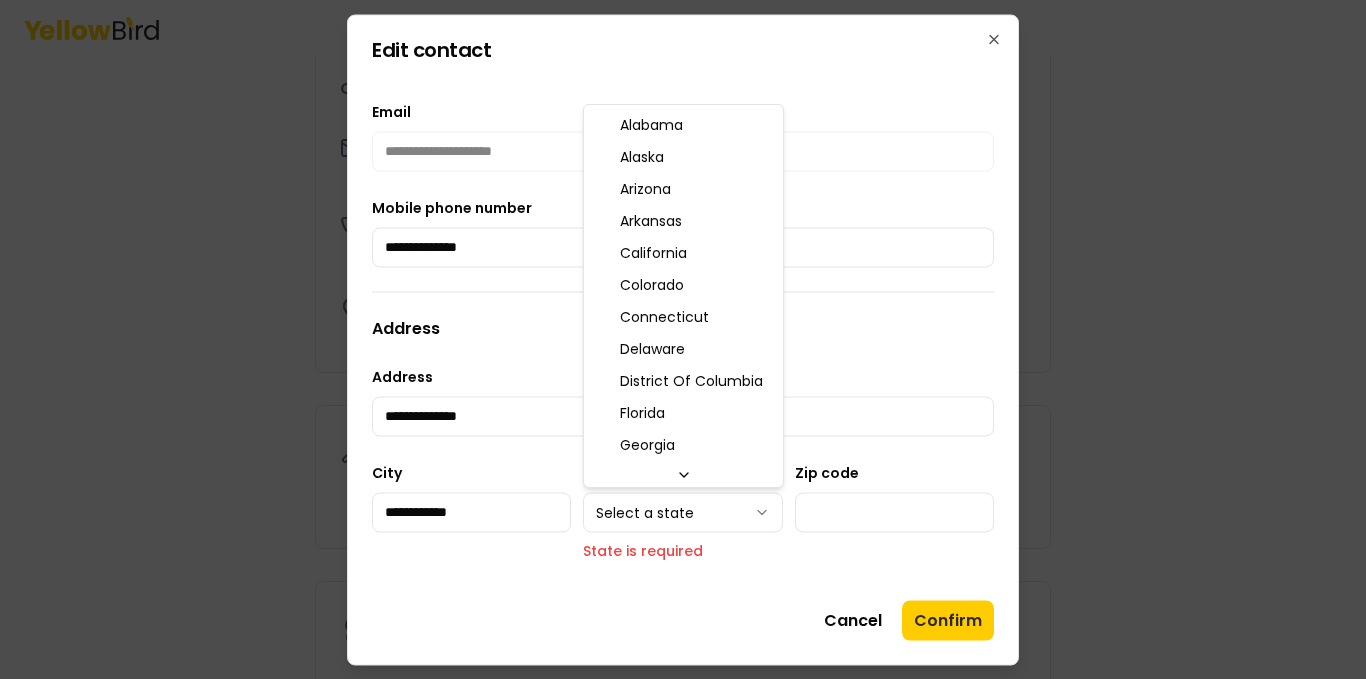 click on "**********" at bounding box center [683, 339] 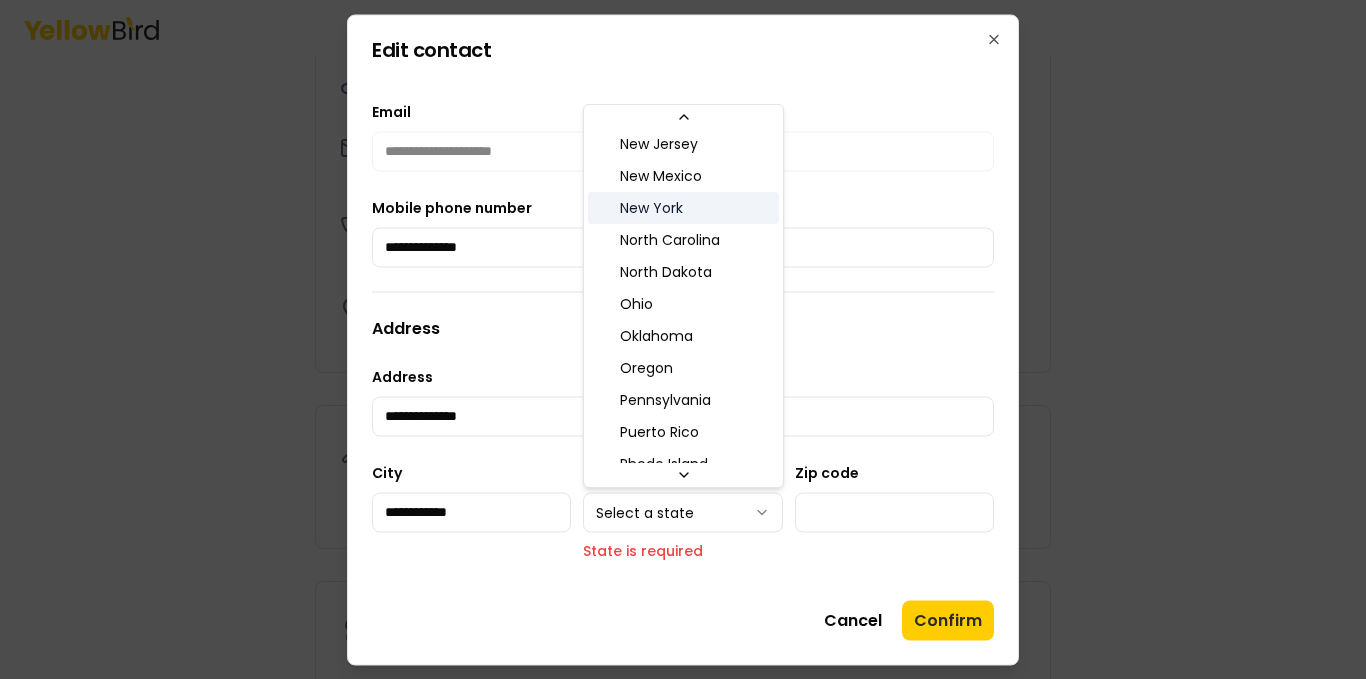 scroll, scrollTop: 997, scrollLeft: 0, axis: vertical 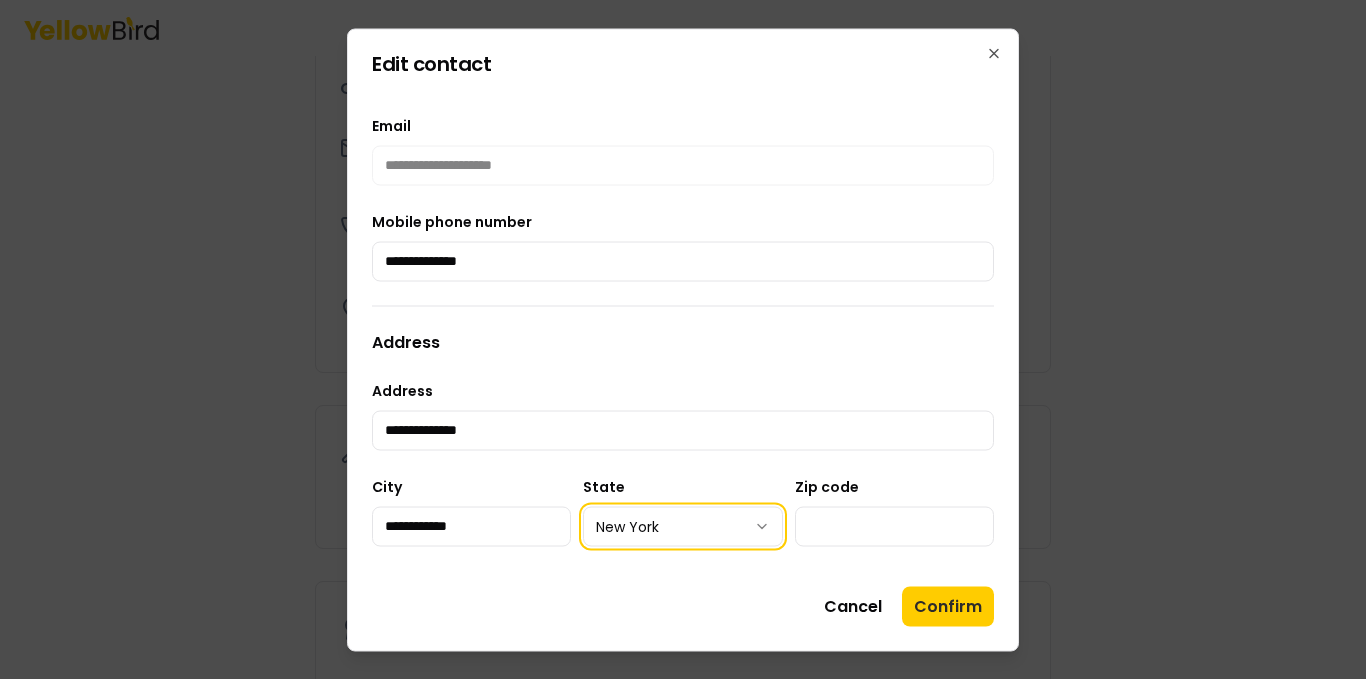 type 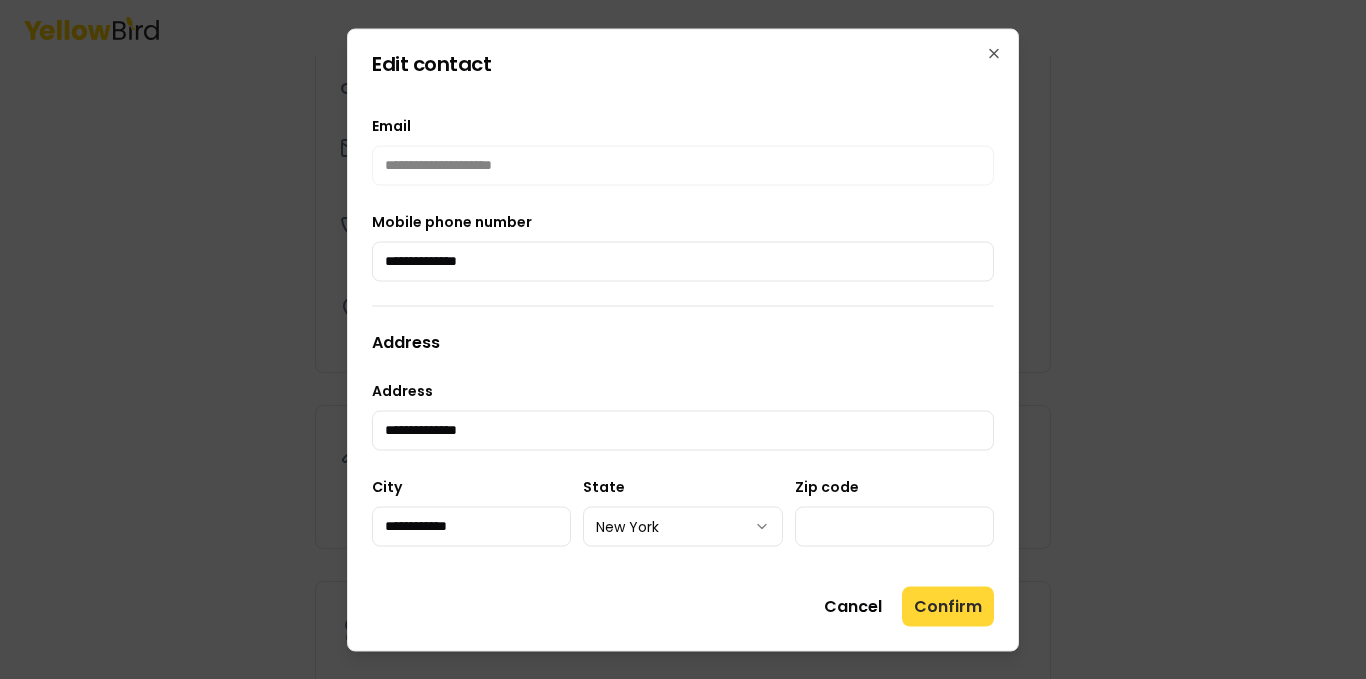 click on "Confirm" at bounding box center (948, 606) 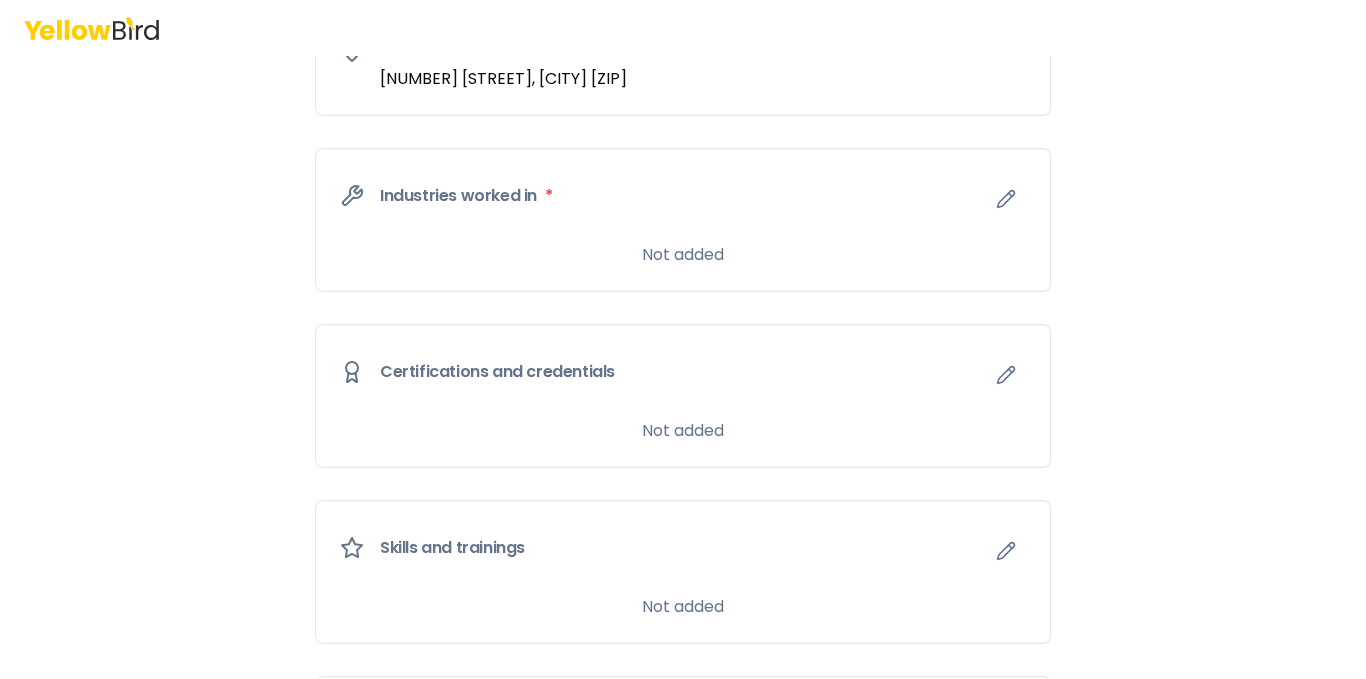 scroll, scrollTop: 801, scrollLeft: 0, axis: vertical 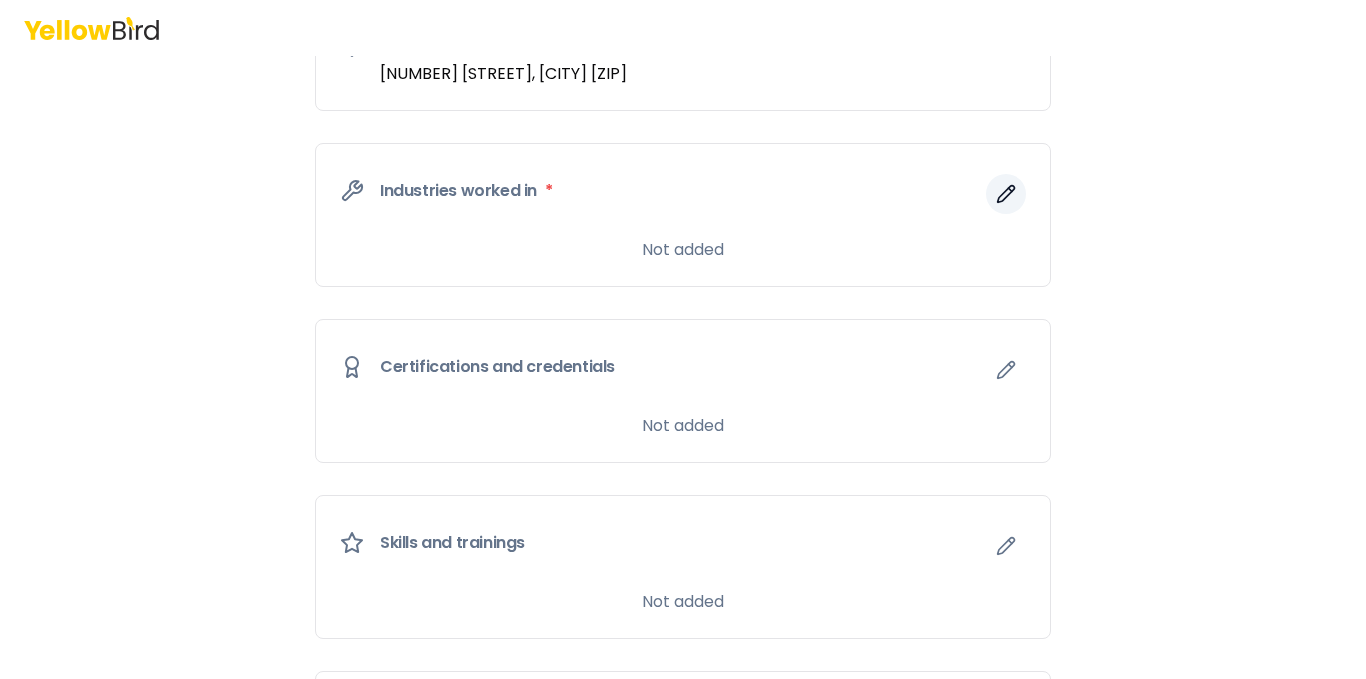 click 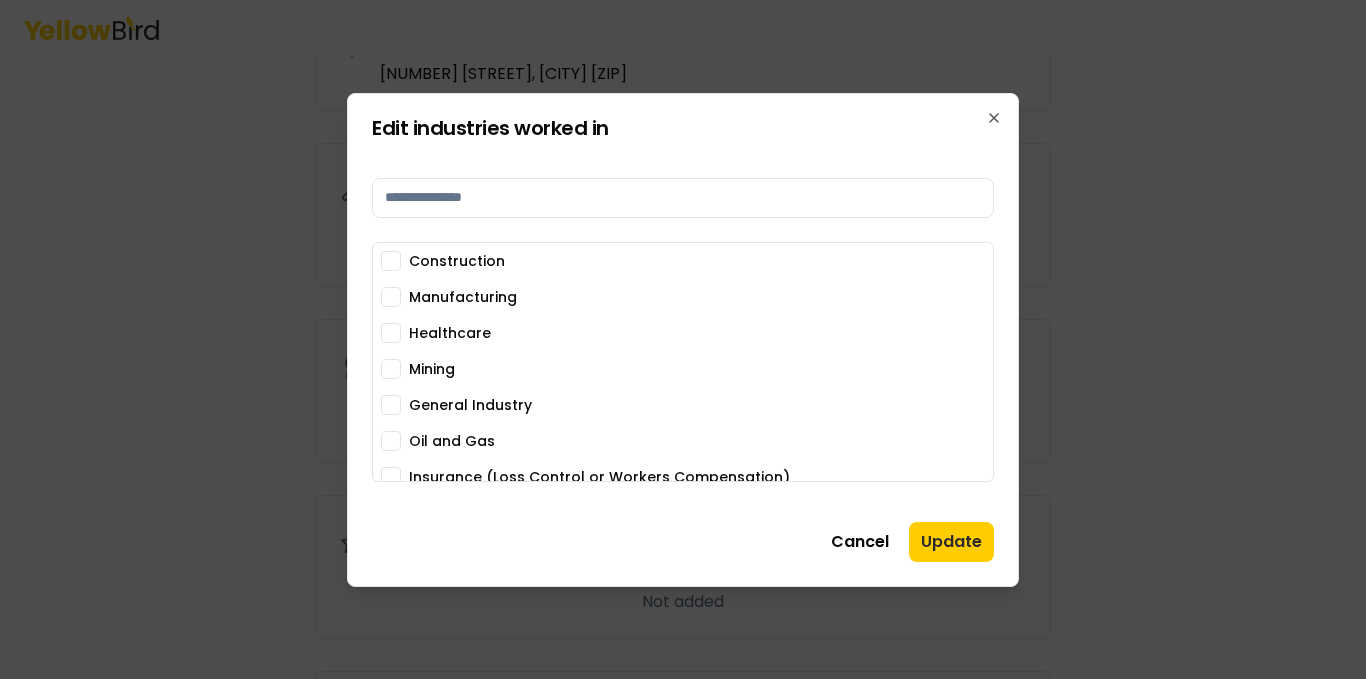 click on "Construction" at bounding box center (391, 261) 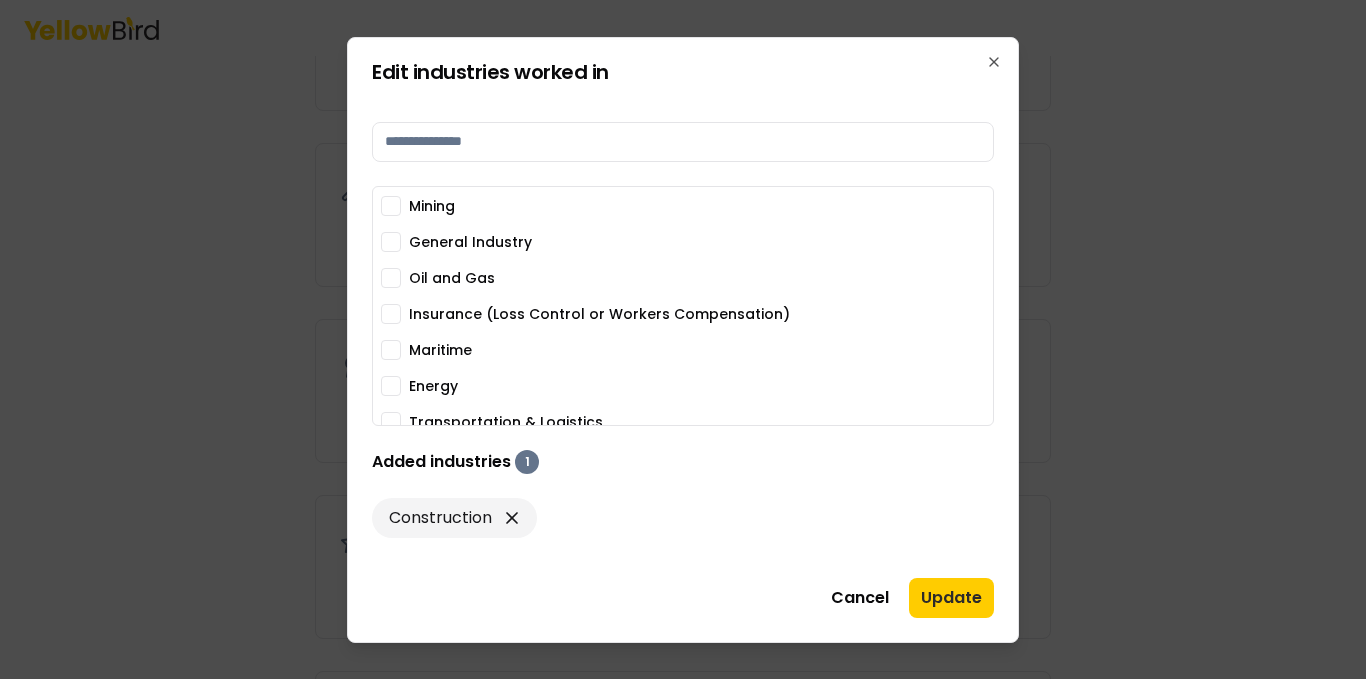 scroll, scrollTop: 123, scrollLeft: 0, axis: vertical 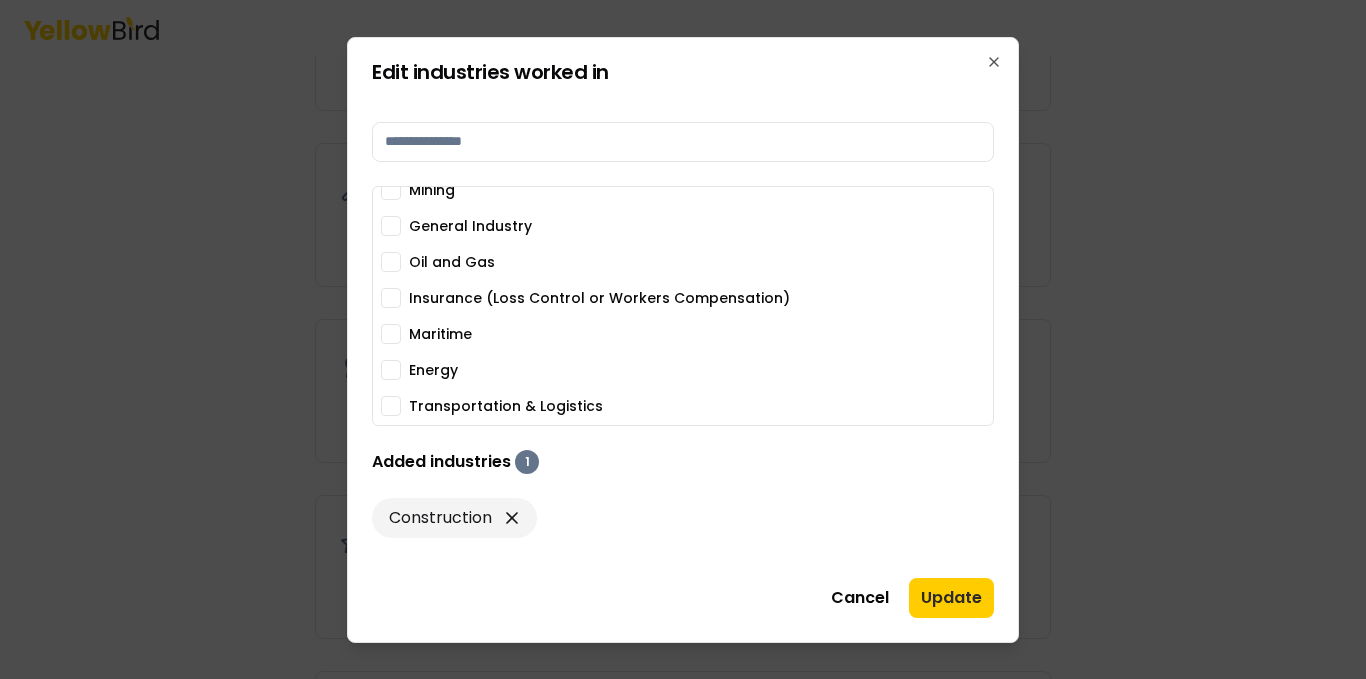 click on "General Industry" at bounding box center (391, 226) 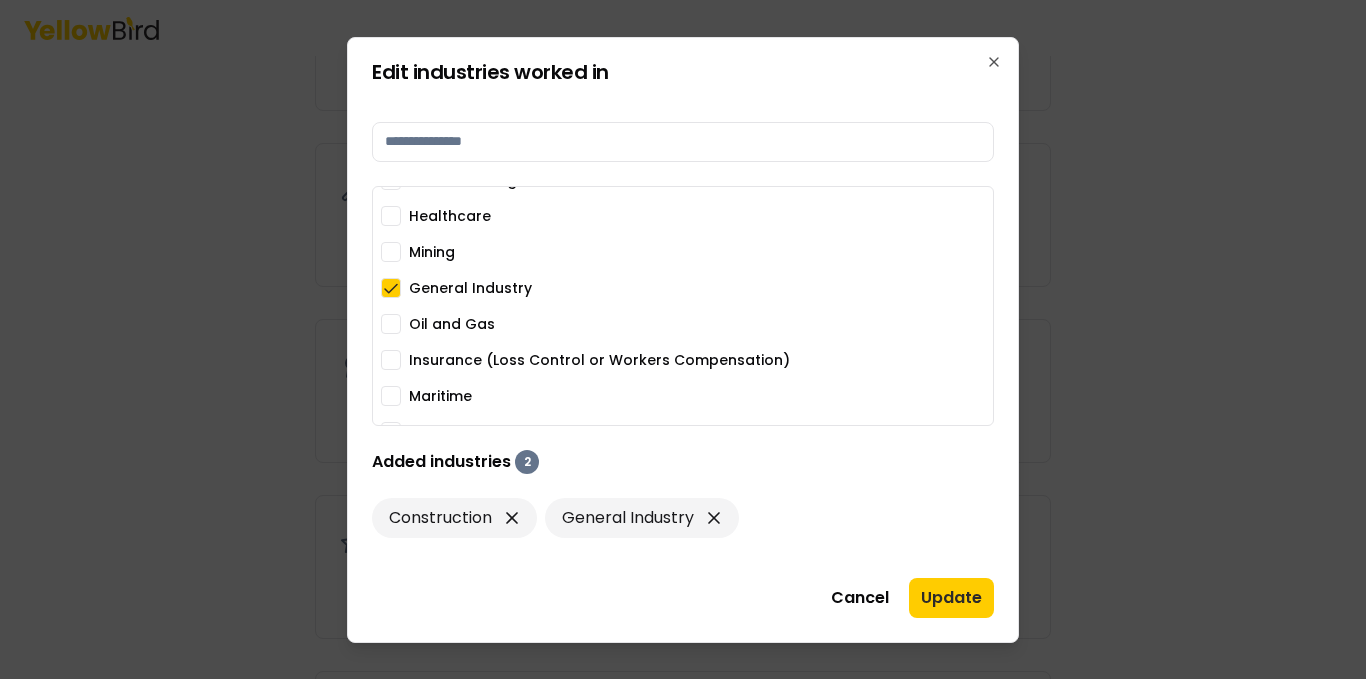 scroll, scrollTop: 0, scrollLeft: 0, axis: both 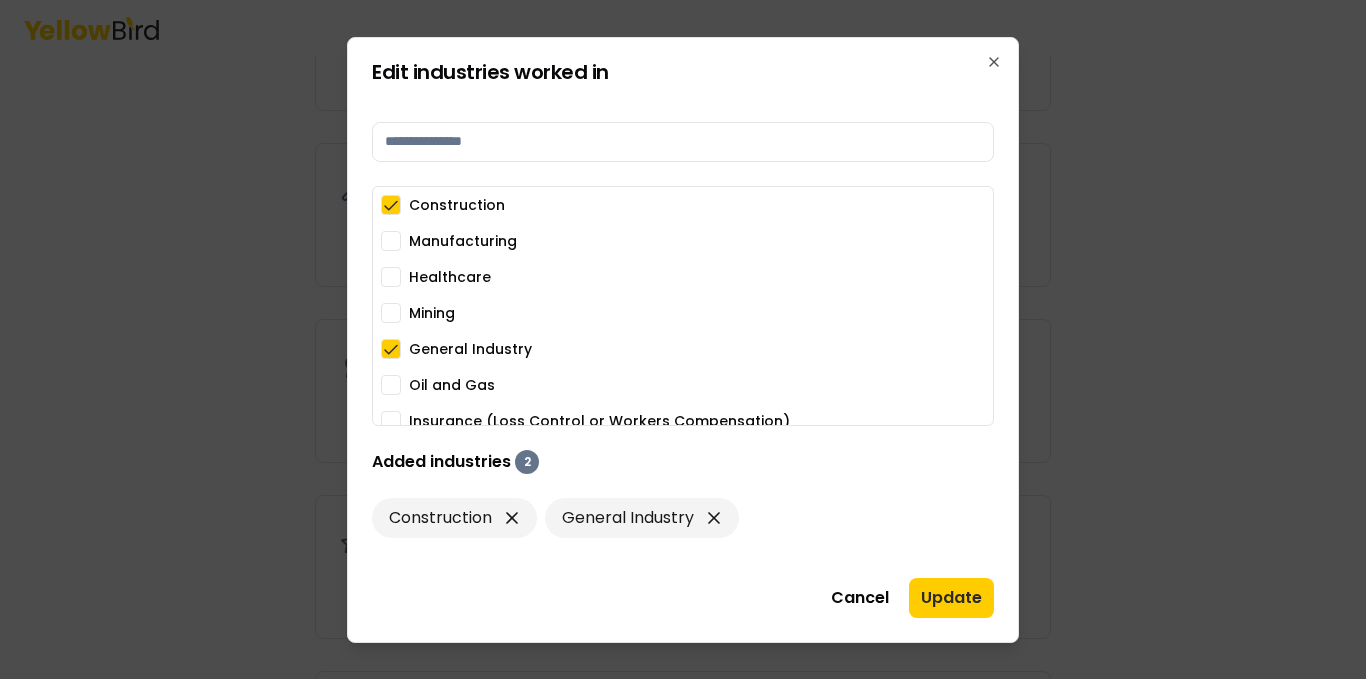 click on "Healthcare" at bounding box center [391, 277] 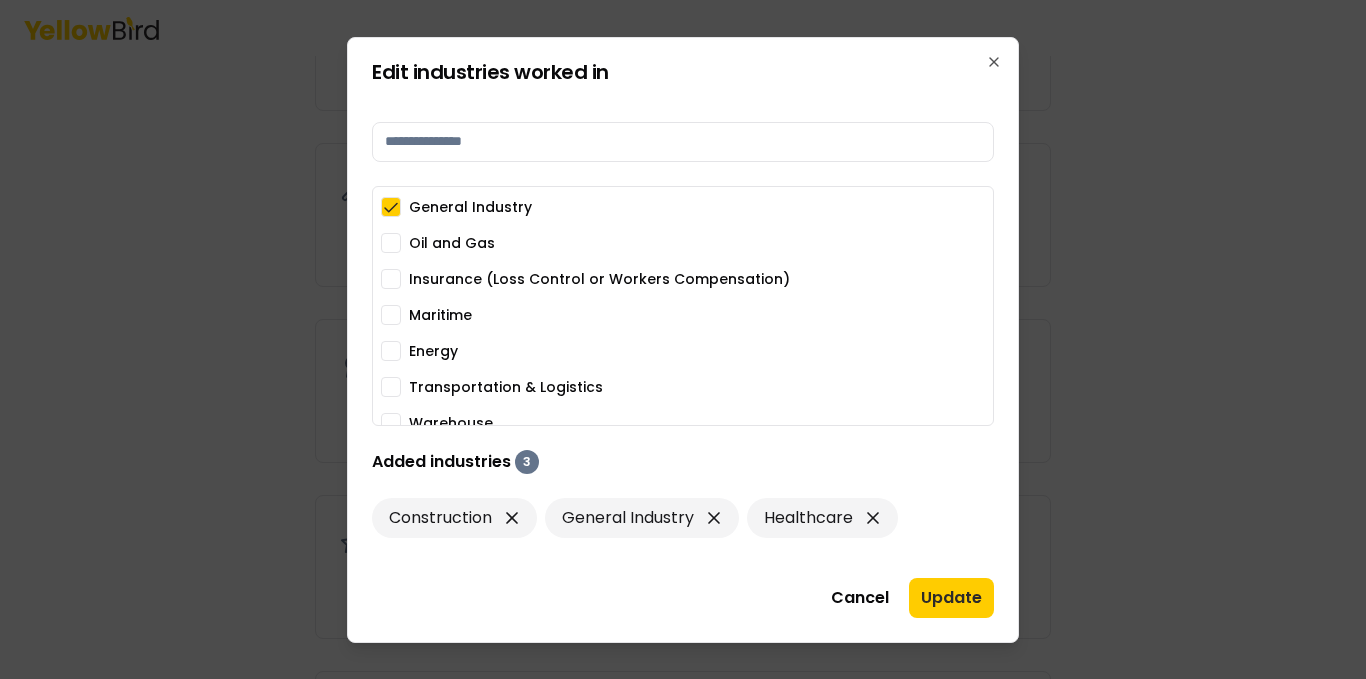 scroll, scrollTop: 158, scrollLeft: 0, axis: vertical 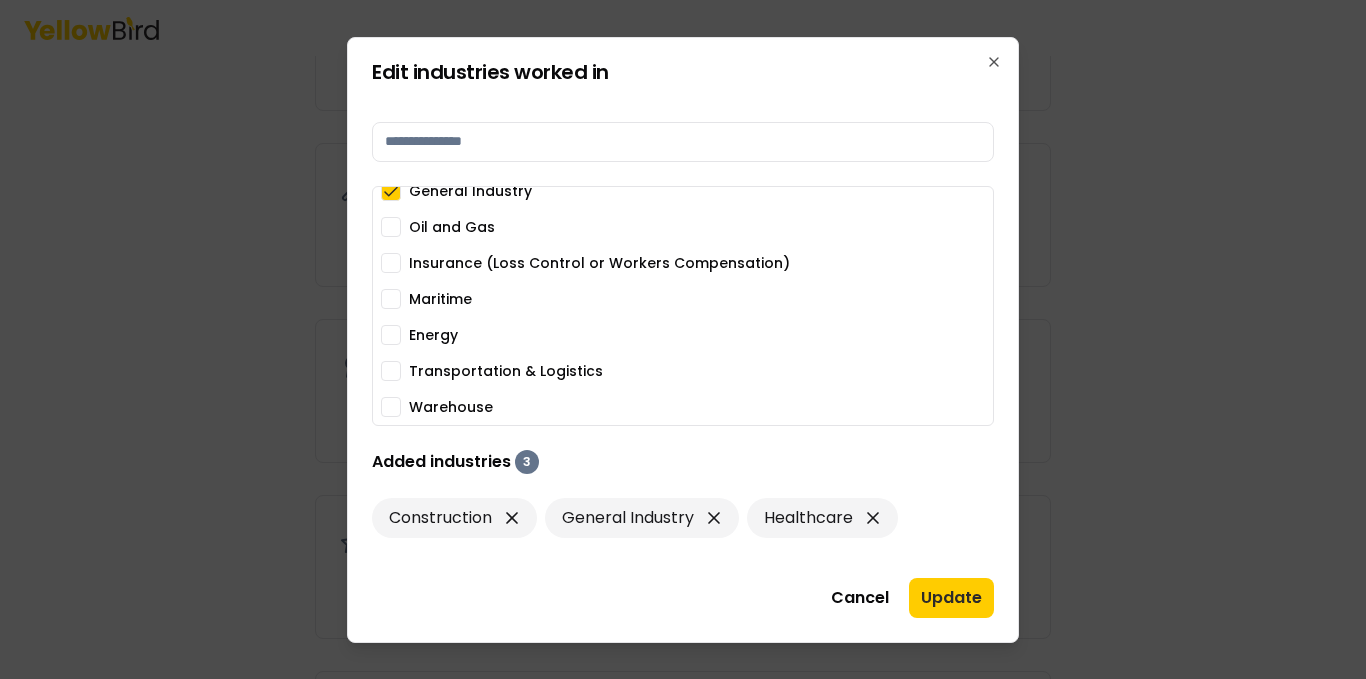 click on "Insurance (Loss Control or Workers Compensation)" at bounding box center [391, 263] 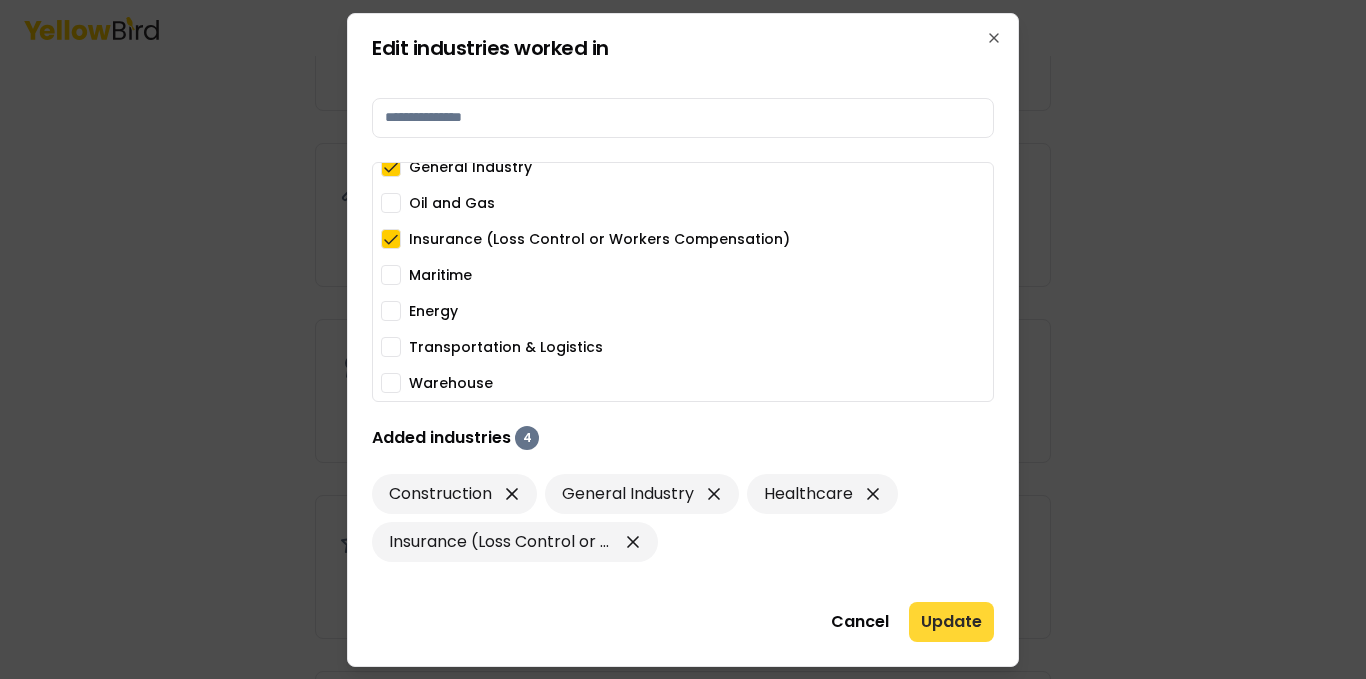click on "Update" at bounding box center (951, 622) 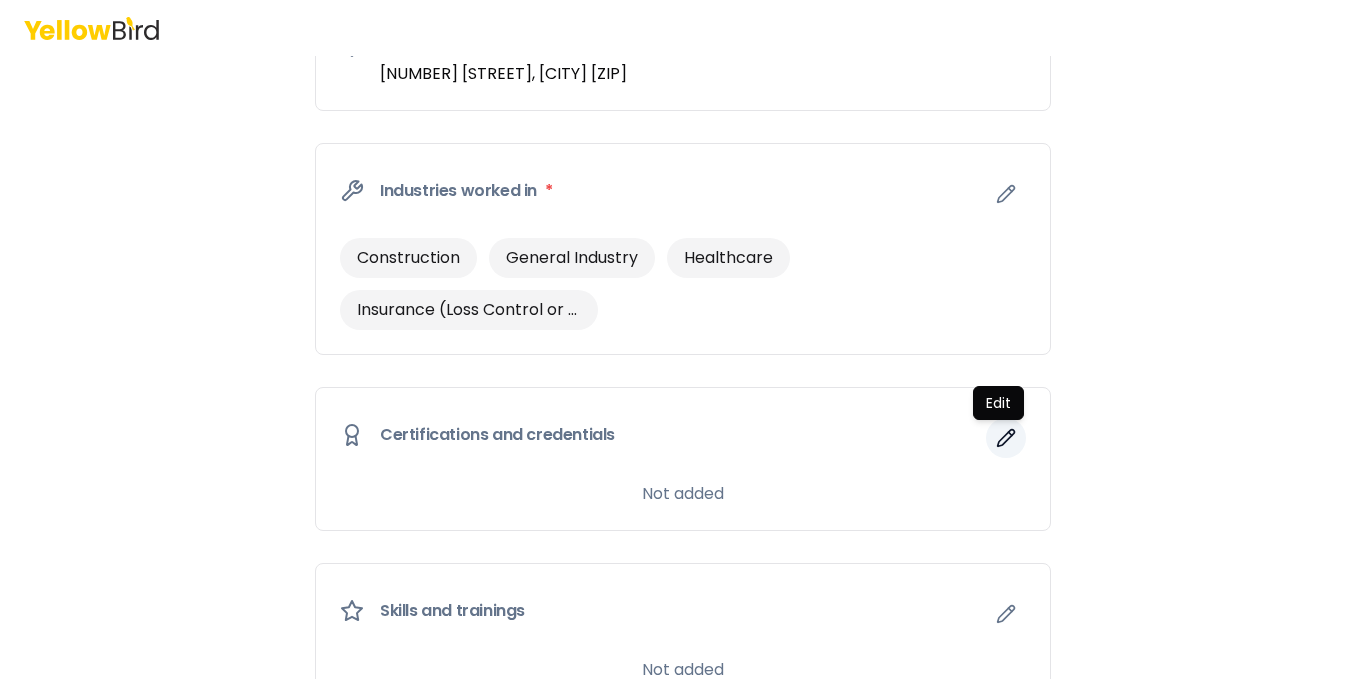 click 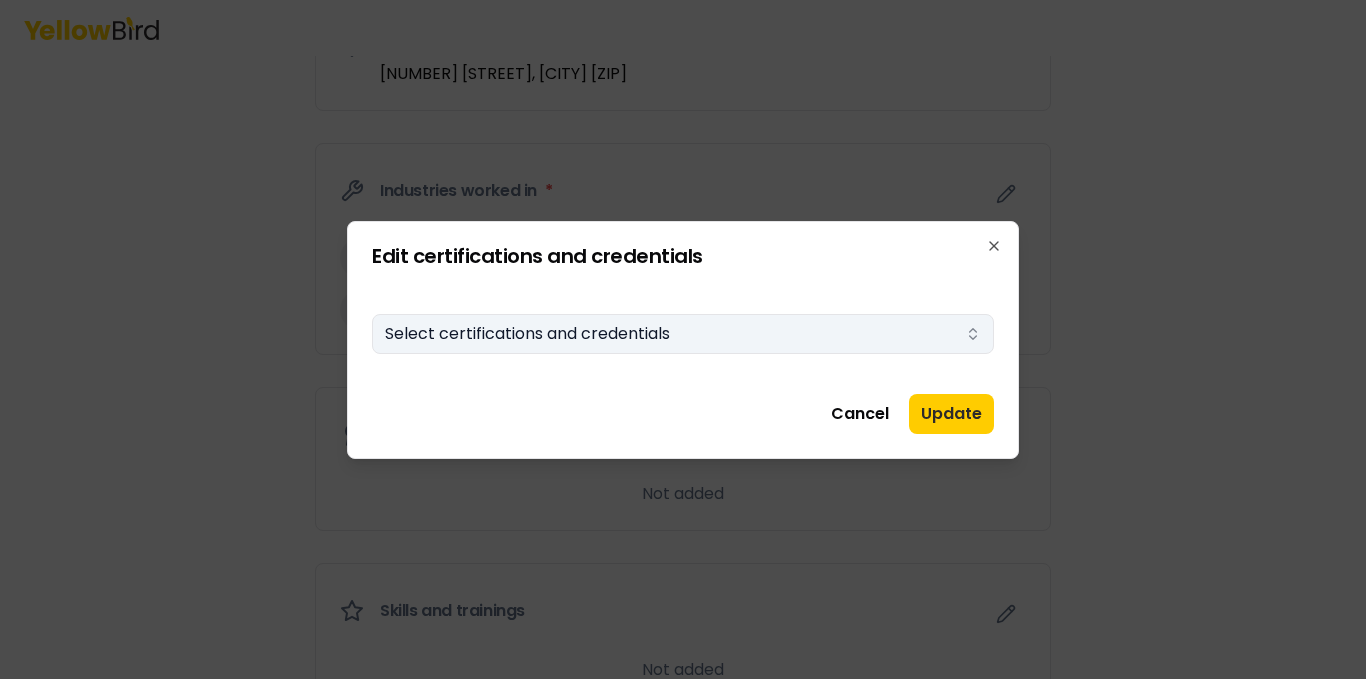 click on "Select certifications and credentials" at bounding box center (683, 334) 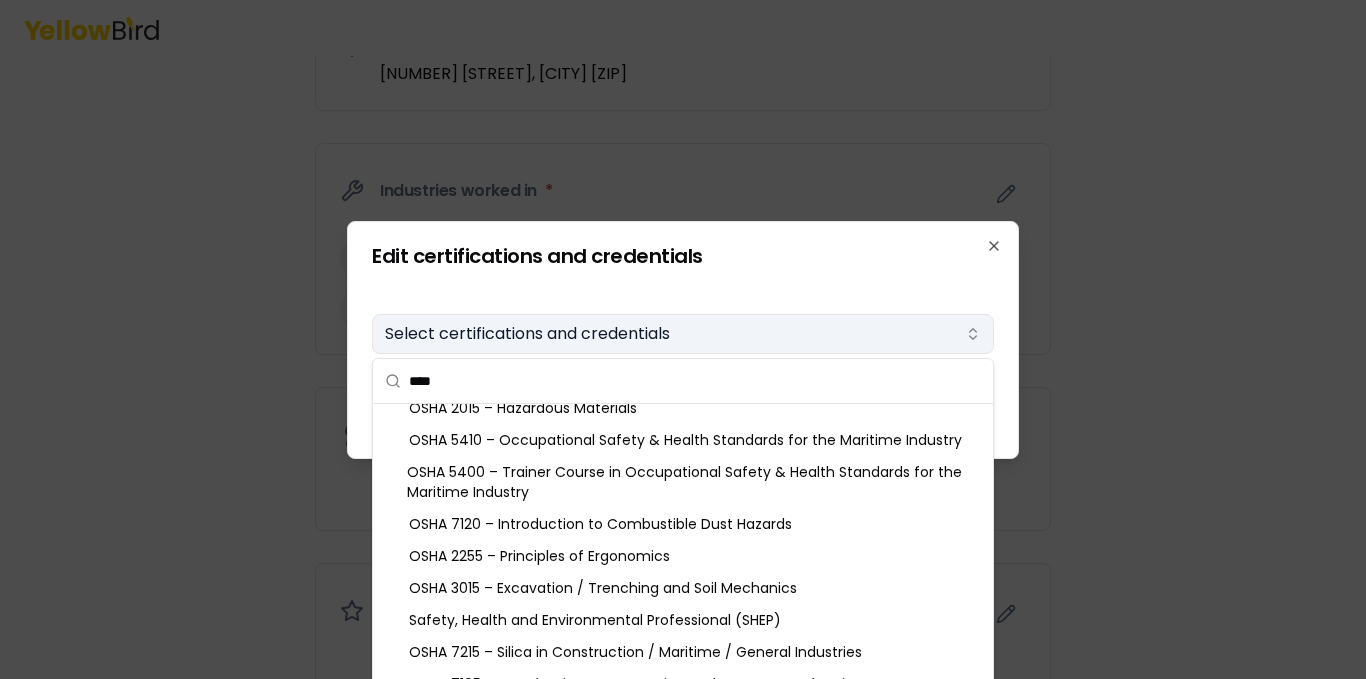 scroll, scrollTop: 48, scrollLeft: 0, axis: vertical 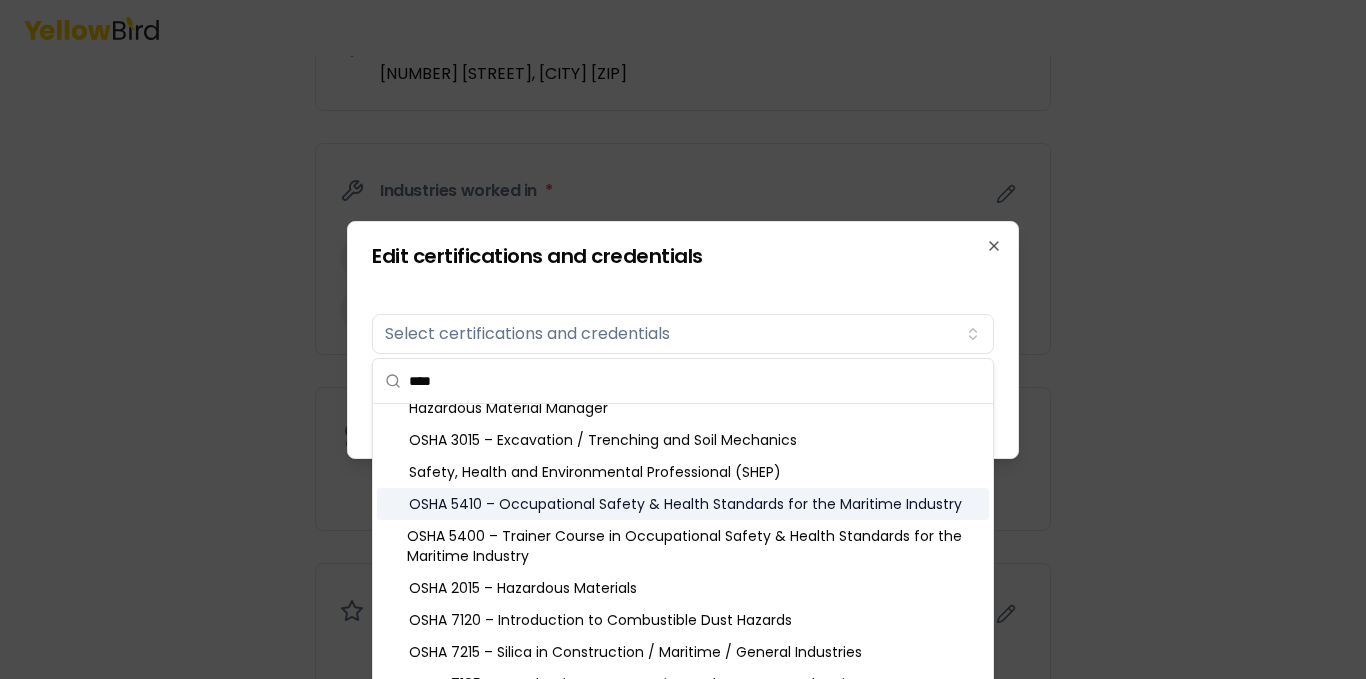 type on "****" 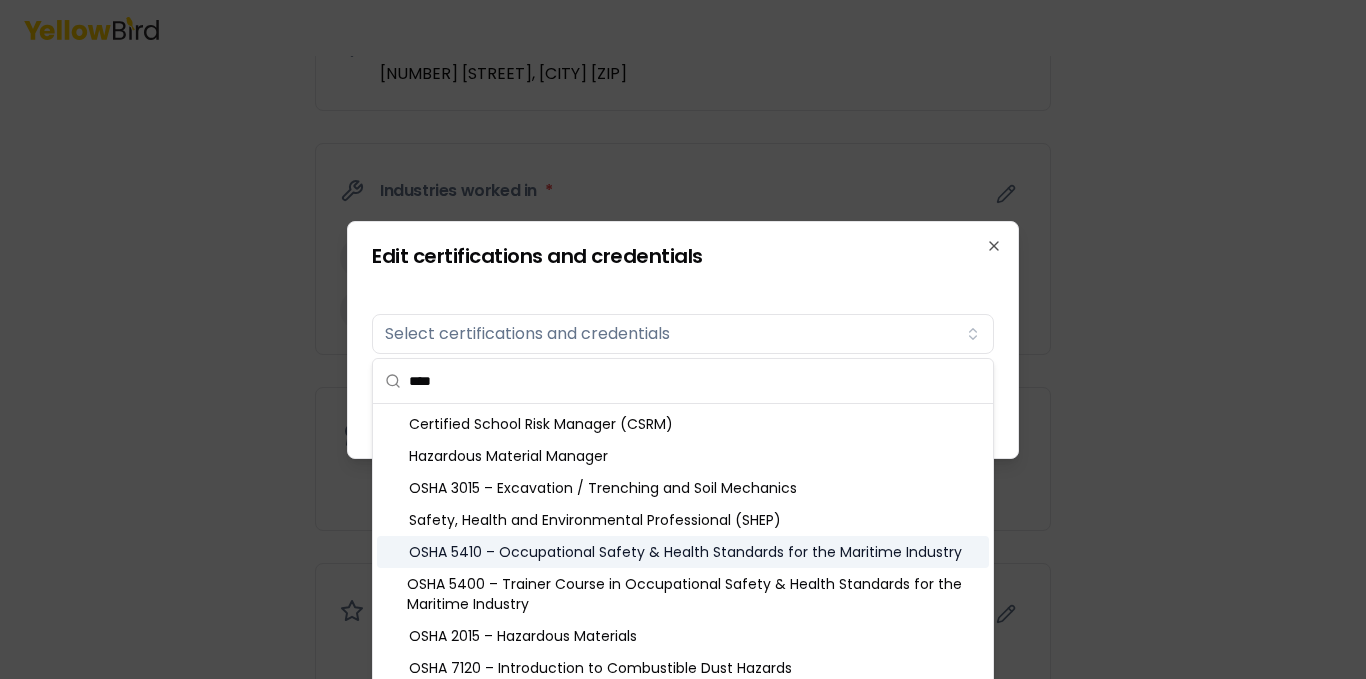 click on "****" at bounding box center (695, 381) 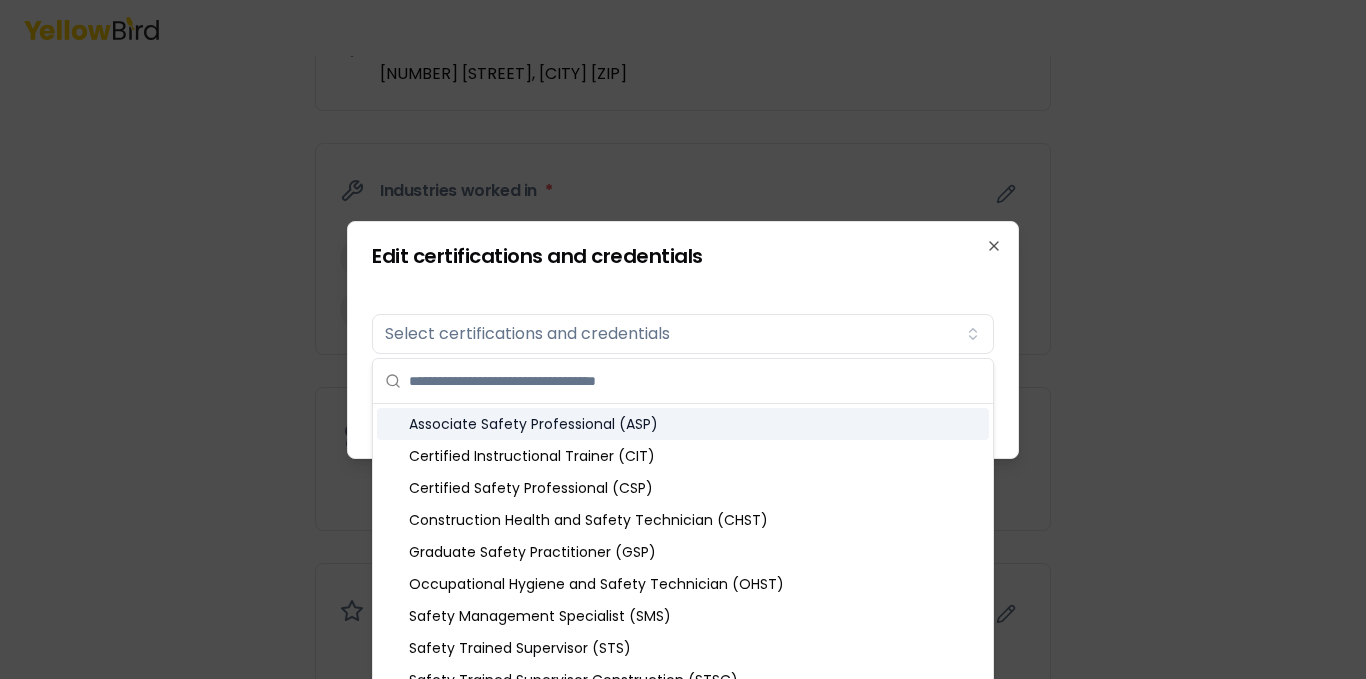 scroll, scrollTop: 1312, scrollLeft: 0, axis: vertical 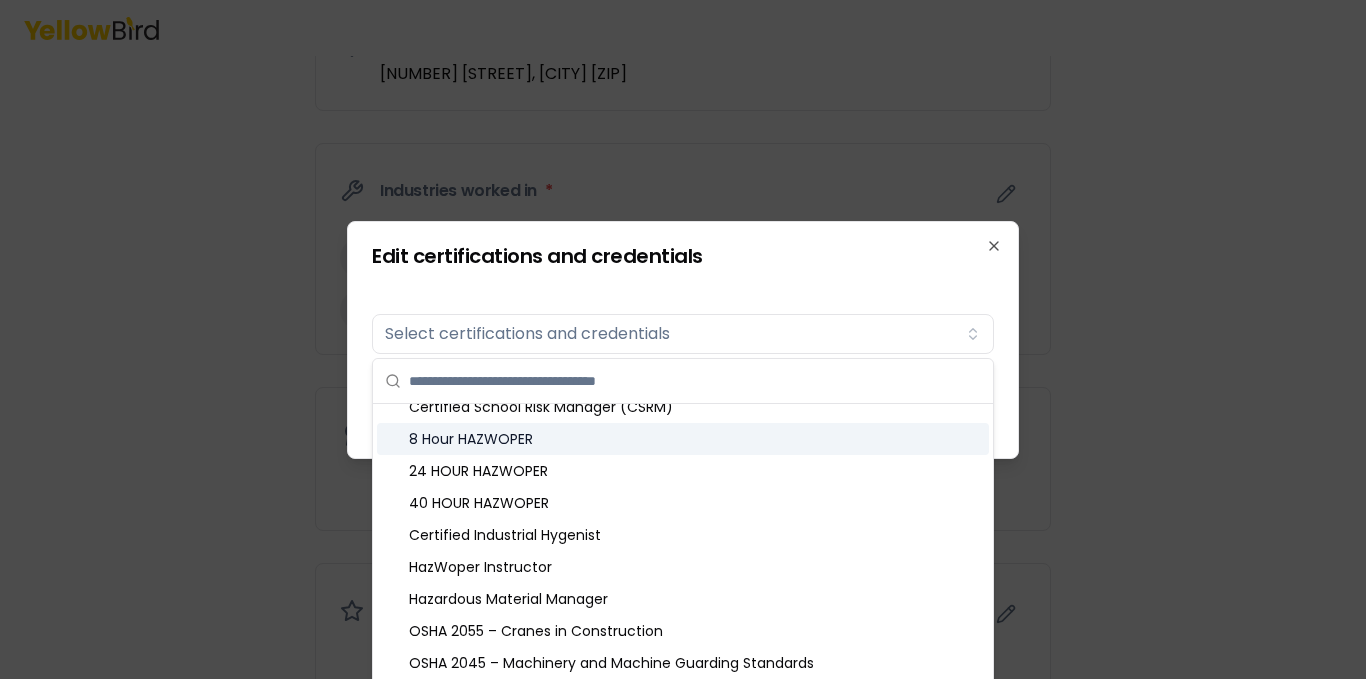 click on "8 Hour HAZWOPER" at bounding box center [683, 439] 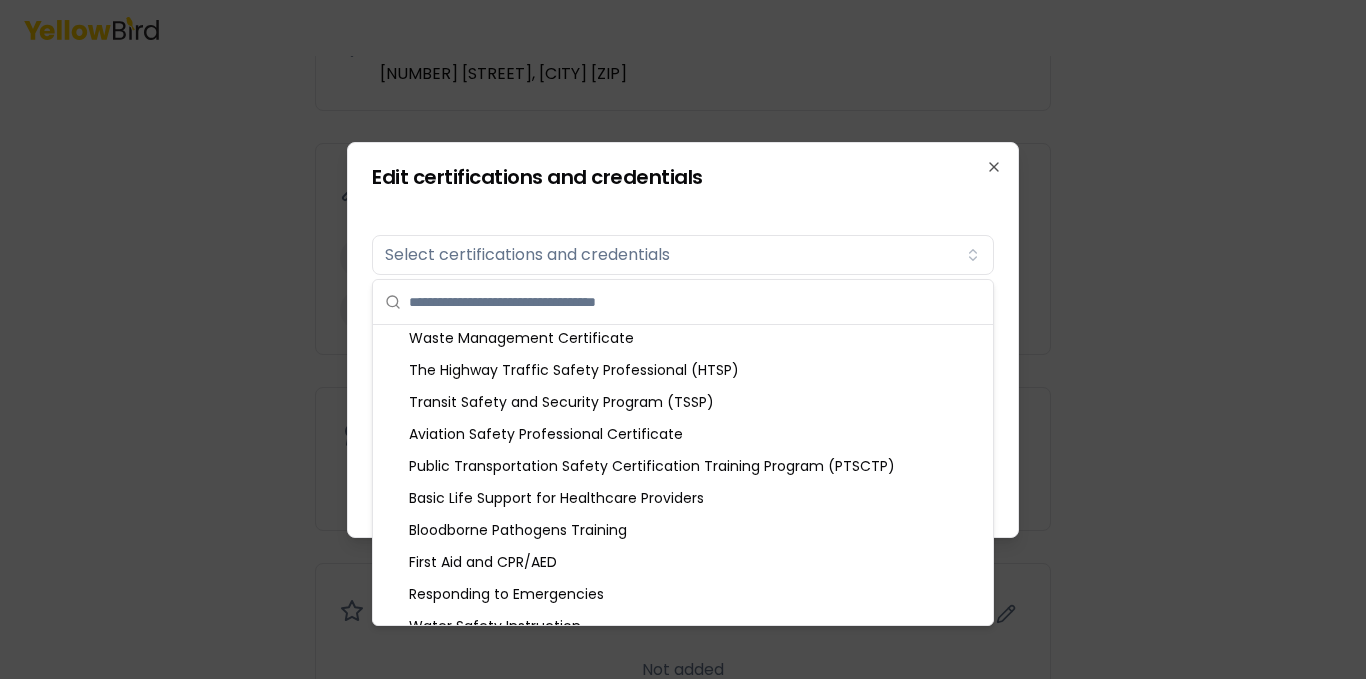 scroll, scrollTop: 2488, scrollLeft: 0, axis: vertical 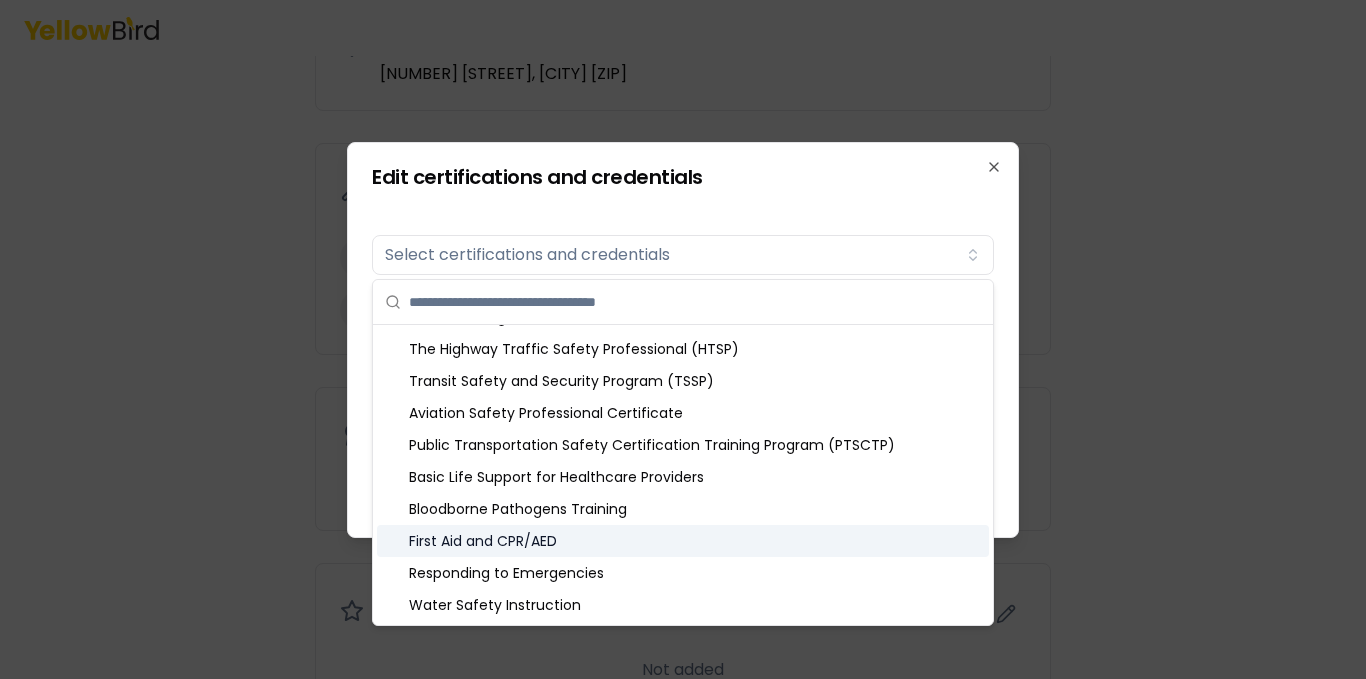 click on "First Aid and CPR/AED" at bounding box center [683, 541] 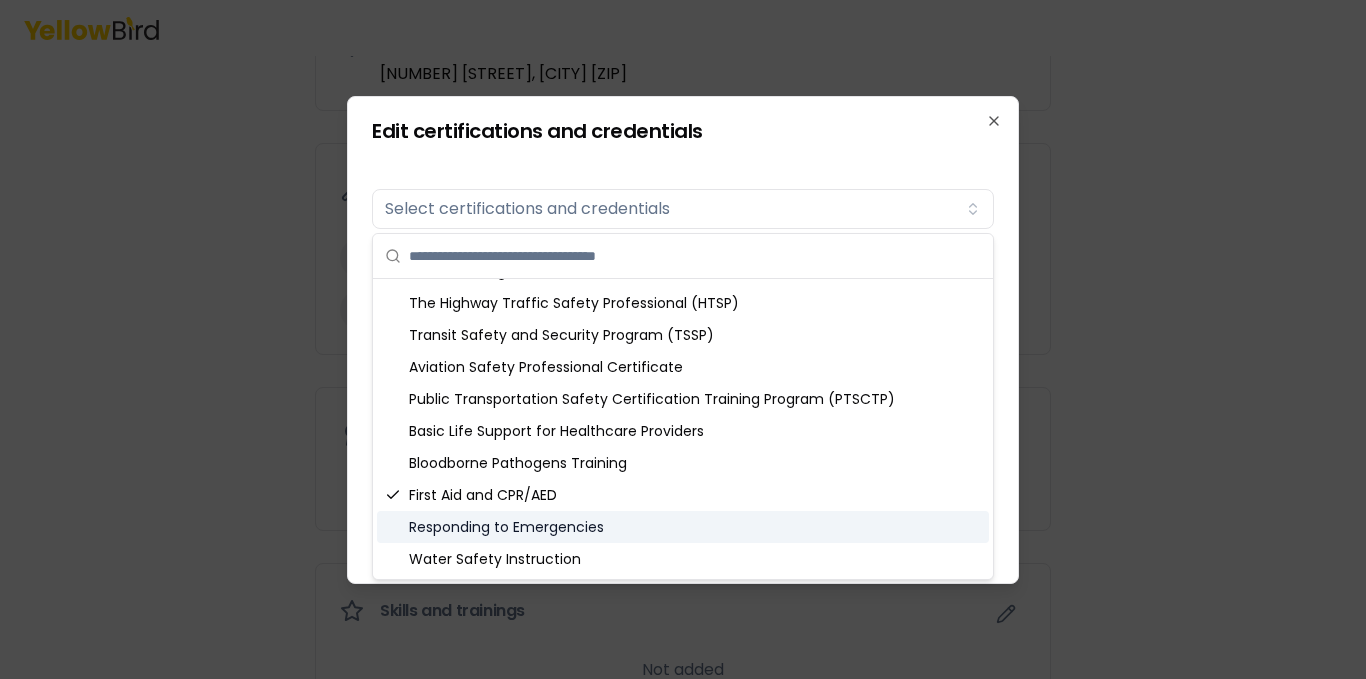 click on "Responding to Emergencies" at bounding box center (683, 527) 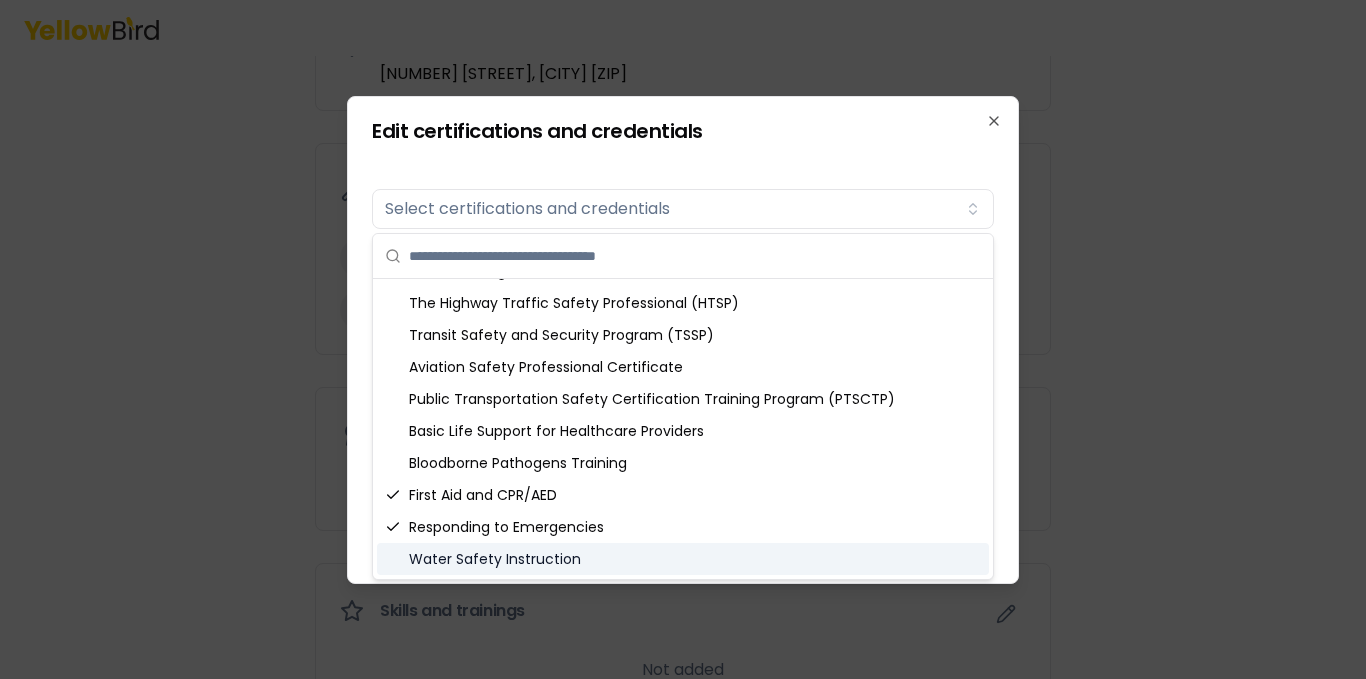 click on "Water Safety Instruction" at bounding box center [683, 559] 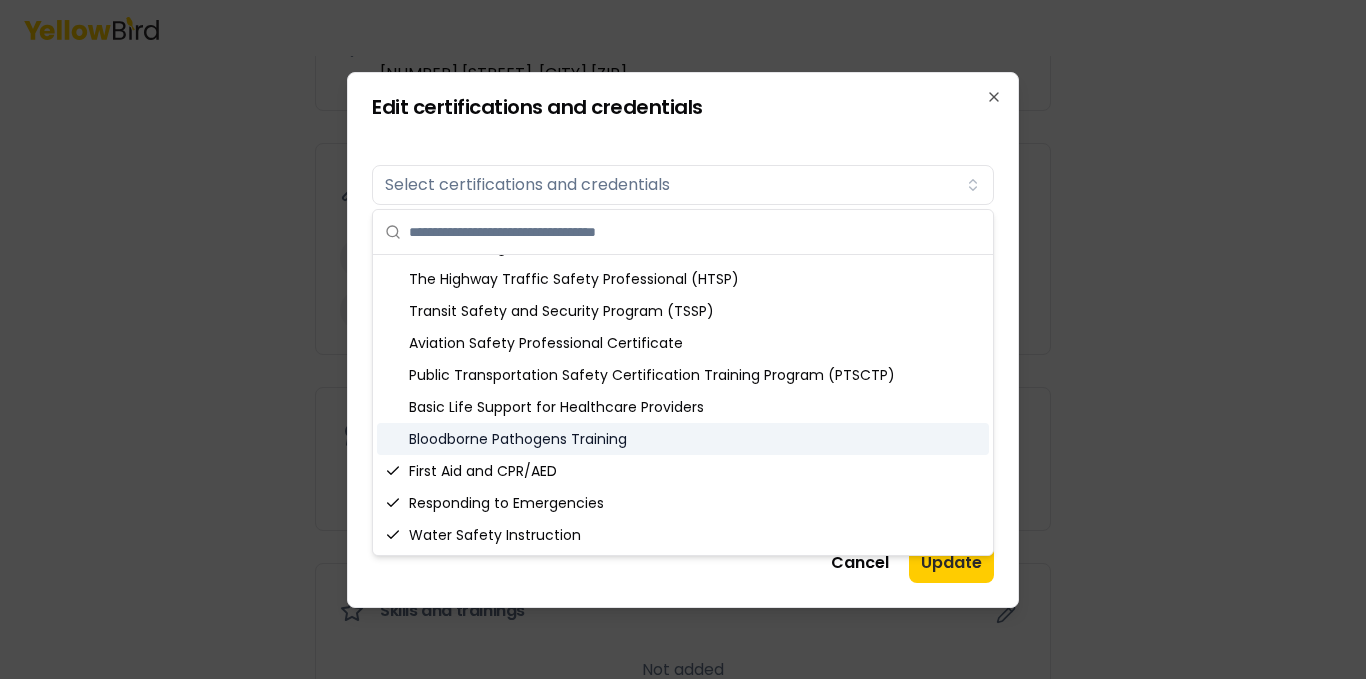 click on "Bloodborne Pathogens Training" at bounding box center [683, 439] 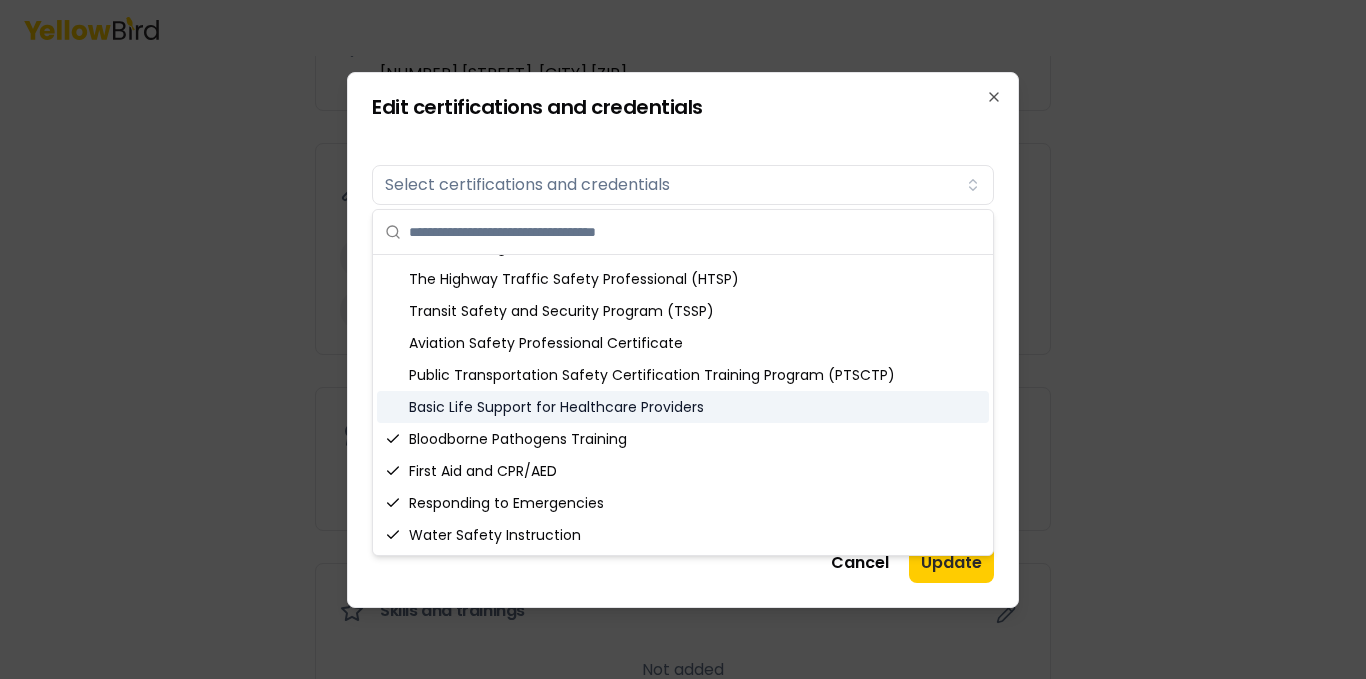 click on "Basic Life Support for Healthcare Providers" at bounding box center [683, 407] 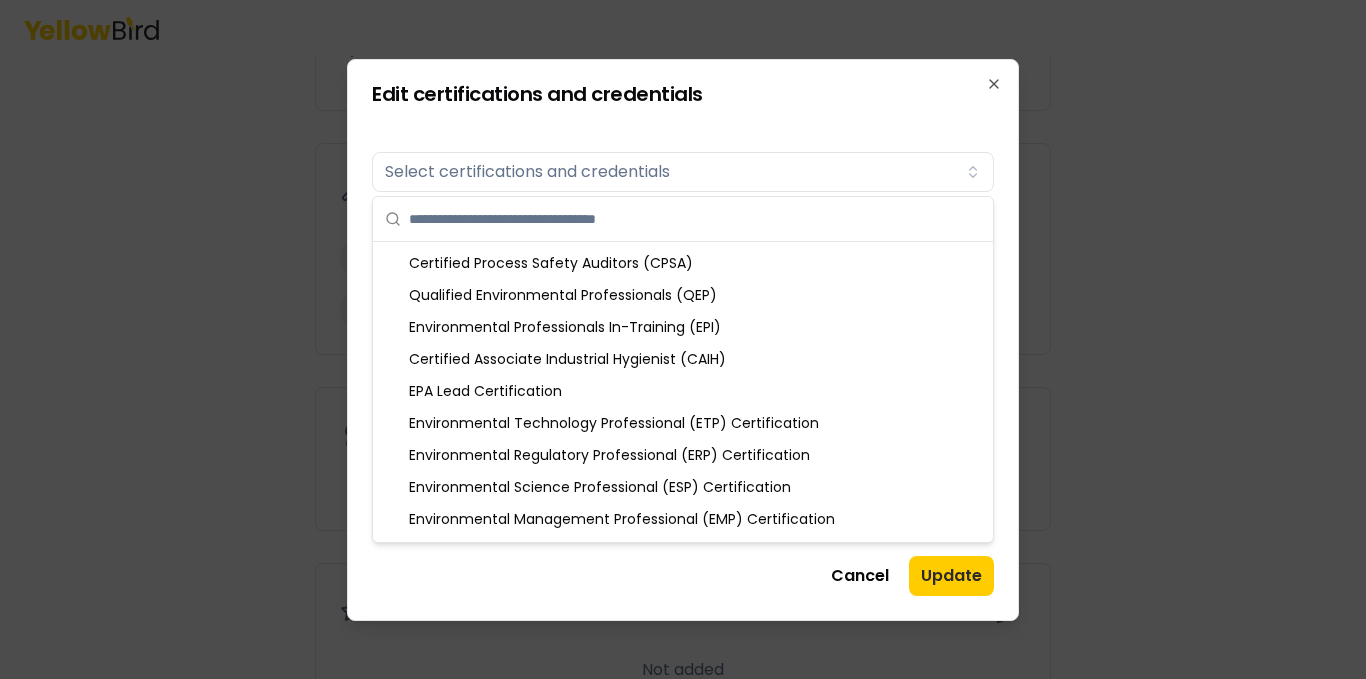 scroll, scrollTop: 2182, scrollLeft: 0, axis: vertical 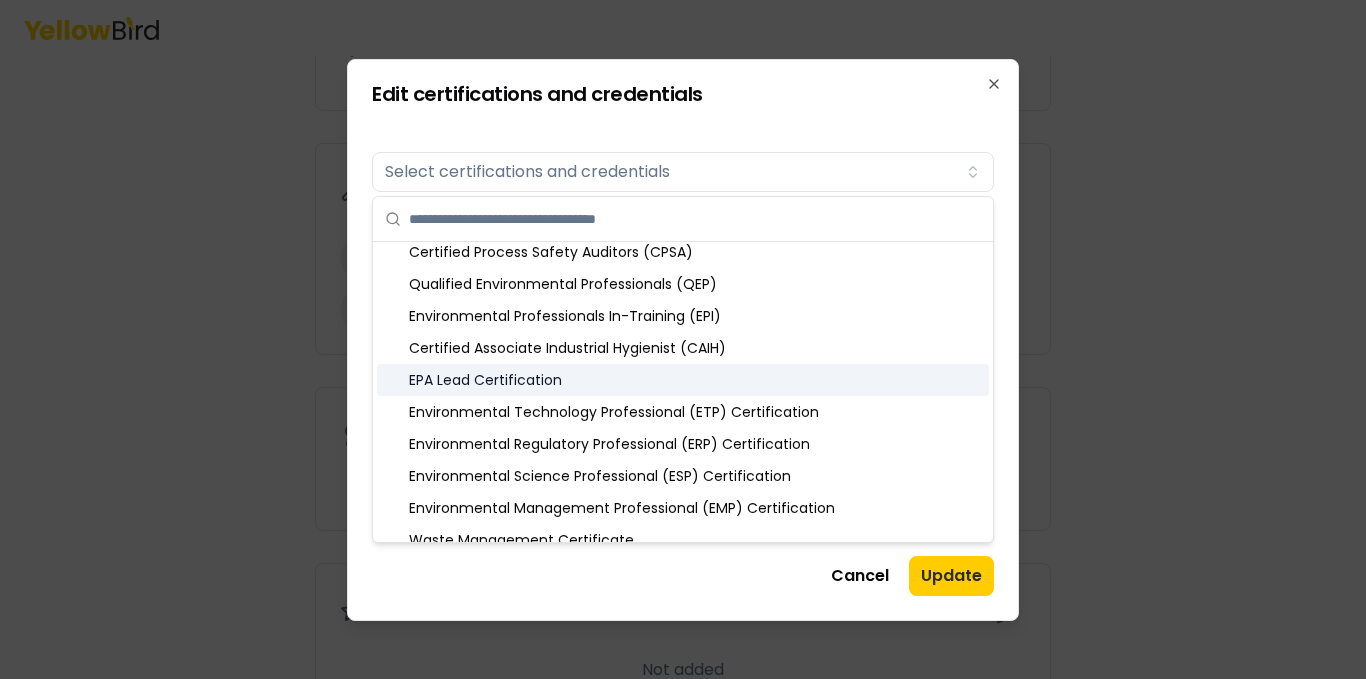 click on "EPA Lead Certification" at bounding box center [683, 380] 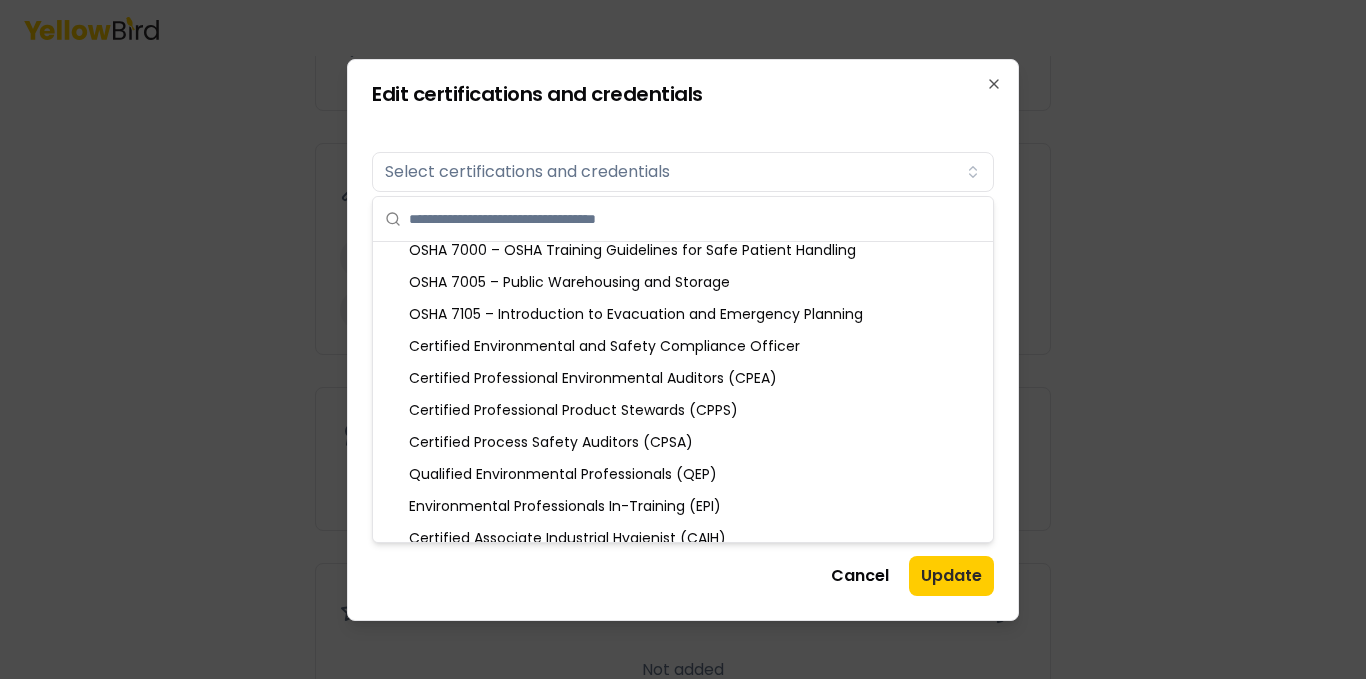 scroll, scrollTop: 2045, scrollLeft: 0, axis: vertical 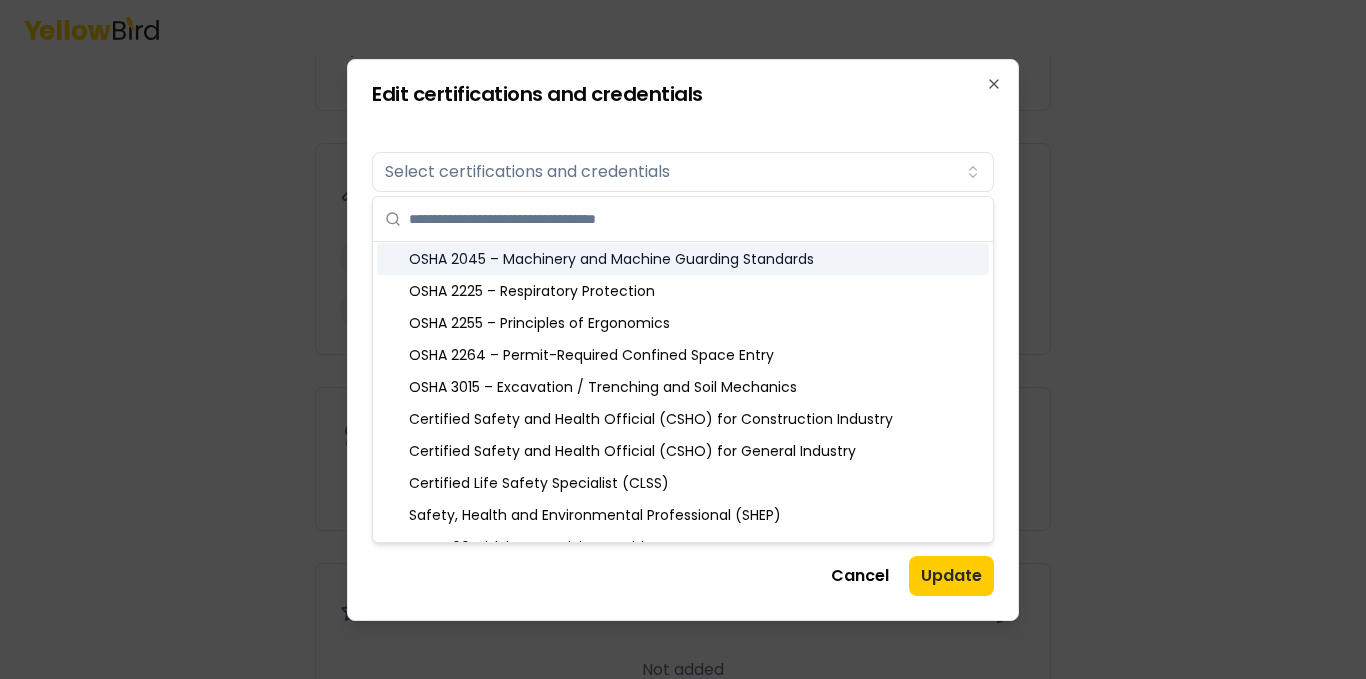 click at bounding box center [695, 219] 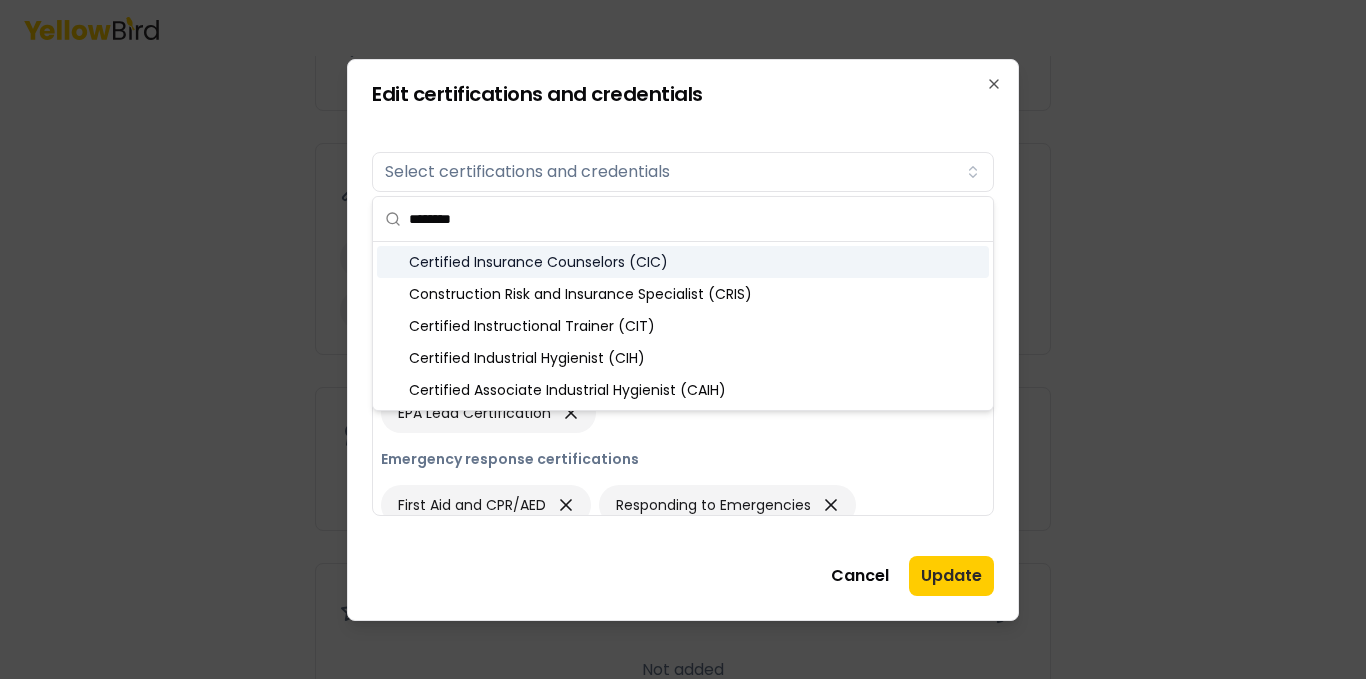 scroll, scrollTop: 0, scrollLeft: 0, axis: both 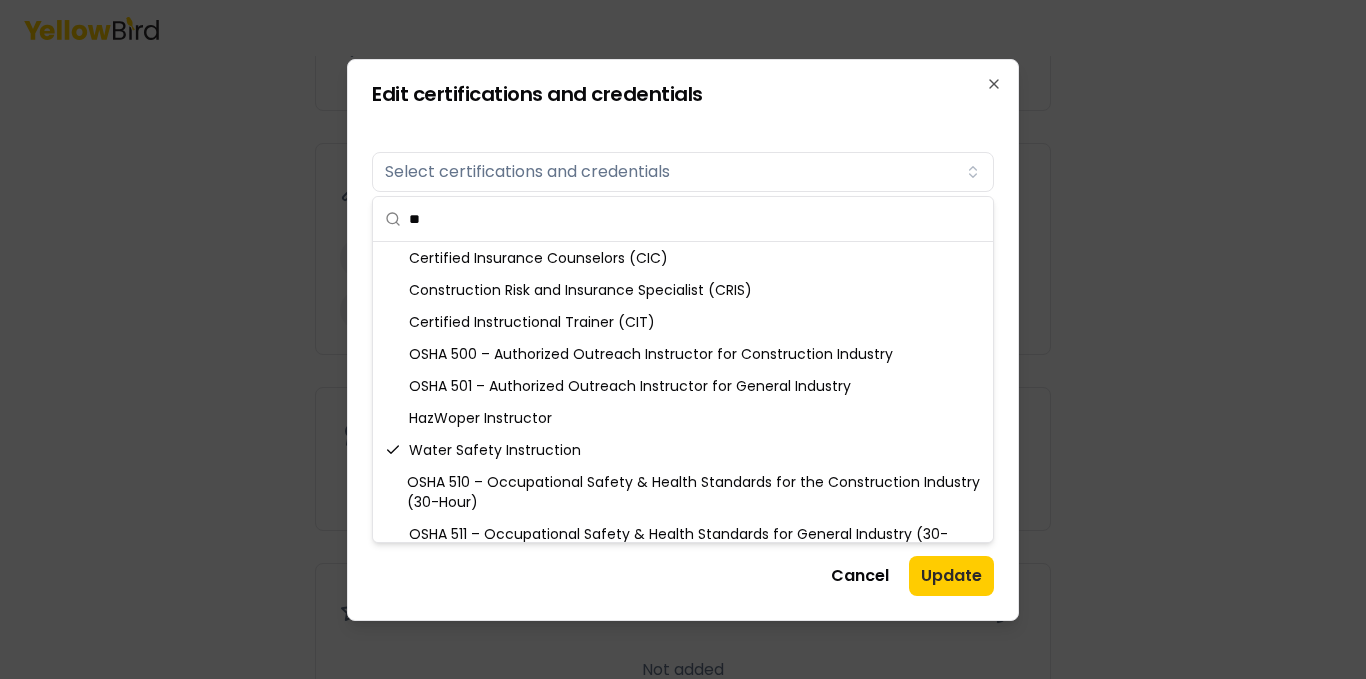 type on "*" 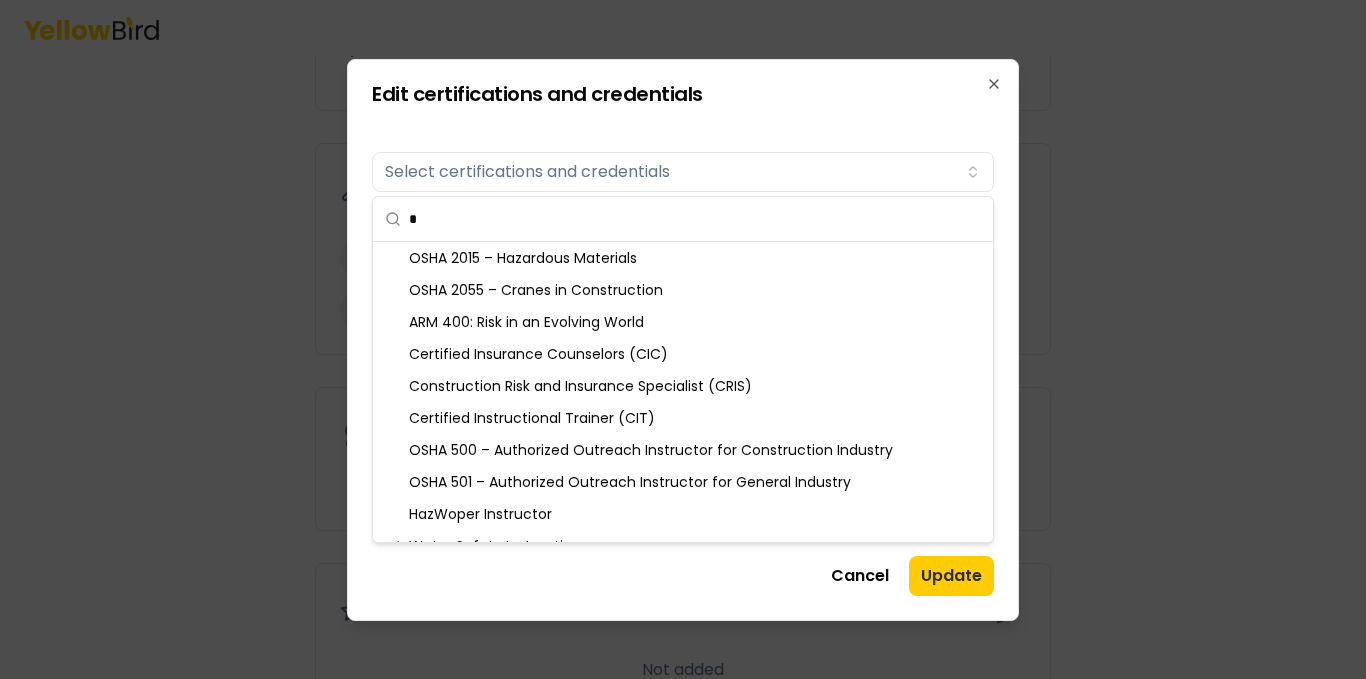 scroll, scrollTop: 164, scrollLeft: 0, axis: vertical 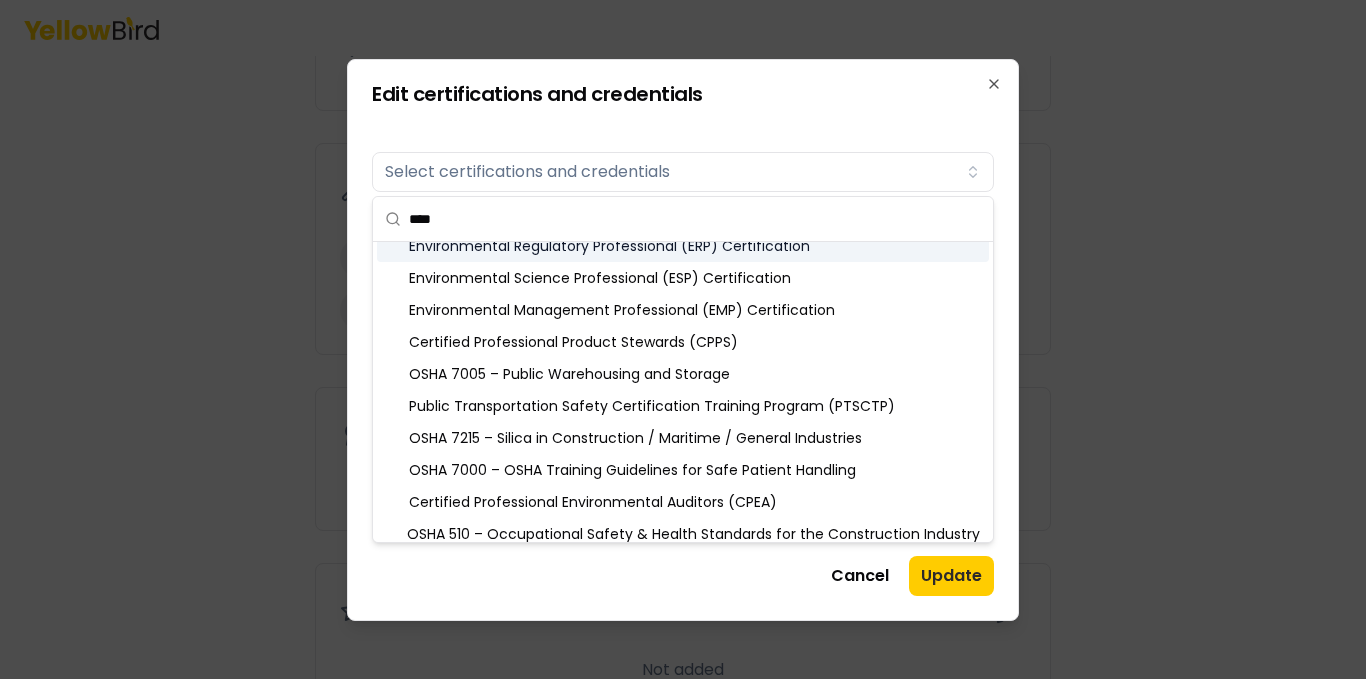 click on "****" at bounding box center [695, 219] 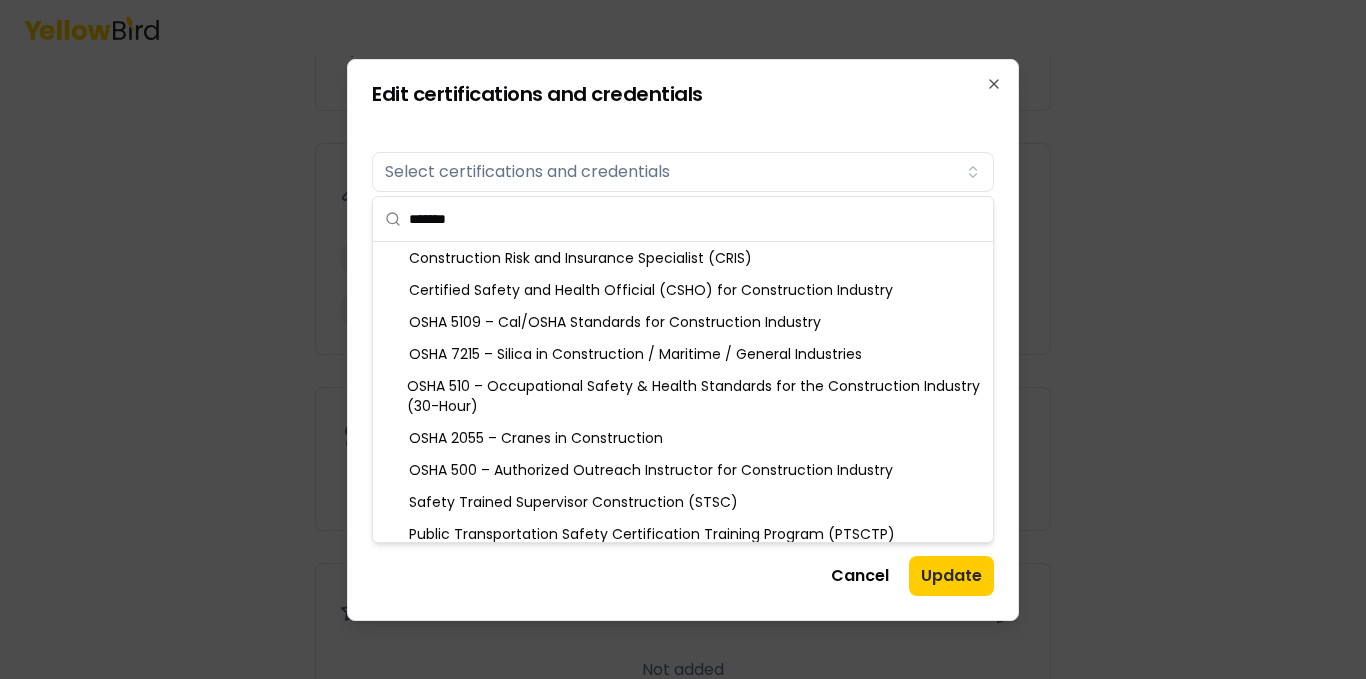 scroll, scrollTop: 0, scrollLeft: 0, axis: both 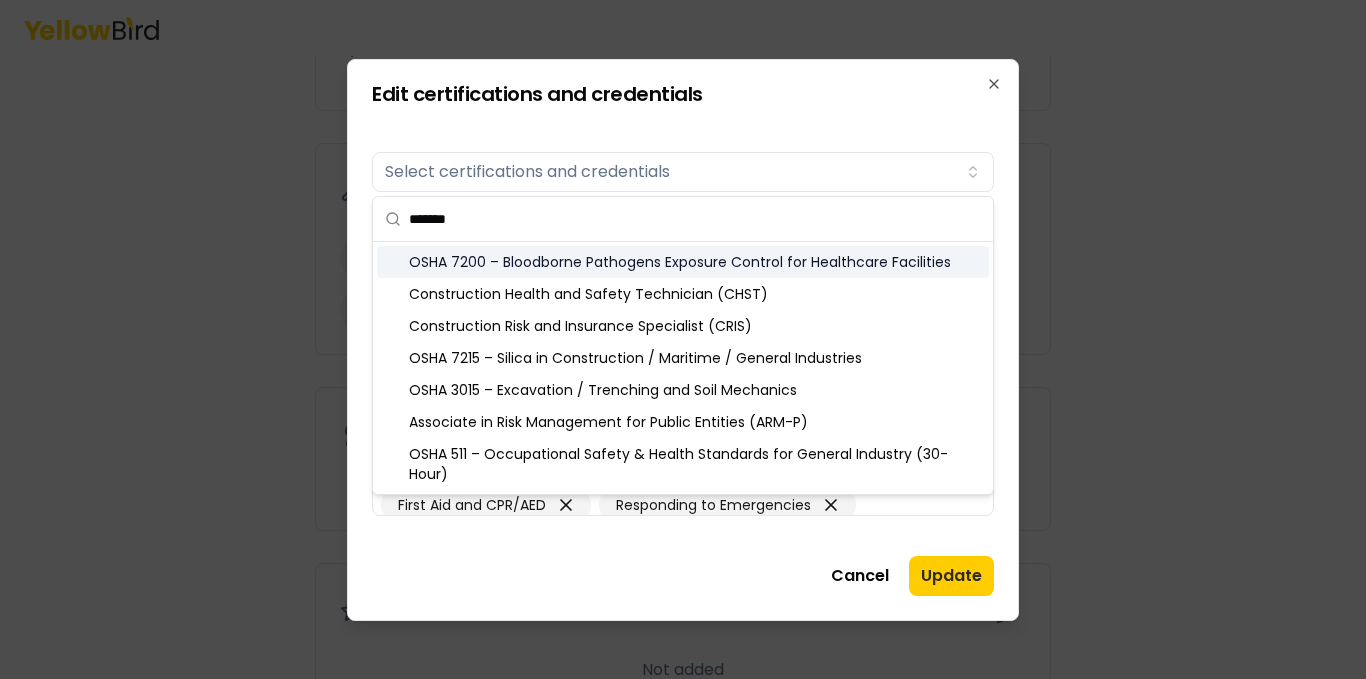 click on "*******" at bounding box center [695, 219] 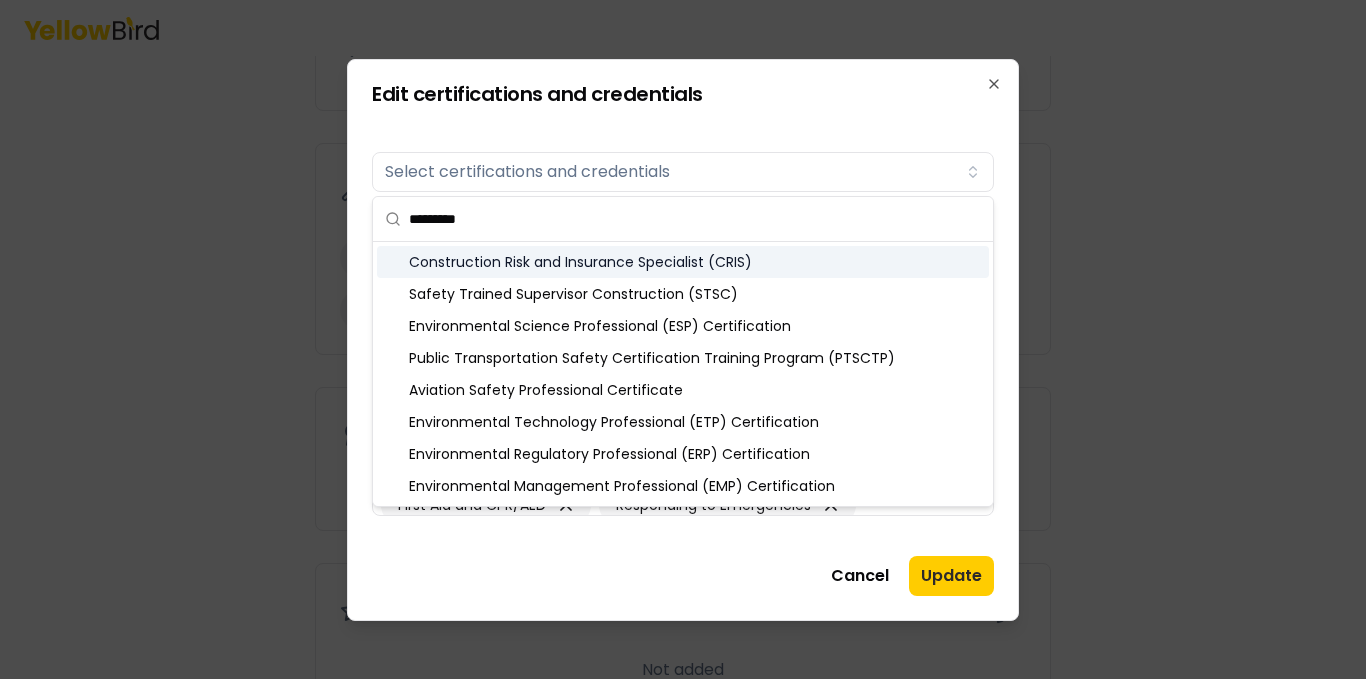 scroll, scrollTop: 0, scrollLeft: 0, axis: both 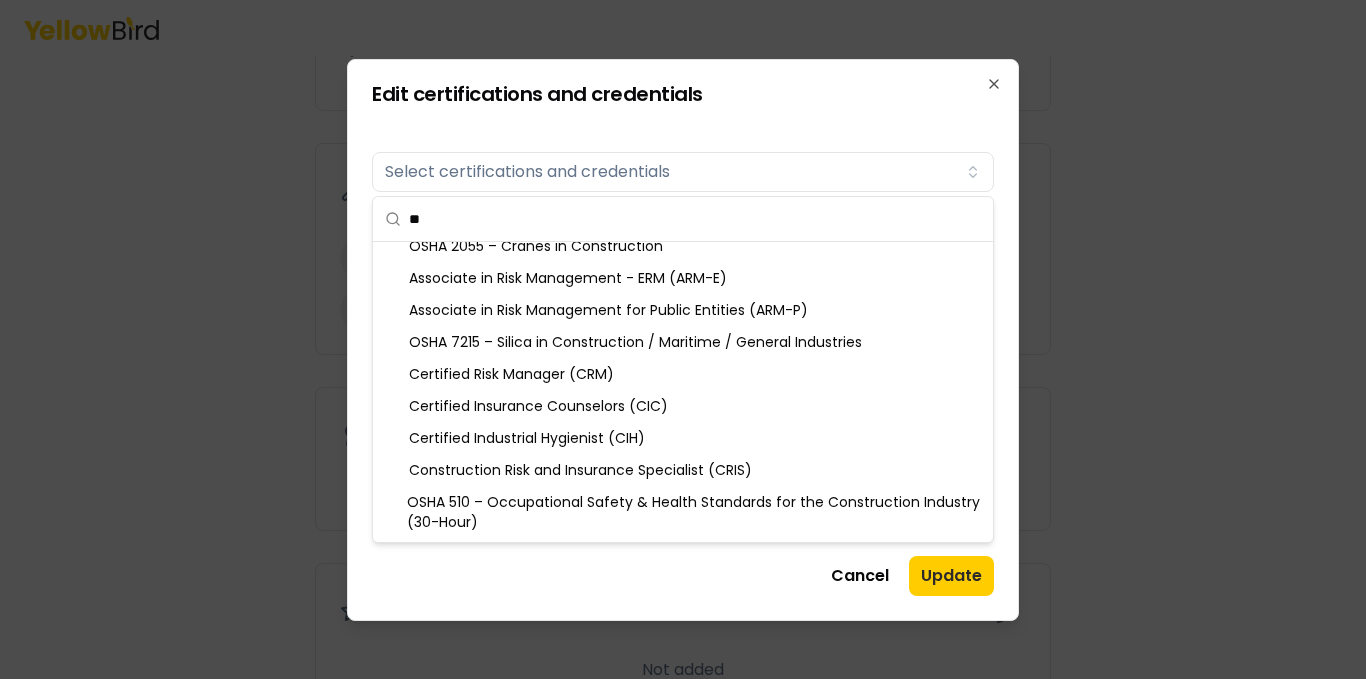 type on "*" 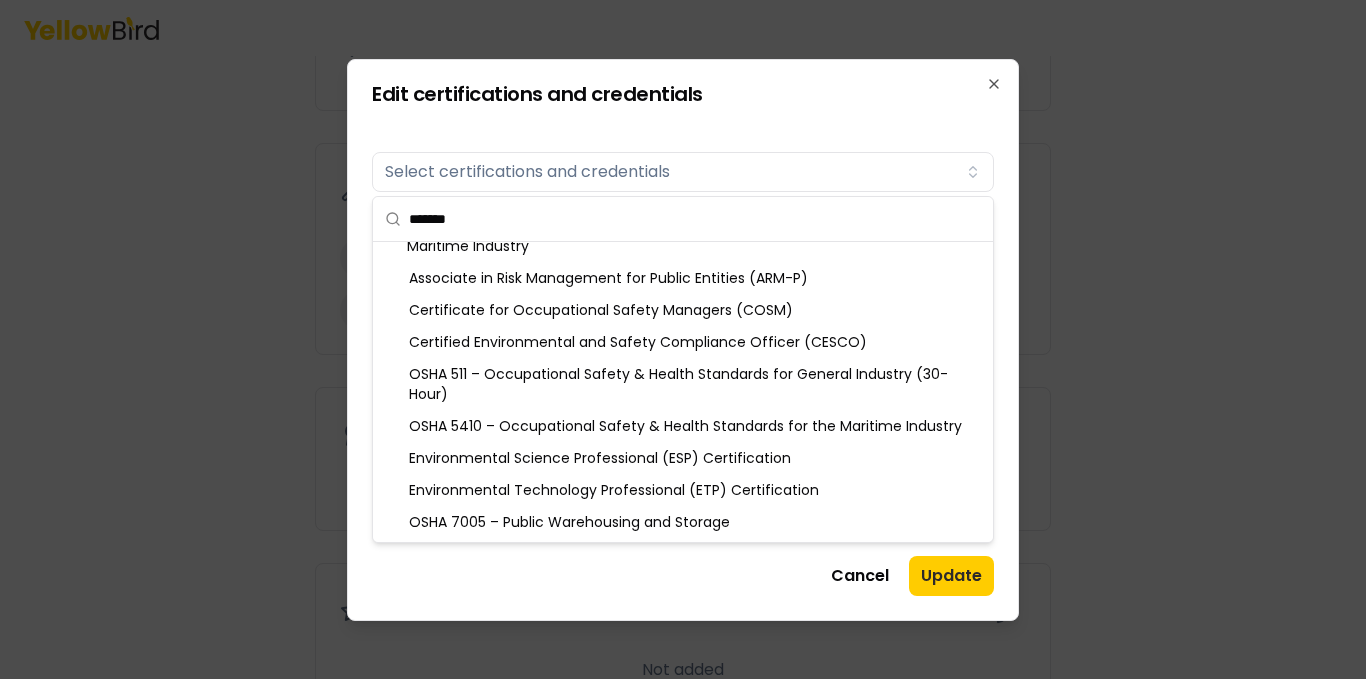 scroll, scrollTop: 0, scrollLeft: 0, axis: both 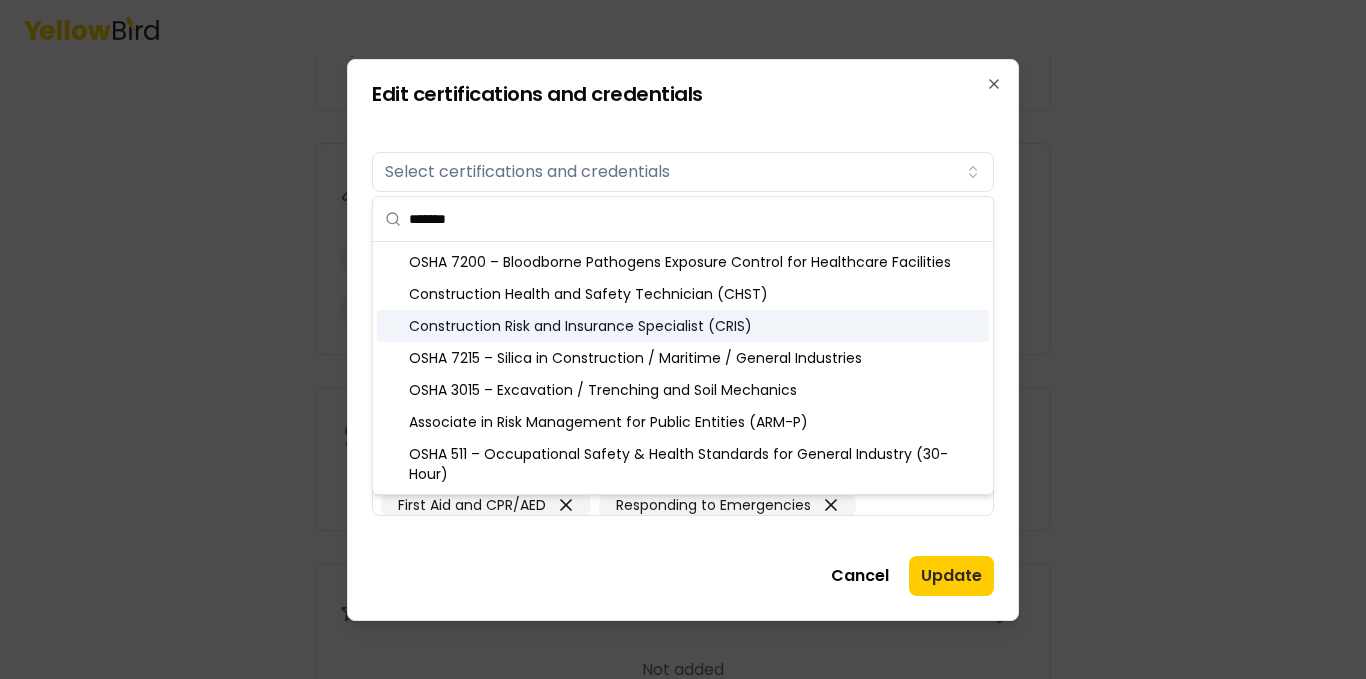 type on "*******" 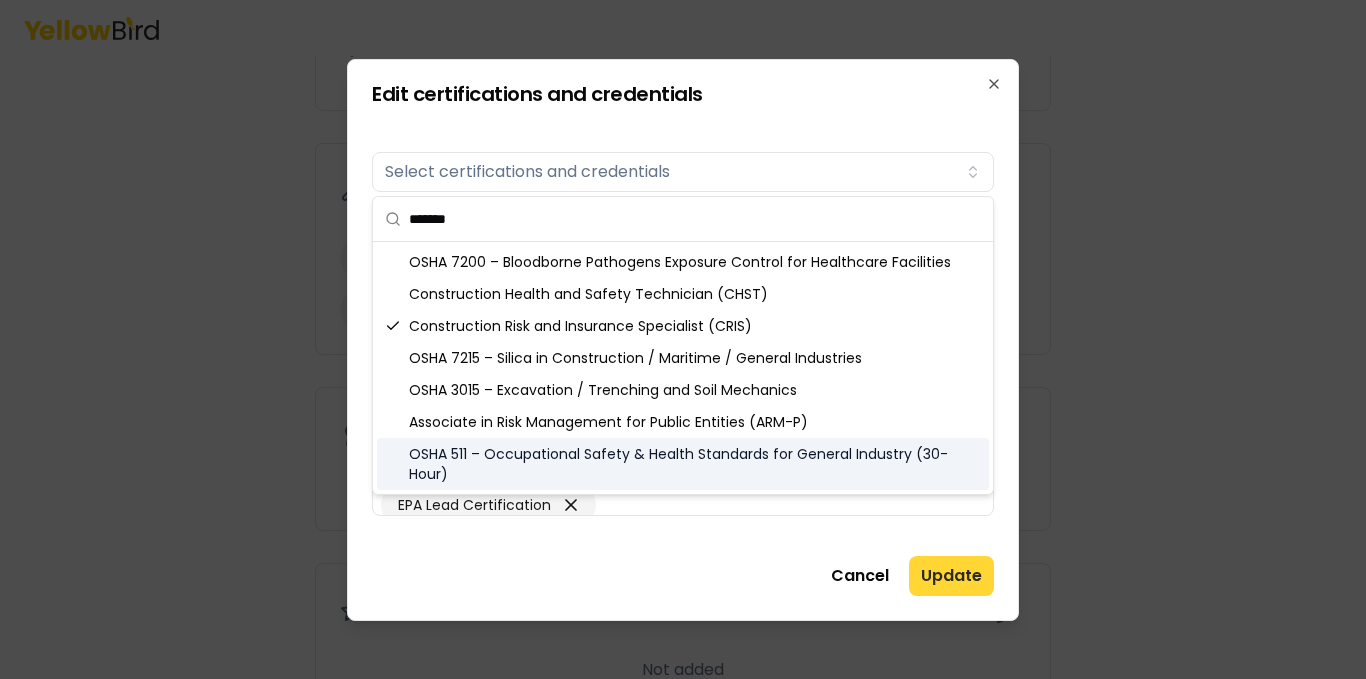 click on "Update" at bounding box center (951, 576) 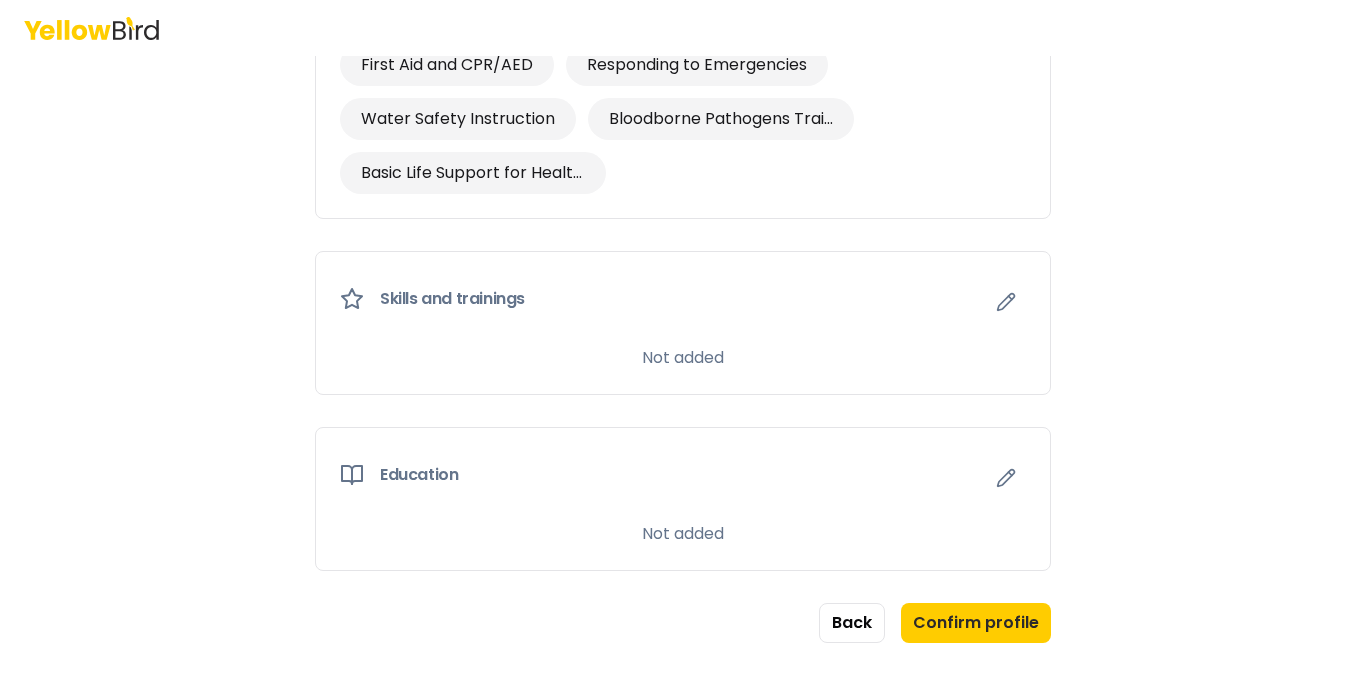 scroll, scrollTop: 1617, scrollLeft: 0, axis: vertical 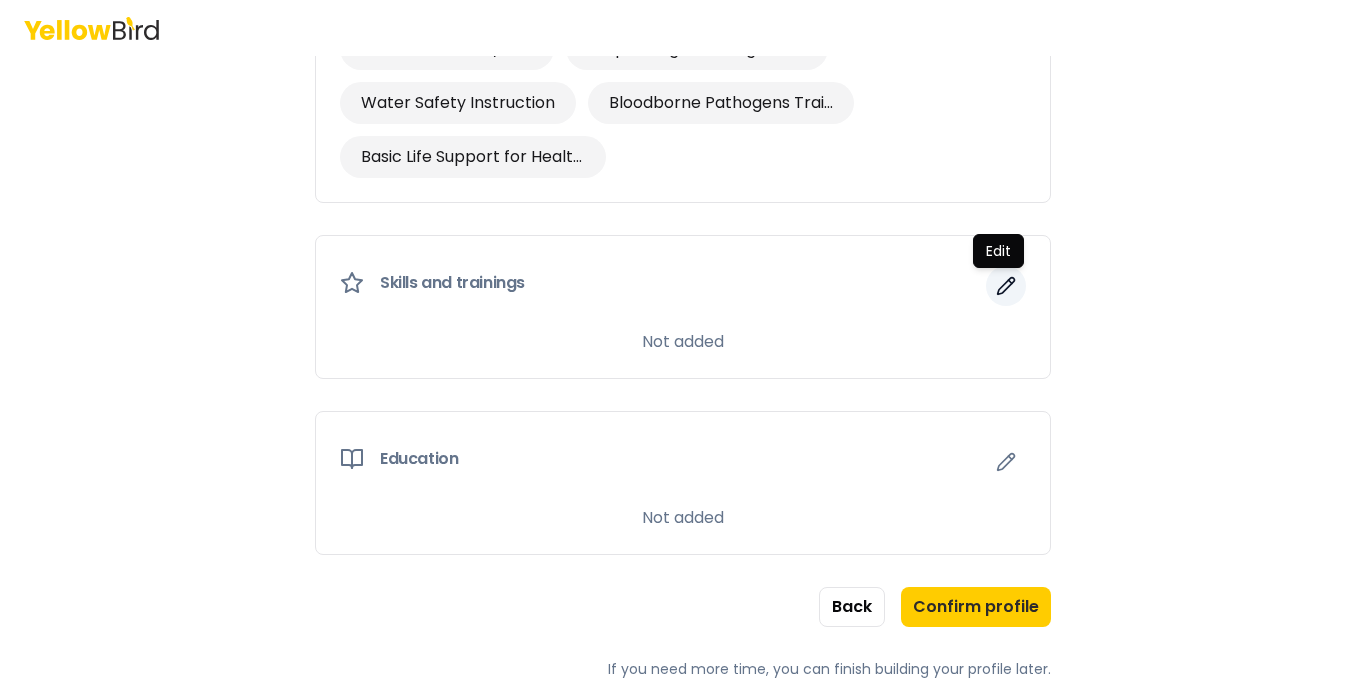 click at bounding box center [1006, 286] 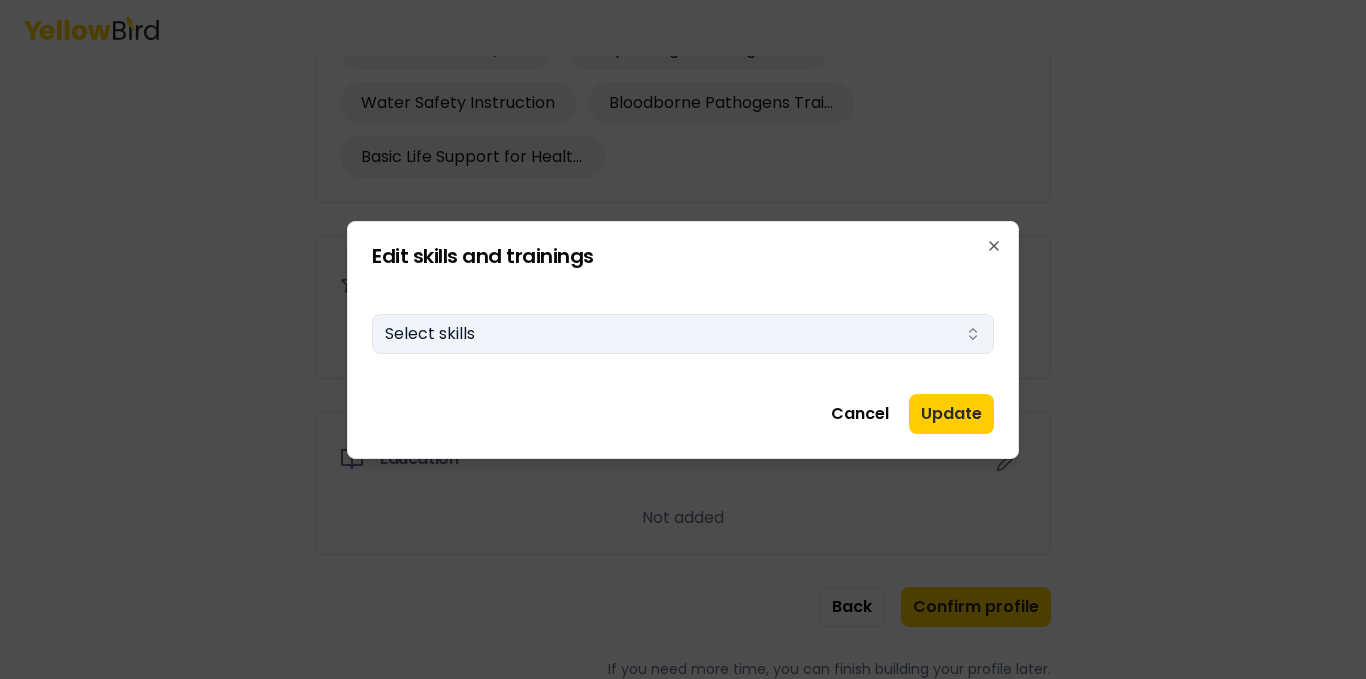 click on "Select skills" at bounding box center [683, 334] 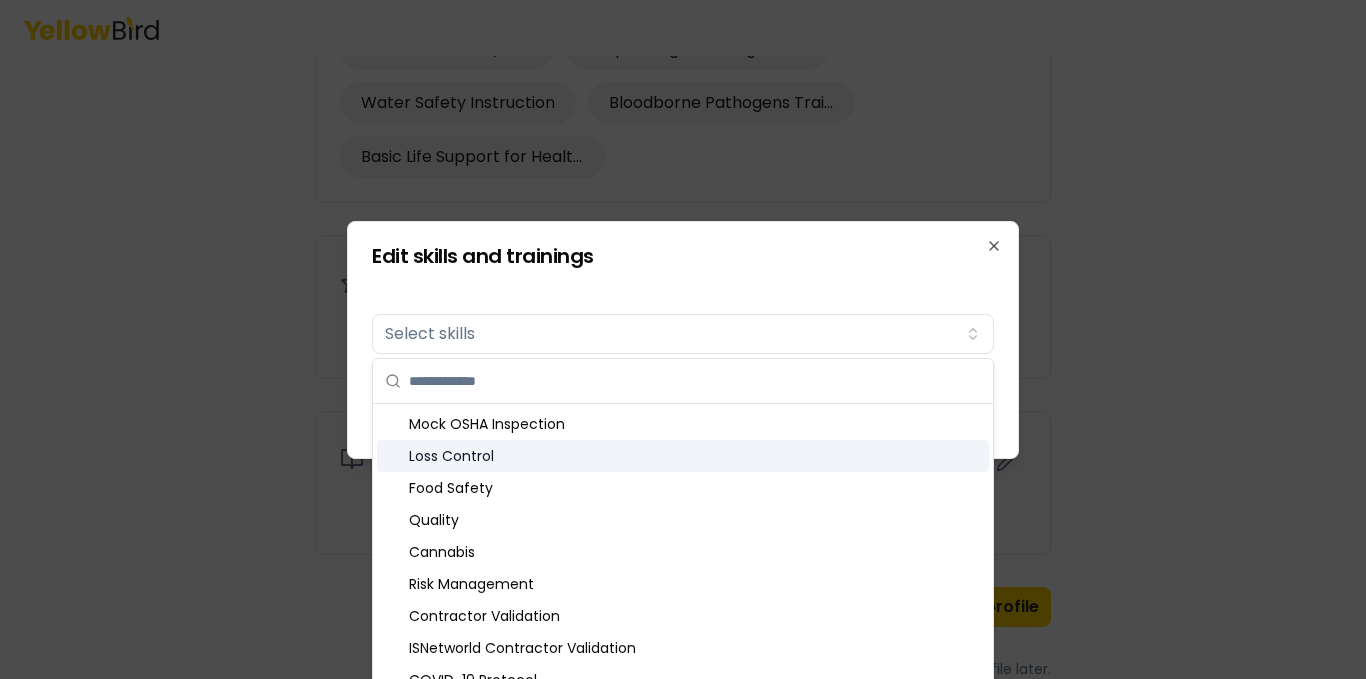 click on "Loss Control" at bounding box center [683, 456] 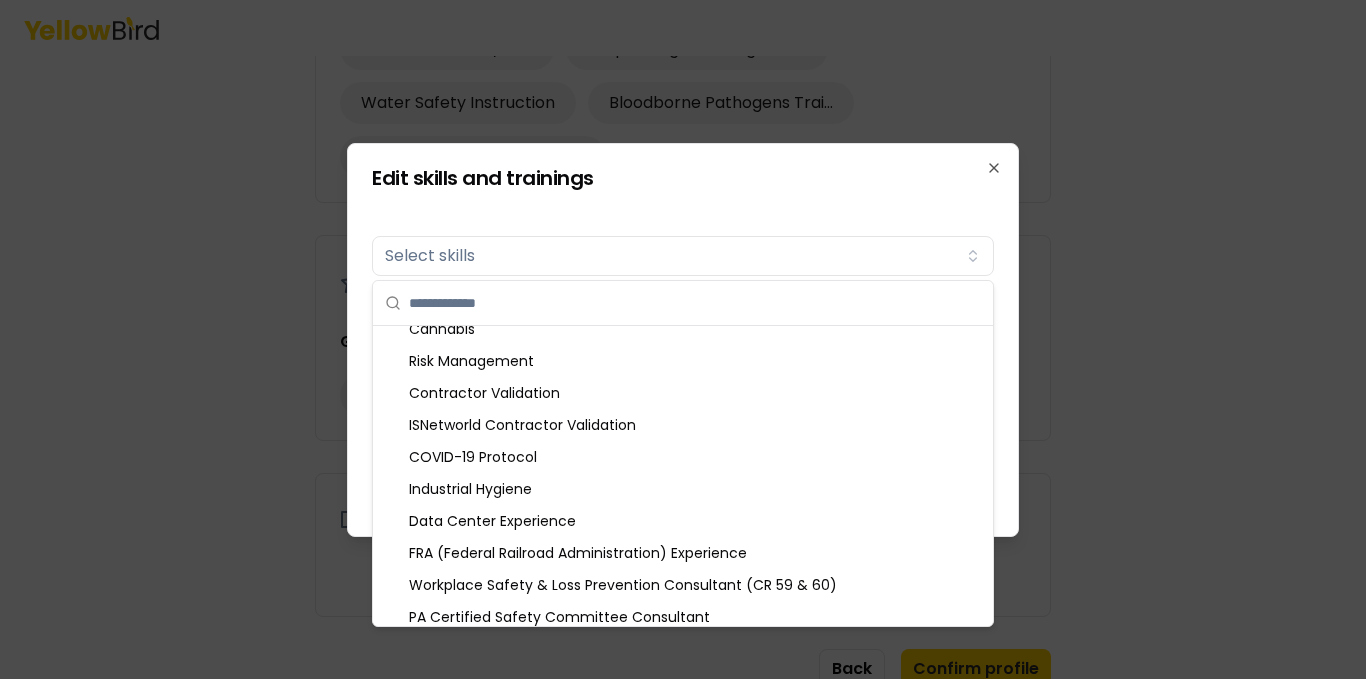 scroll, scrollTop: 149, scrollLeft: 0, axis: vertical 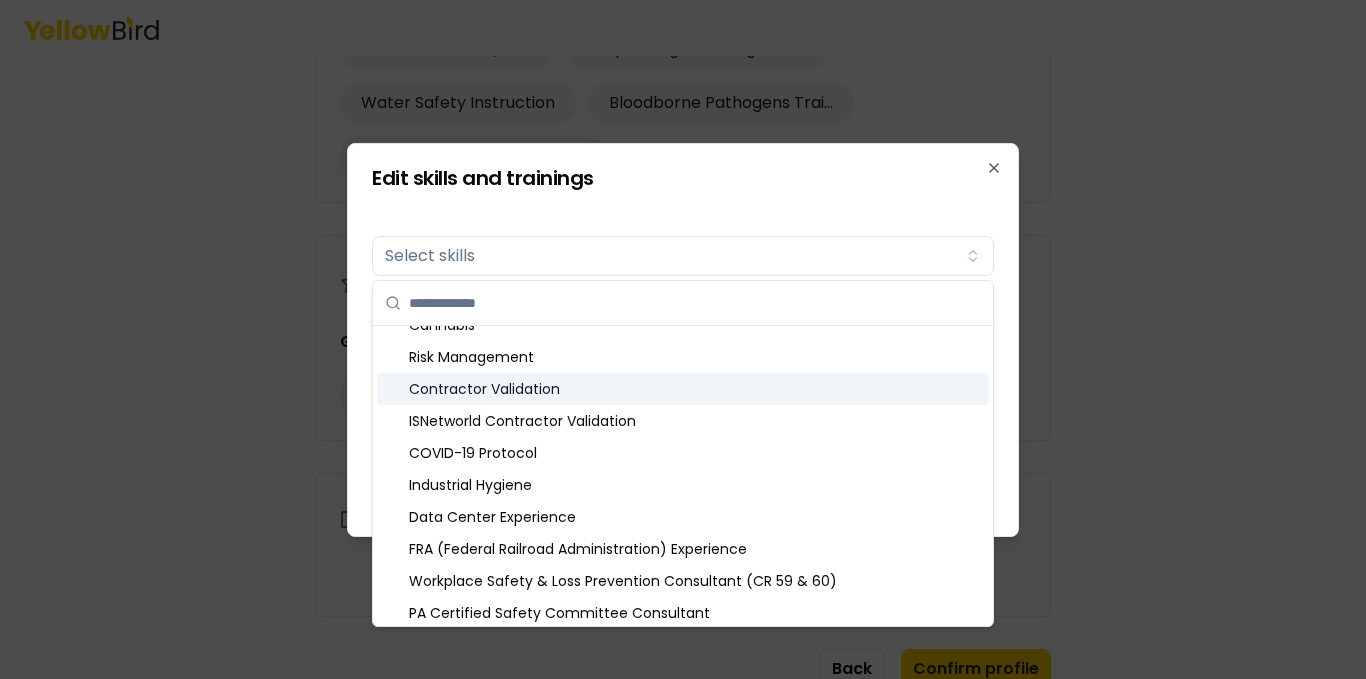 click on "Contractor Validation" at bounding box center (683, 389) 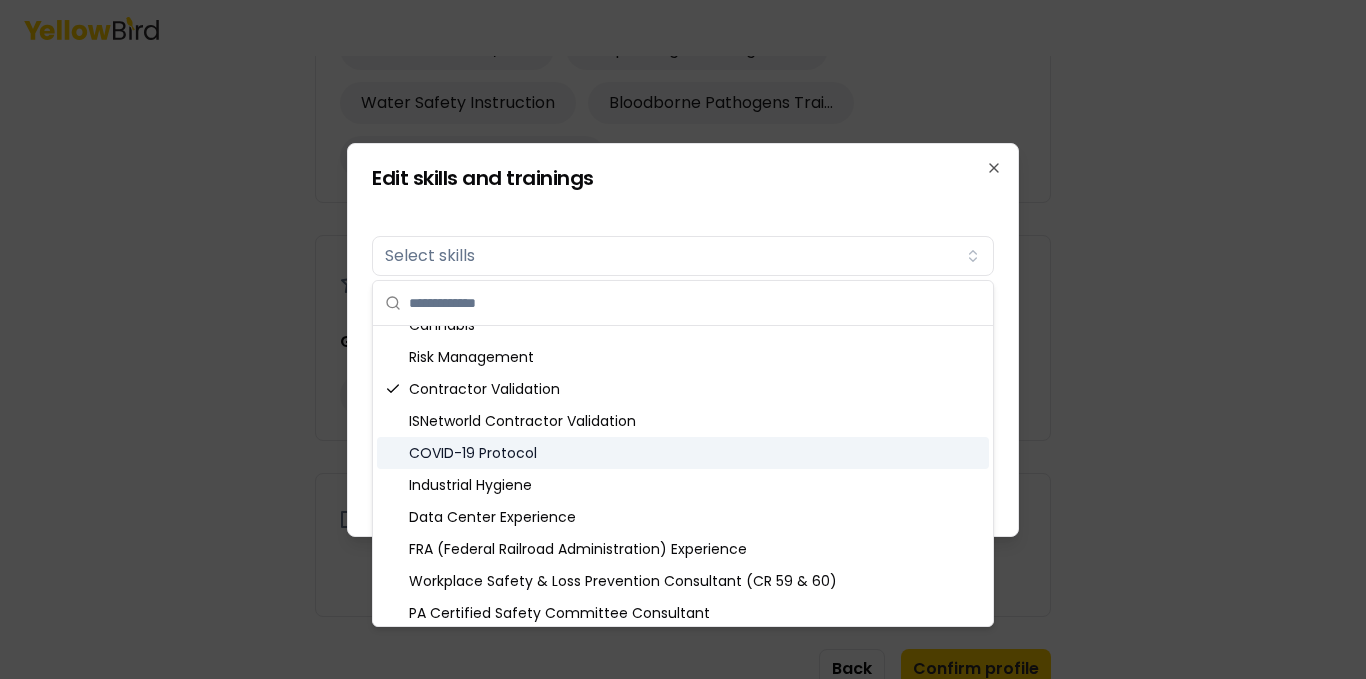 click on "COVID-19 Protocol" at bounding box center (683, 453) 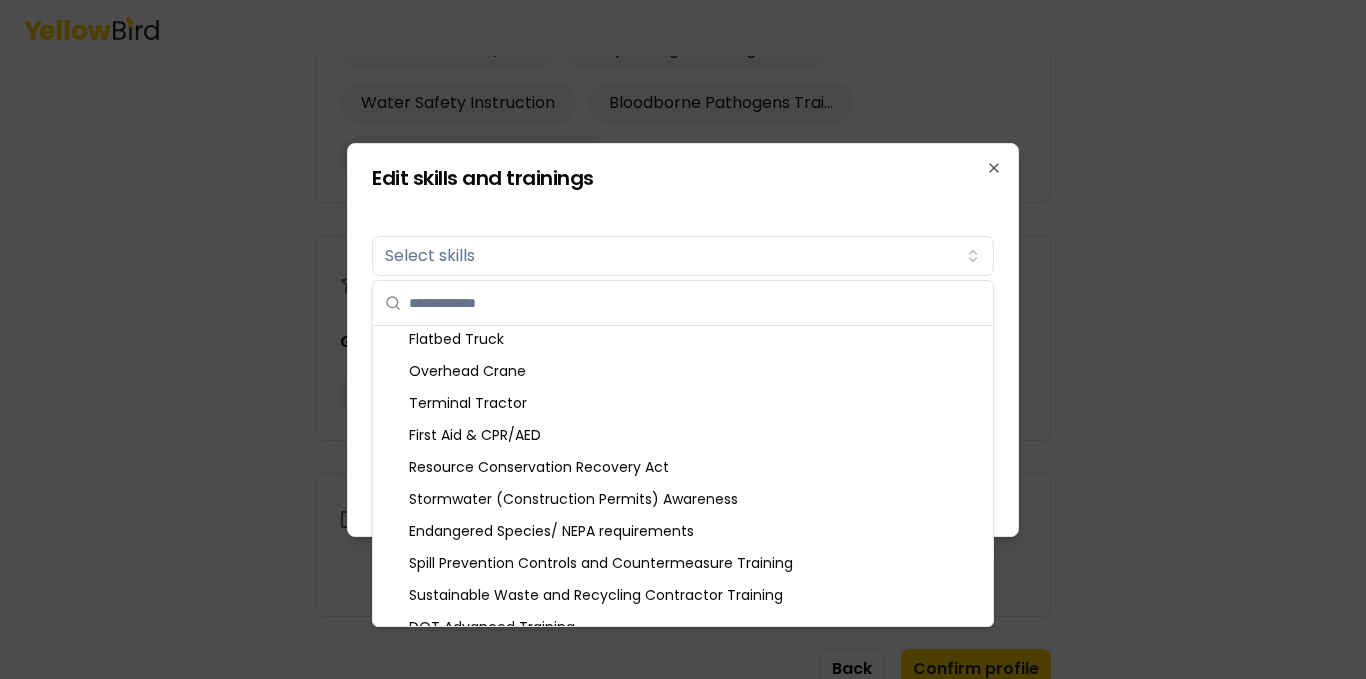 scroll, scrollTop: 828, scrollLeft: 0, axis: vertical 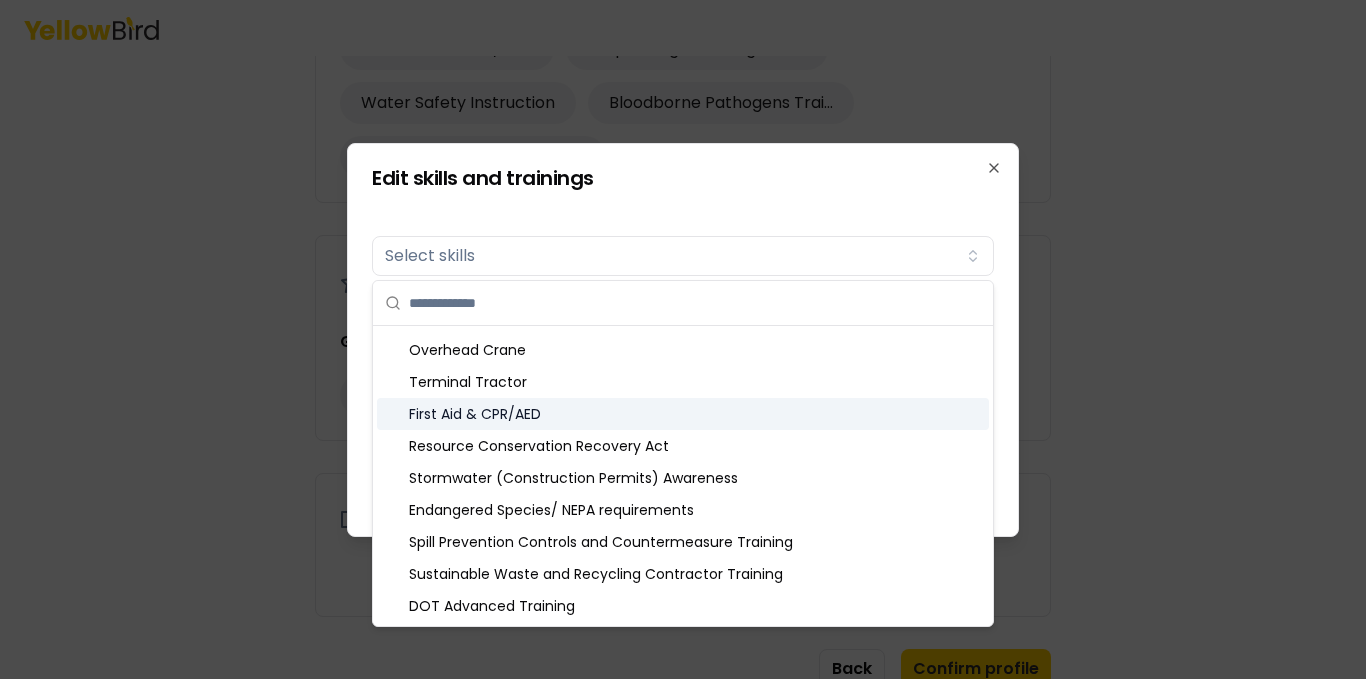 click on "First Aid & CPR/AED" at bounding box center (683, 414) 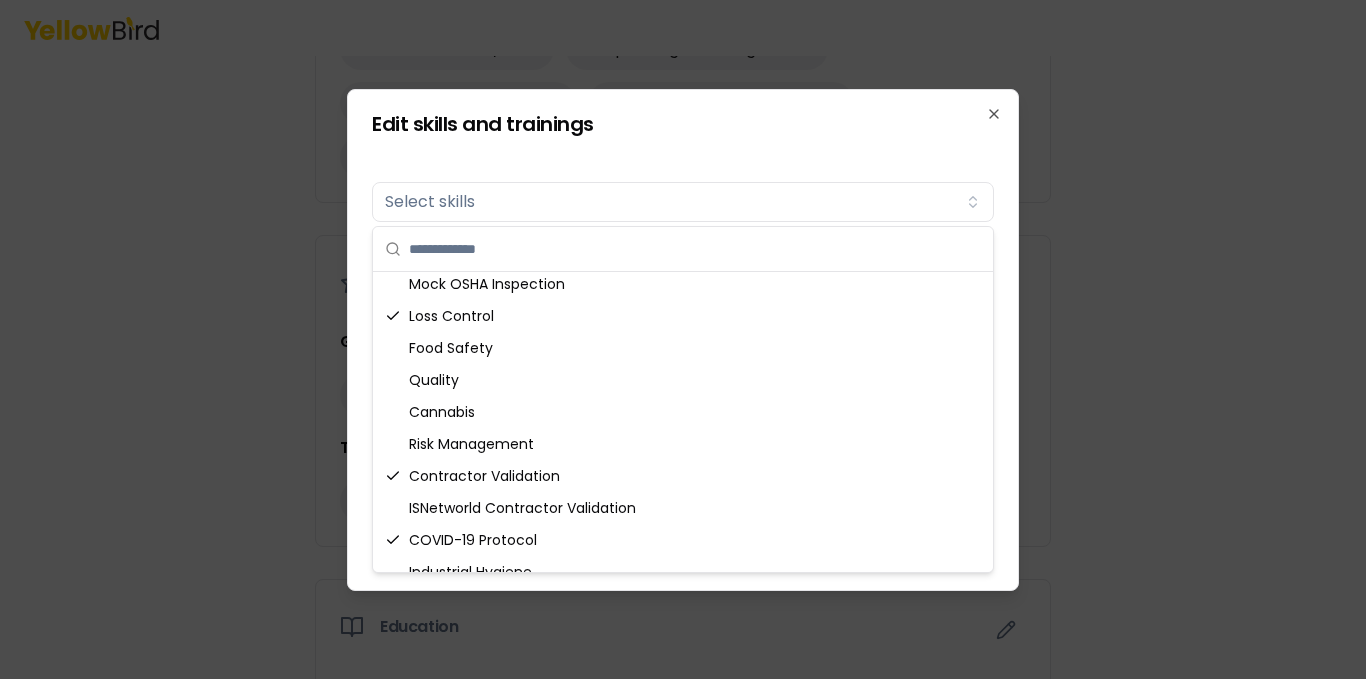 scroll, scrollTop: 0, scrollLeft: 0, axis: both 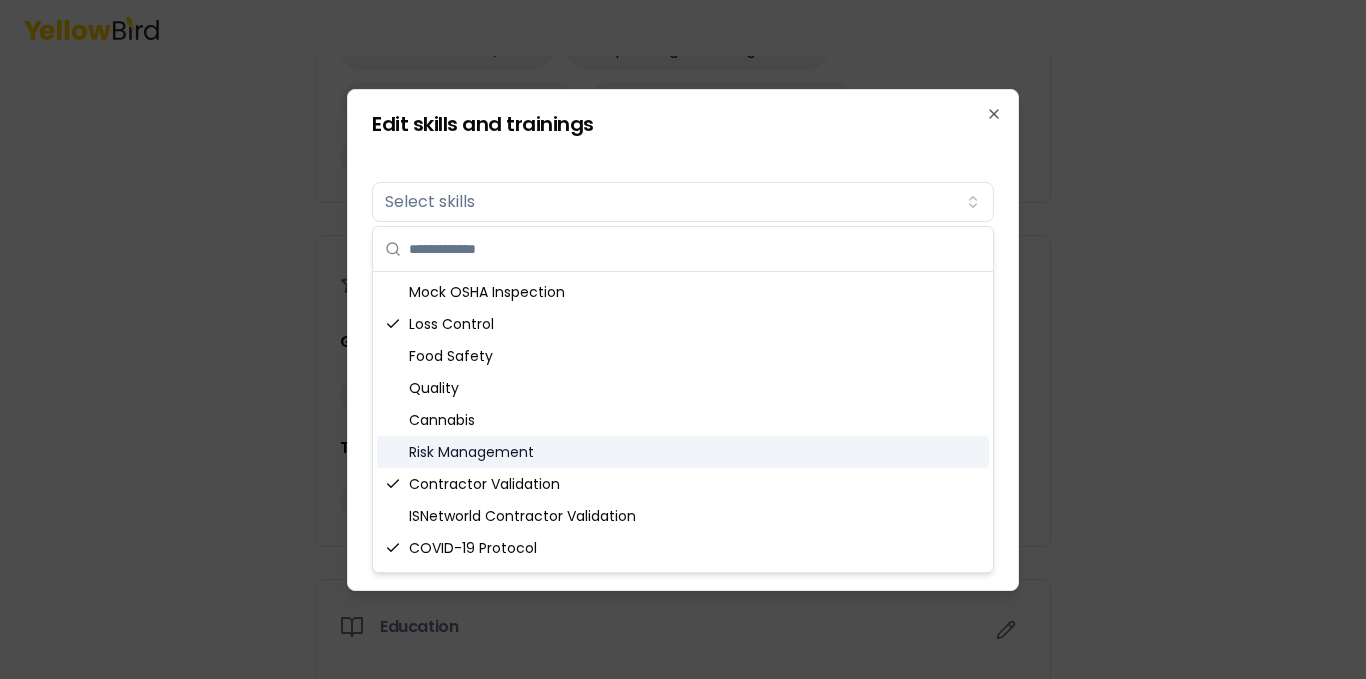 click on "Risk Management" at bounding box center [683, 452] 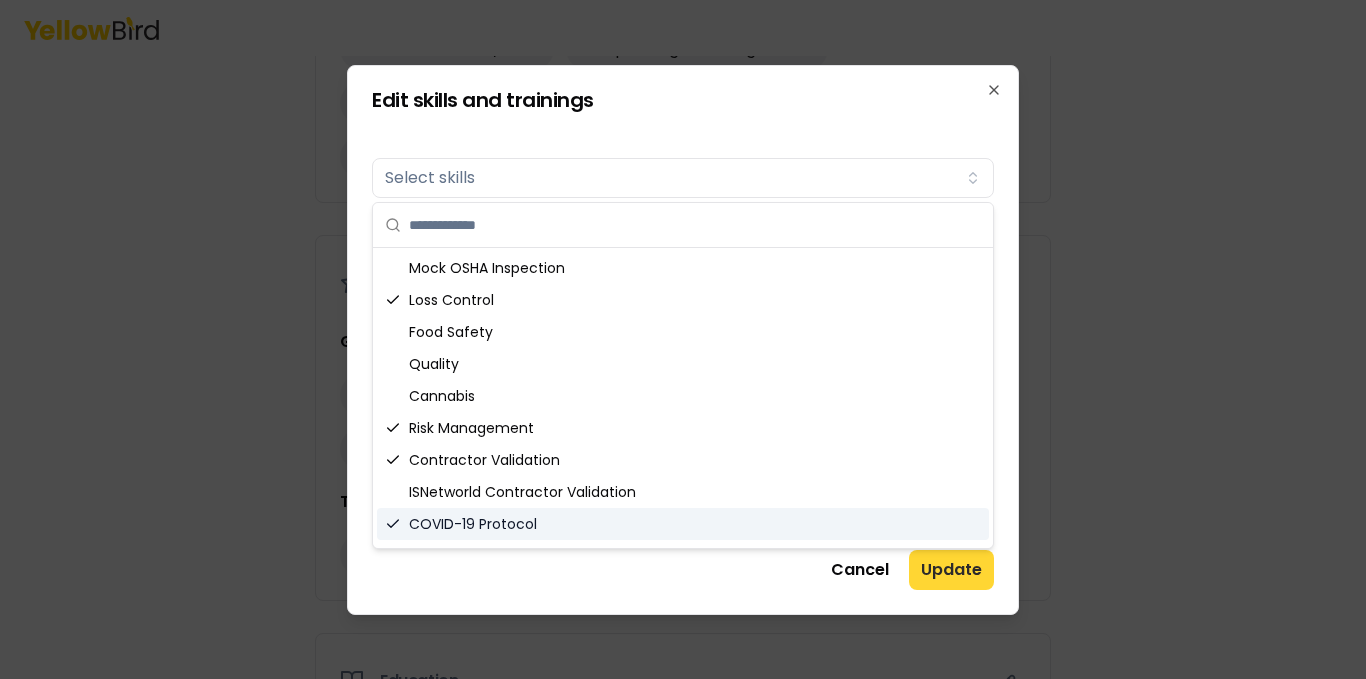 click on "Update" at bounding box center [951, 570] 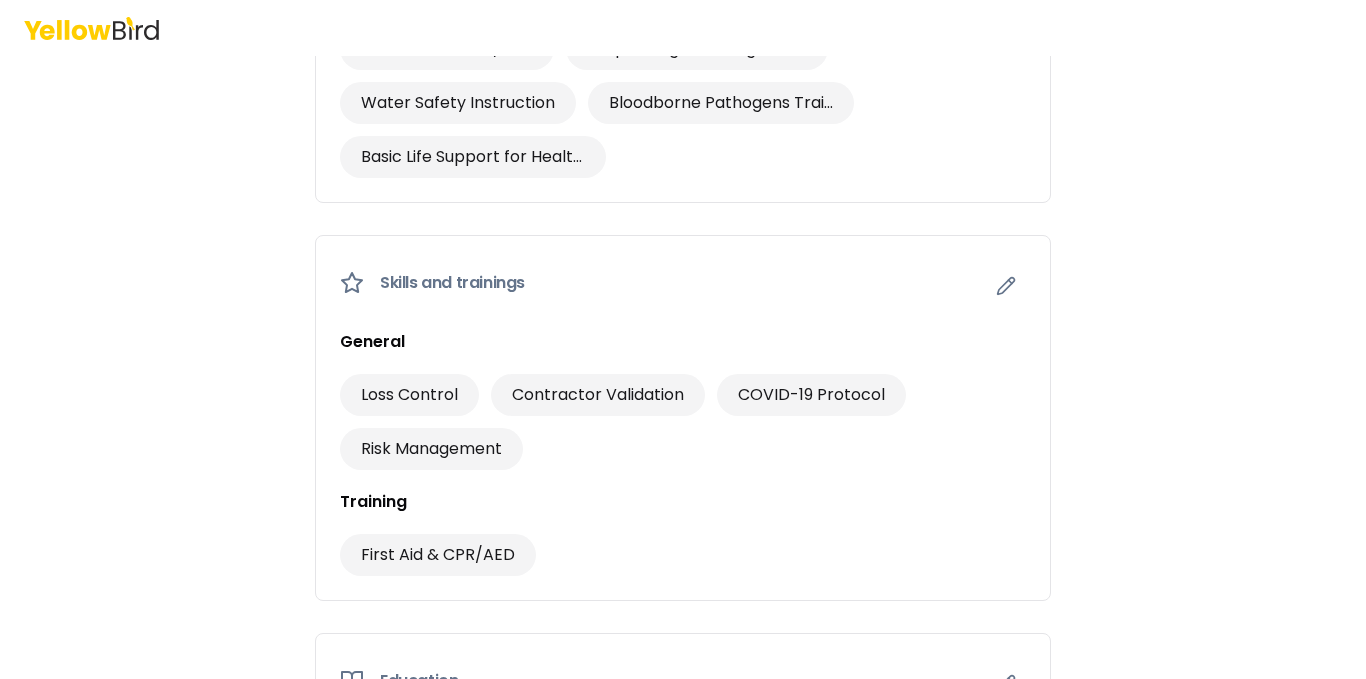 scroll, scrollTop: 1839, scrollLeft: 0, axis: vertical 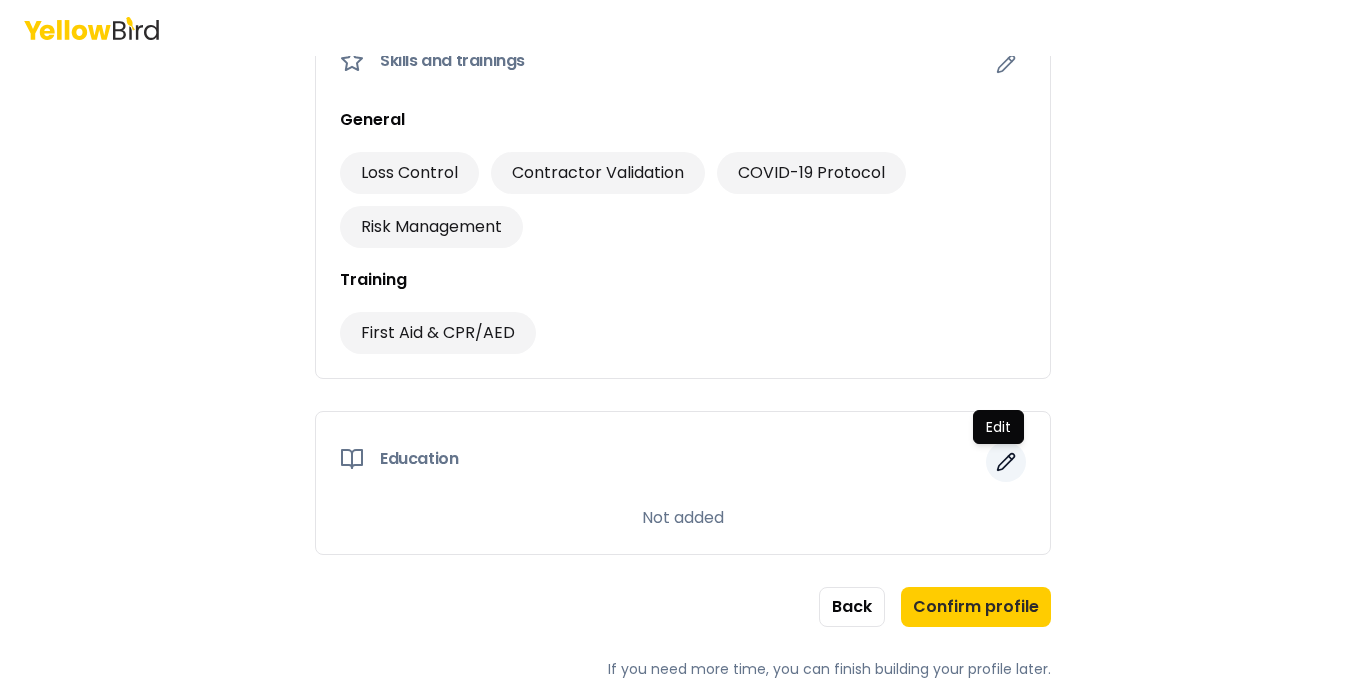 click 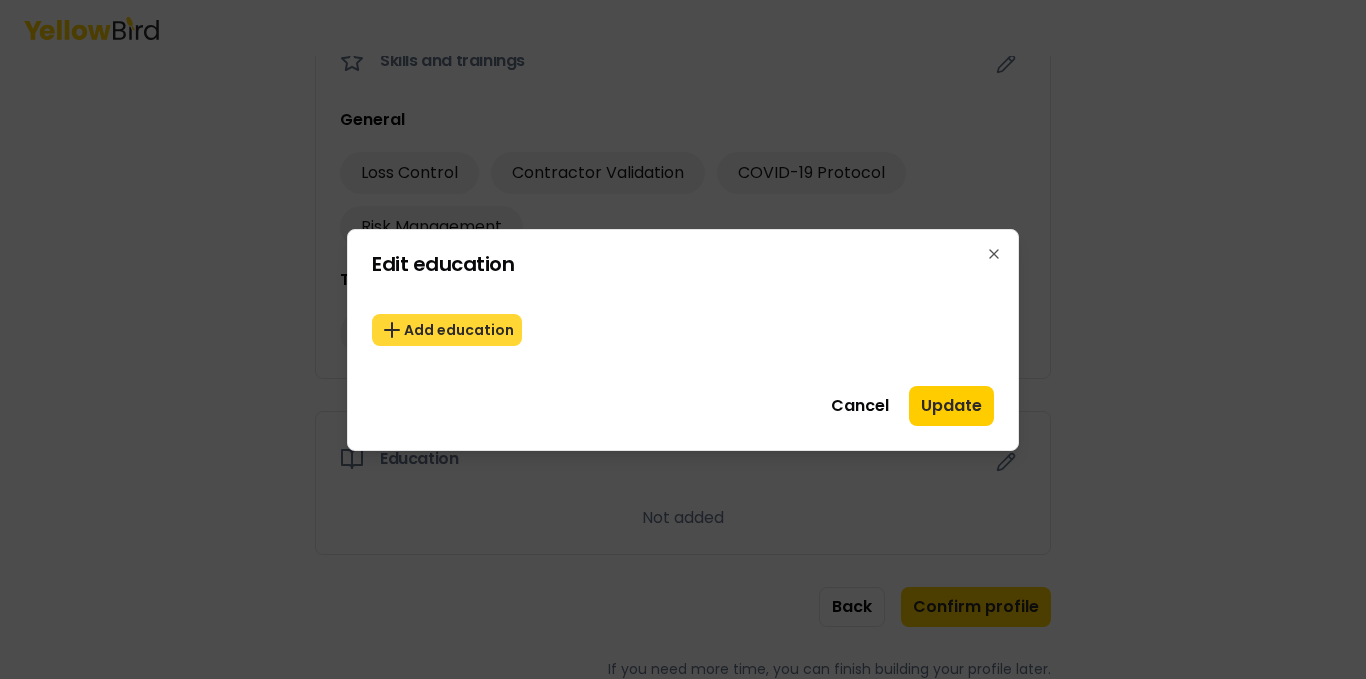 click on "Add education" at bounding box center [447, 330] 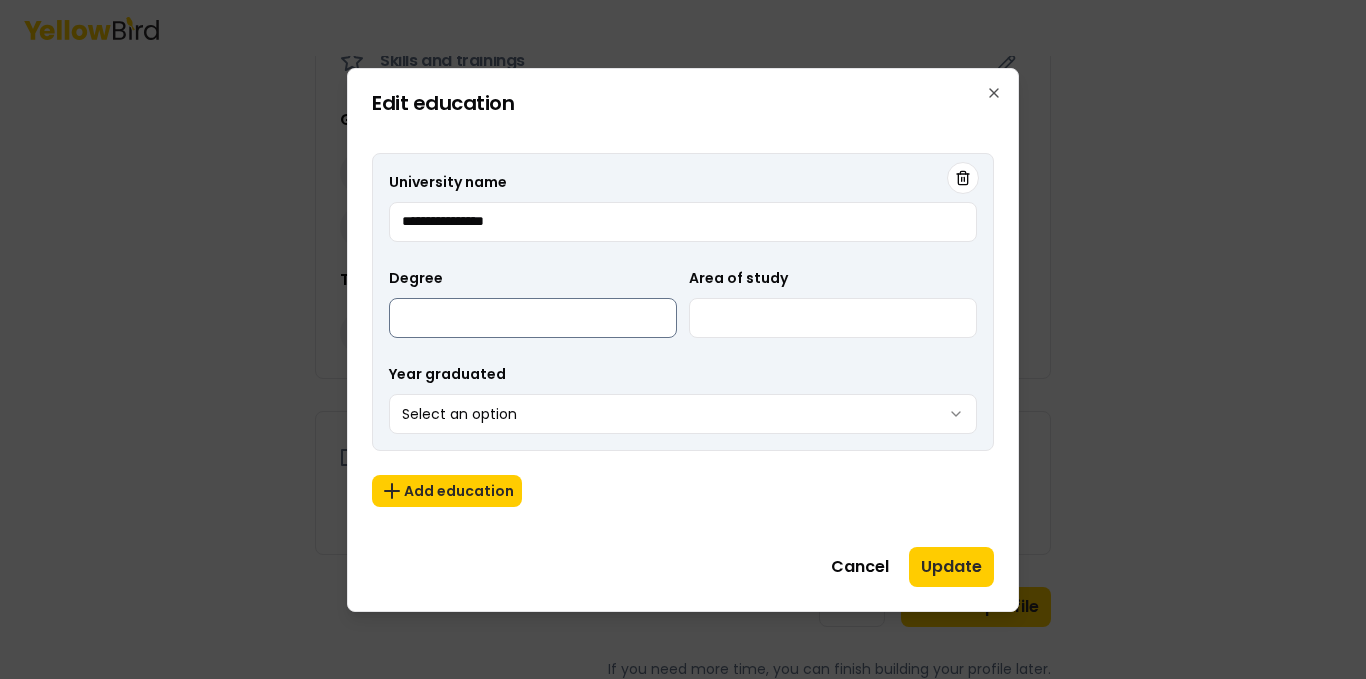 type on "**********" 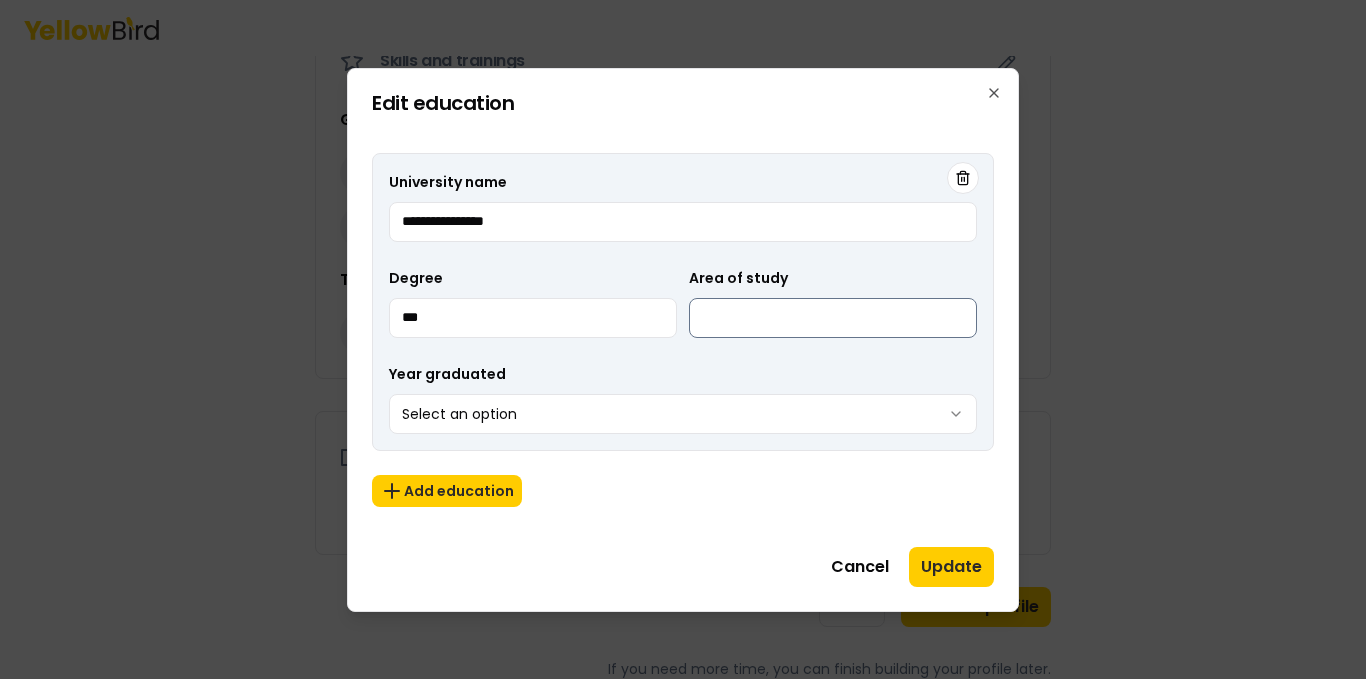type on "***" 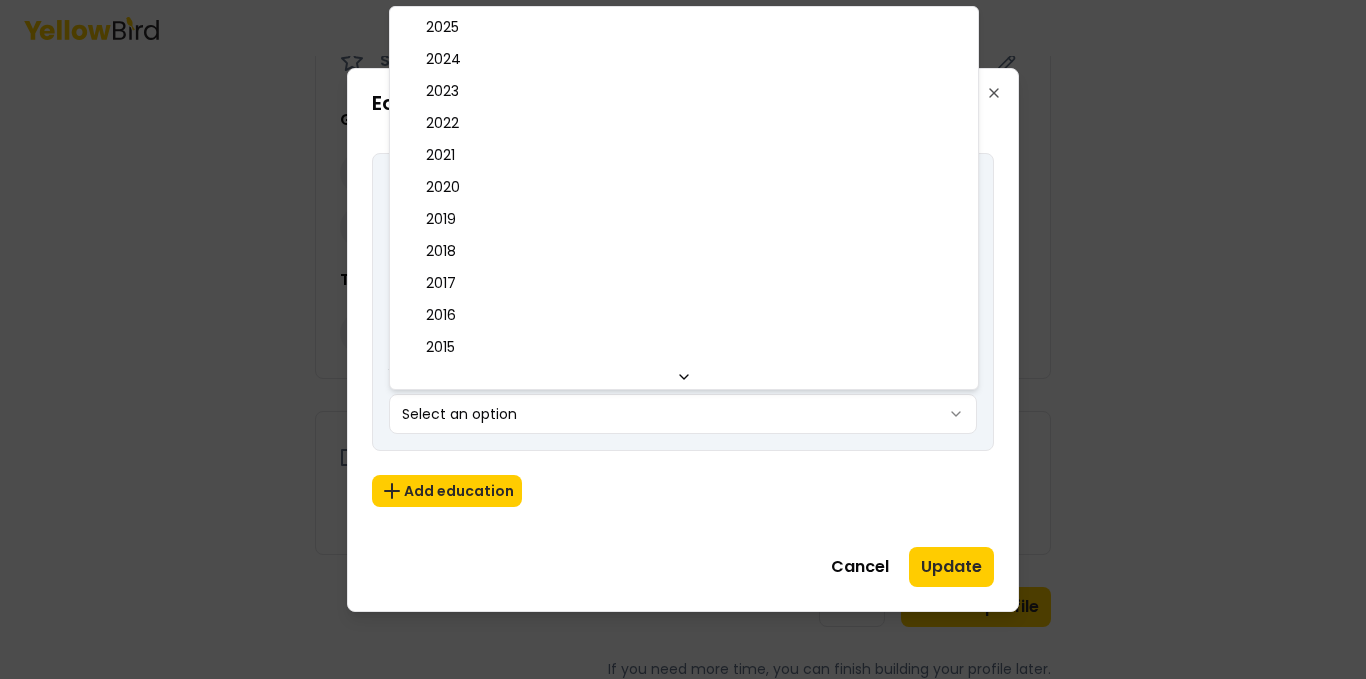 click on "3 of 3 Build your profile Insert some information on why this information is helpful to be gathered. About me * MH Name [FIRST] [LAST] Years of experience 10 Additional languages Not added Contact * Email [EMAIL] Phone ([PHONE]) Address [NUMBER] [STREET], [CITY] [ZIP] Industries worked in * Construction General Industry Healthcare Insurance (Loss Control or Workers Compensation) Certifications and credentials Professional certifications Construction Risk and Insurance Specialist (CRIS) OSHA course certifications 8 Hour HAZWOPER Environmental certifications EPA Lead Certification Emergency response certifications First Aid and CPR/AED Responding to Emergencies Water Safety Instruction Bloodborne Pathogens Training Basic Life Support for Healthcare Providers Skills and trainings General Loss Control Contractor Validation COVID-19 Protocol Risk Management Training First Aid & CPR/AED Education Not added Back Confirm profile" at bounding box center (683, 339) 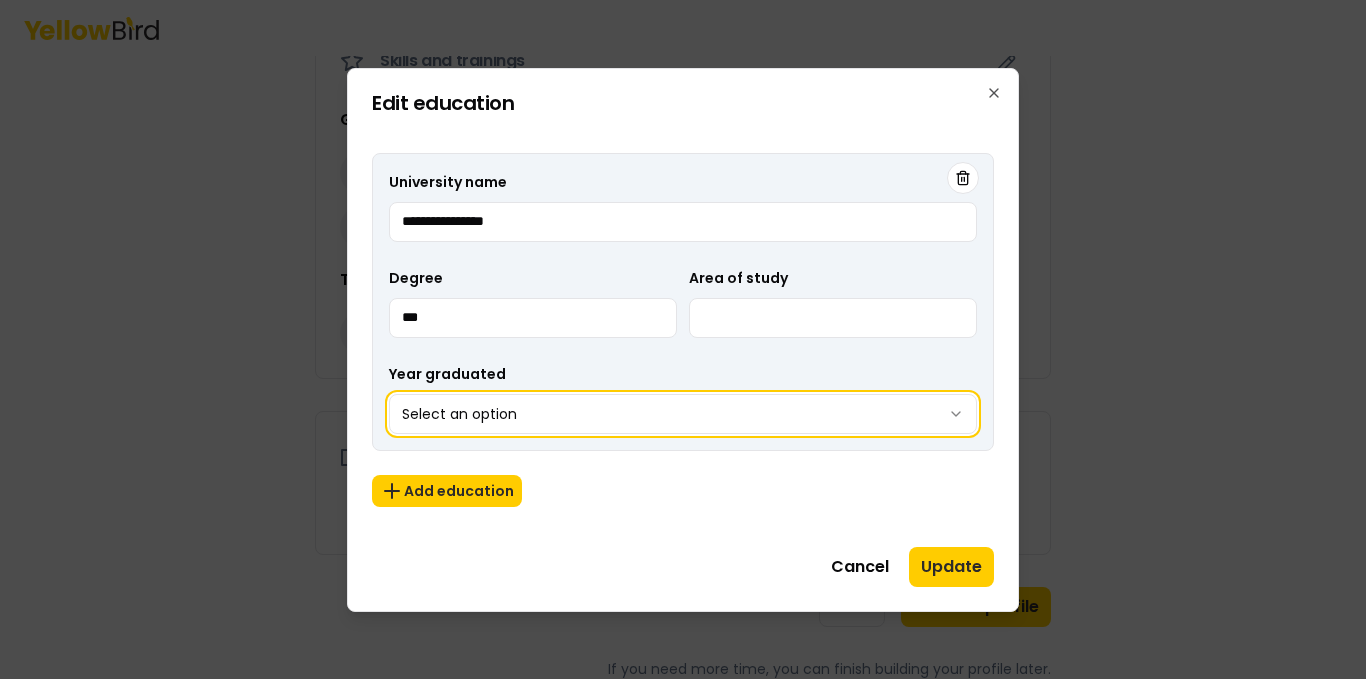 click on "3 of 3 Build your profile Insert some information on why this information is helpful to be gathered. About me * MH Name [FIRST] [LAST] Years of experience 10 Additional languages Not added Contact * Email [EMAIL] Phone ([PHONE]) Address [NUMBER] [STREET], [CITY] [ZIP] Industries worked in * Construction General Industry Healthcare Insurance (Loss Control or Workers Compensation) Certifications and credentials Professional certifications Construction Risk and Insurance Specialist (CRIS) OSHA course certifications 8 Hour HAZWOPER Environmental certifications EPA Lead Certification Emergency response certifications First Aid and CPR/AED Responding to Emergencies Water Safety Instruction Bloodborne Pathogens Training Basic Life Support for Healthcare Providers Skills and trainings General Loss Control Contractor Validation COVID-19 Protocol Risk Management Training First Aid & CPR/AED Education Not added Back Confirm profile" at bounding box center (683, 339) 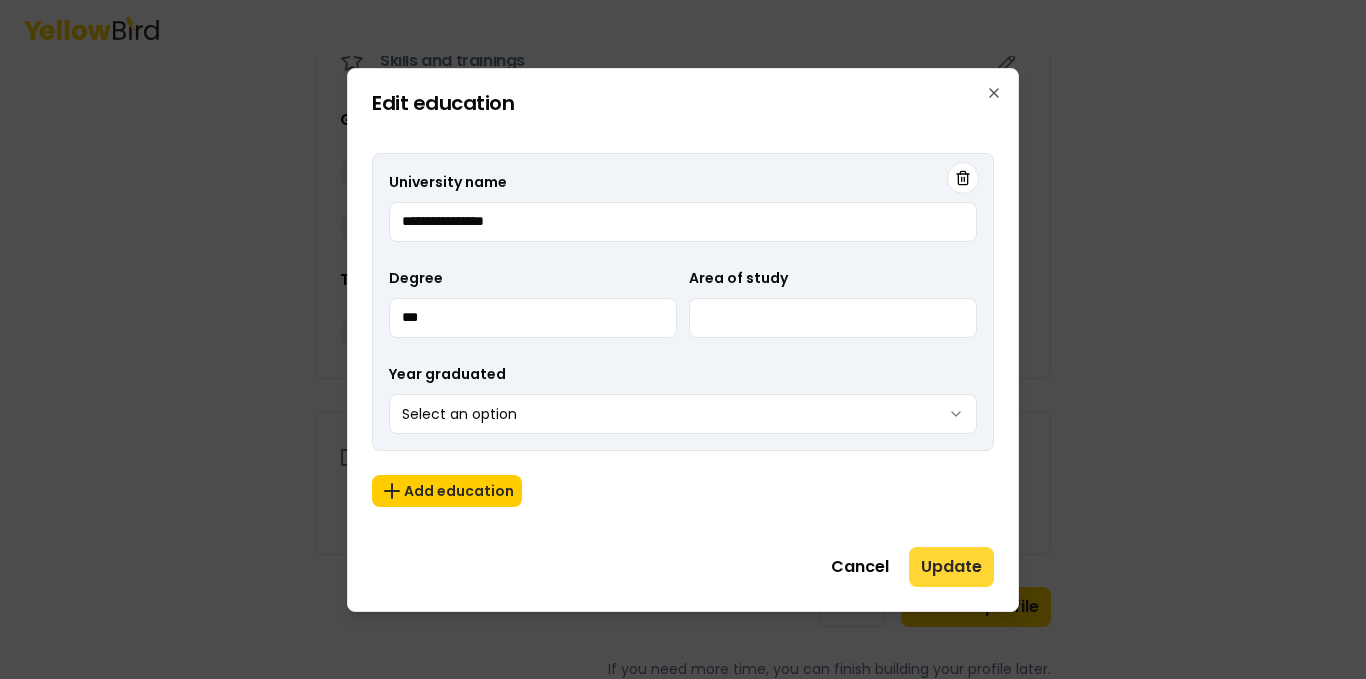 click on "Update" at bounding box center (951, 567) 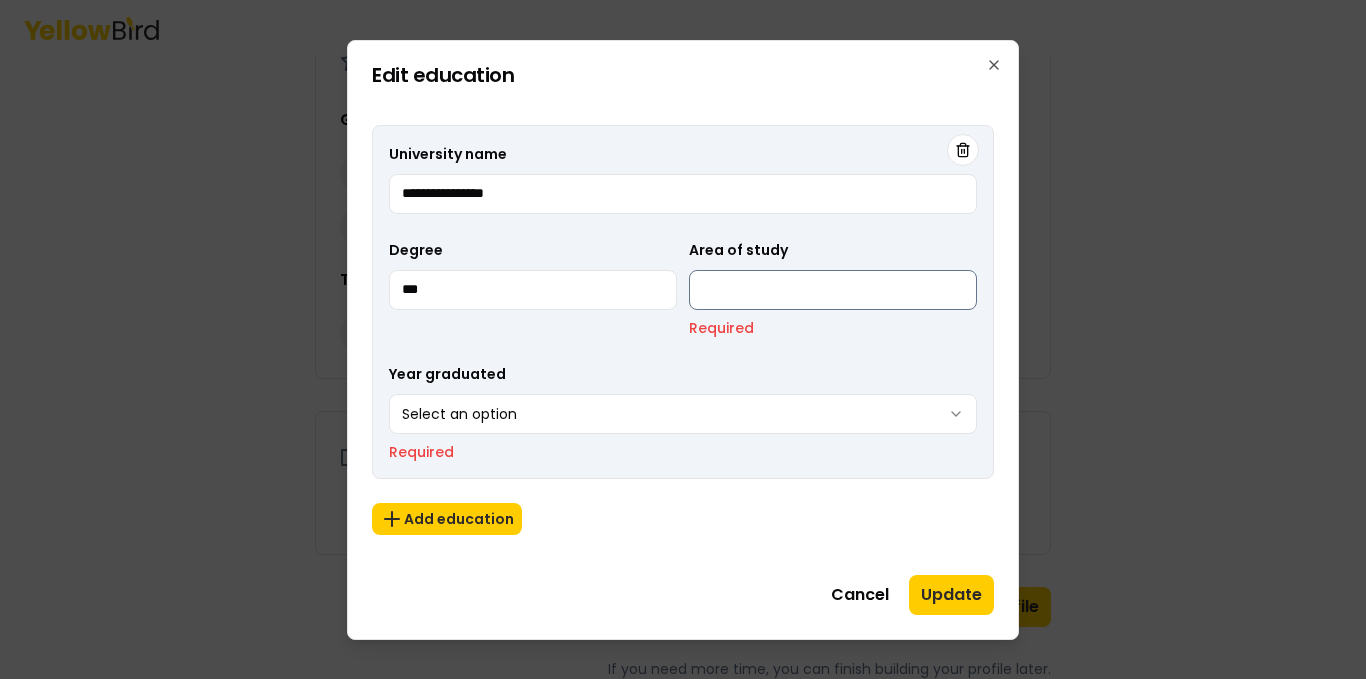 type on "*" 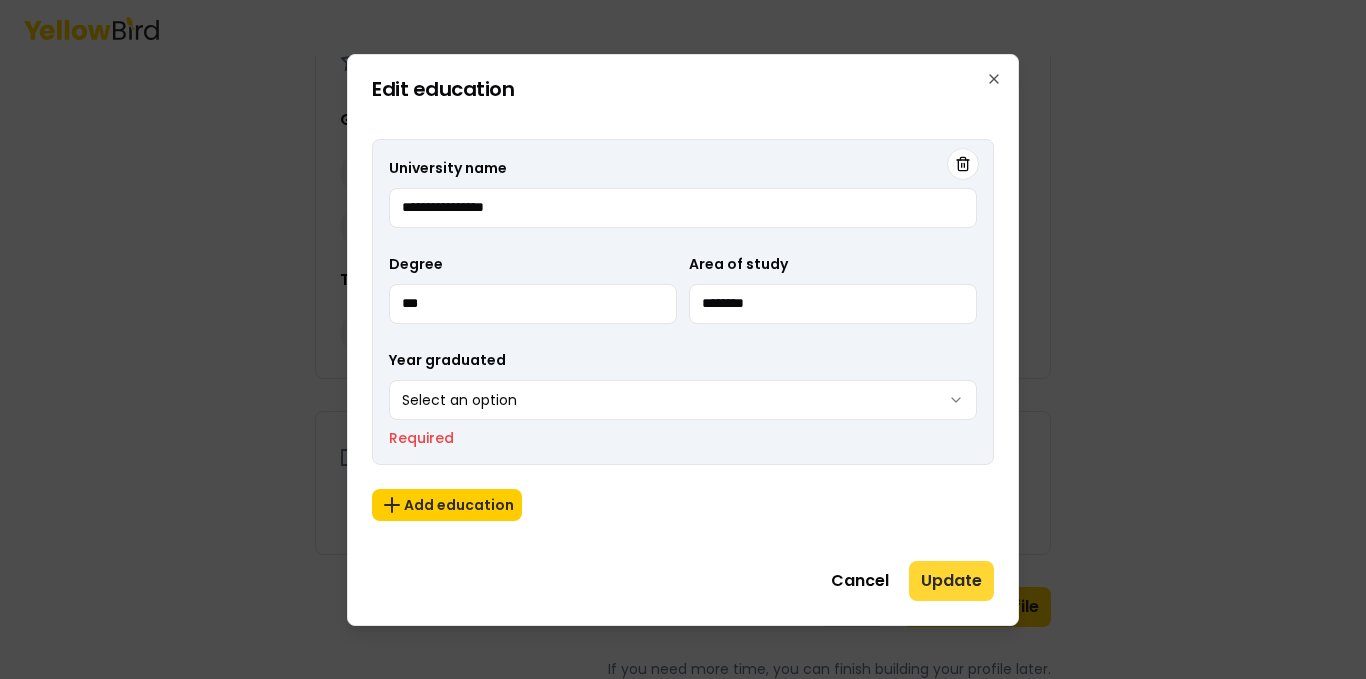 type on "********" 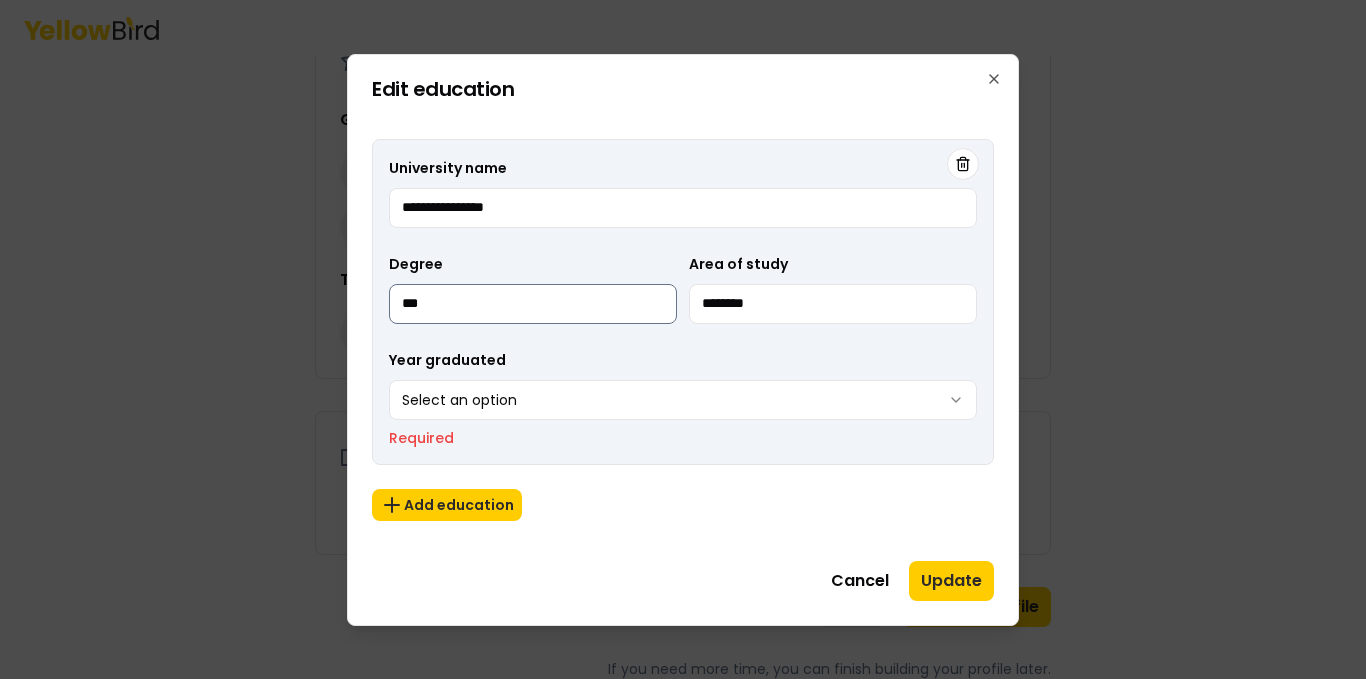 click on "***" at bounding box center (533, 304) 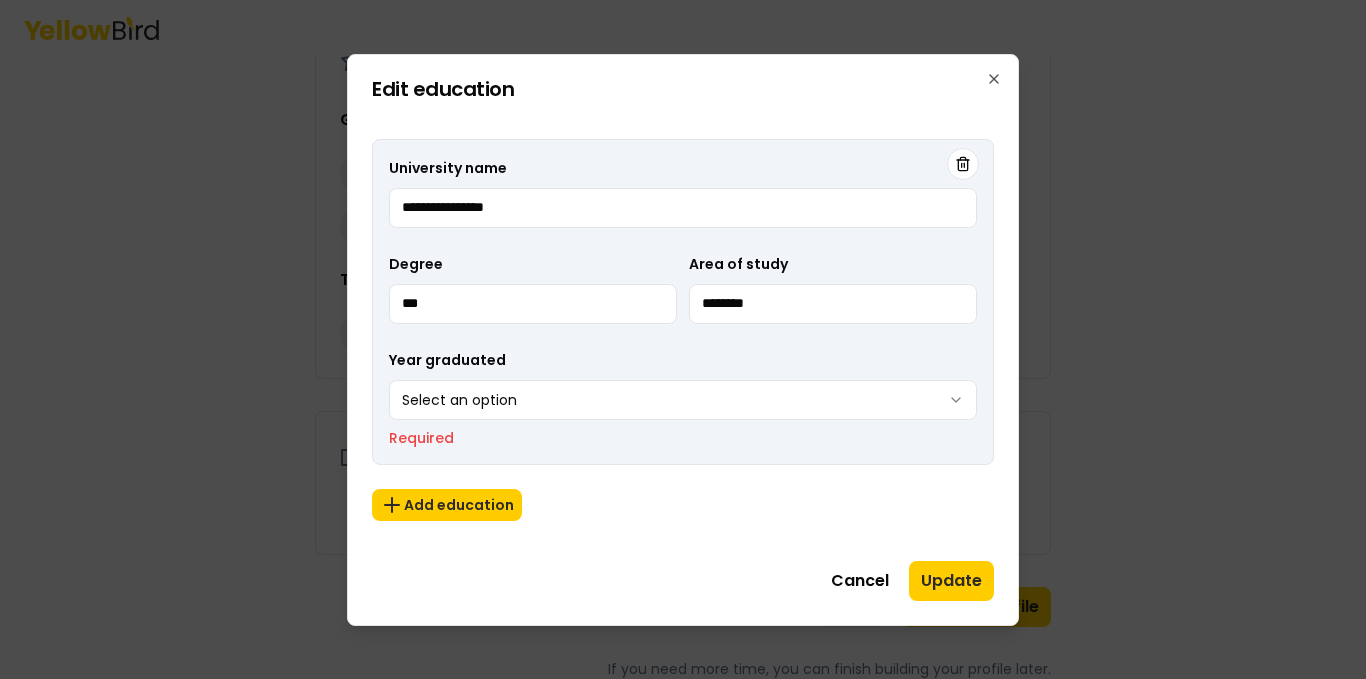 click on "3 of 3 Build your profile Insert some information on why this information is helpful to be gathered. About me * MH Name [FIRST] [LAST] Years of experience 10 Additional languages Not added Contact * Email [EMAIL] Phone ([PHONE]) Address [NUMBER] [STREET], [CITY] [ZIP] Industries worked in * Construction General Industry Healthcare Insurance (Loss Control or Workers Compensation) Certifications and credentials Professional certifications Construction Risk and Insurance Specialist (CRIS) OSHA course certifications 8 Hour HAZWOPER Environmental certifications EPA Lead Certification Emergency response certifications First Aid and CPR/AED Responding to Emergencies Water Safety Instruction Bloodborne Pathogens Training Basic Life Support for Healthcare Providers Skills and trainings General Loss Control Contractor Validation COVID-19 Protocol Risk Management Training First Aid & CPR/AED Education Not added Back Confirm profile" at bounding box center [683, 339] 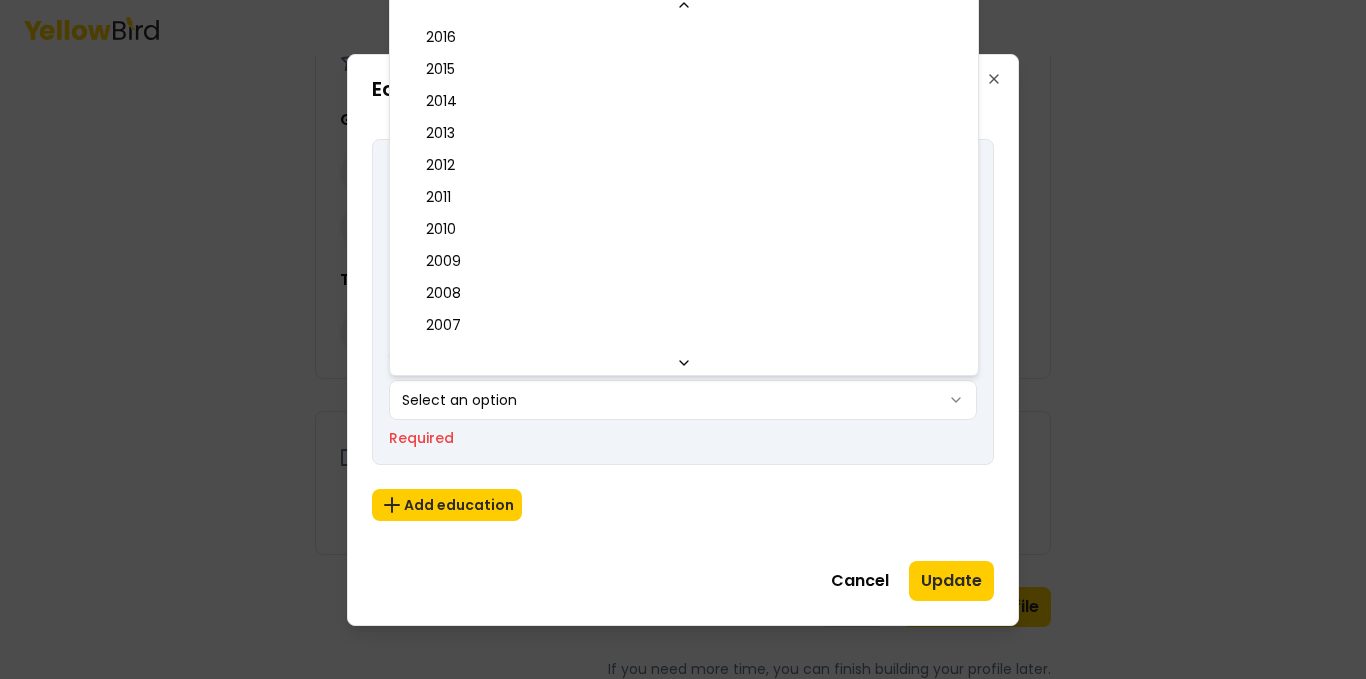 click 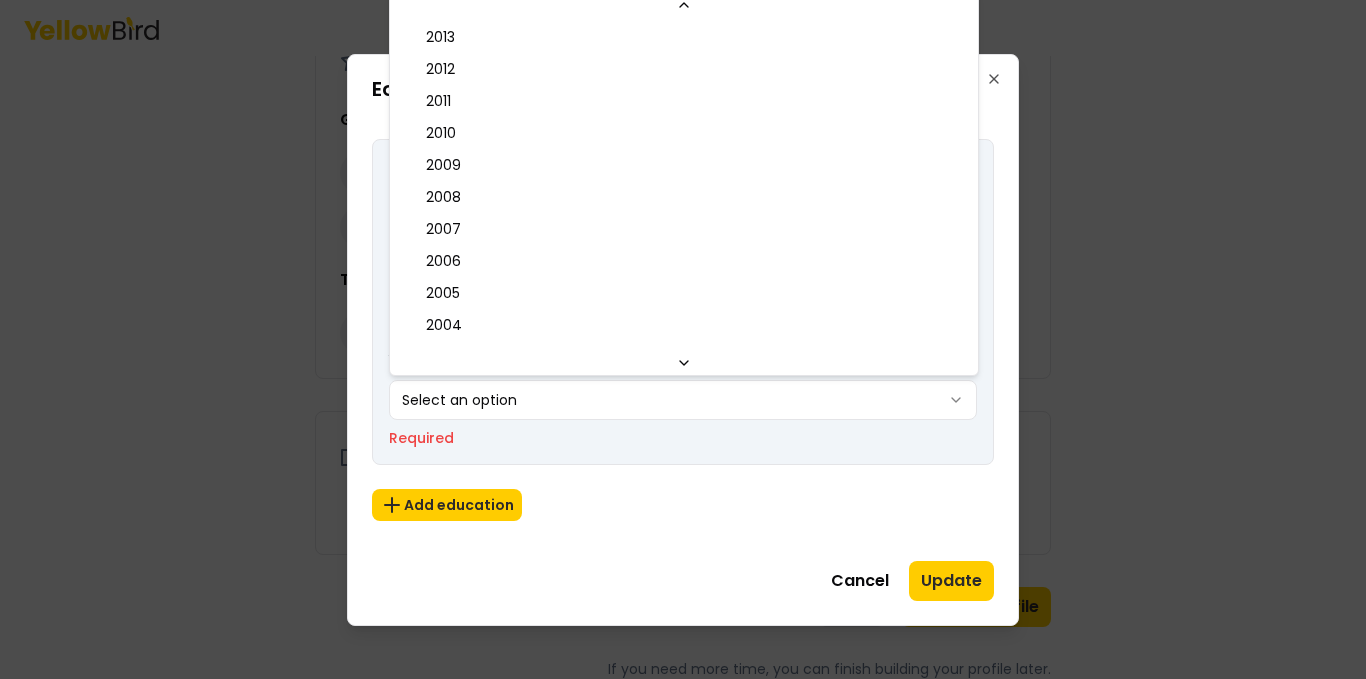 scroll, scrollTop: 480, scrollLeft: 0, axis: vertical 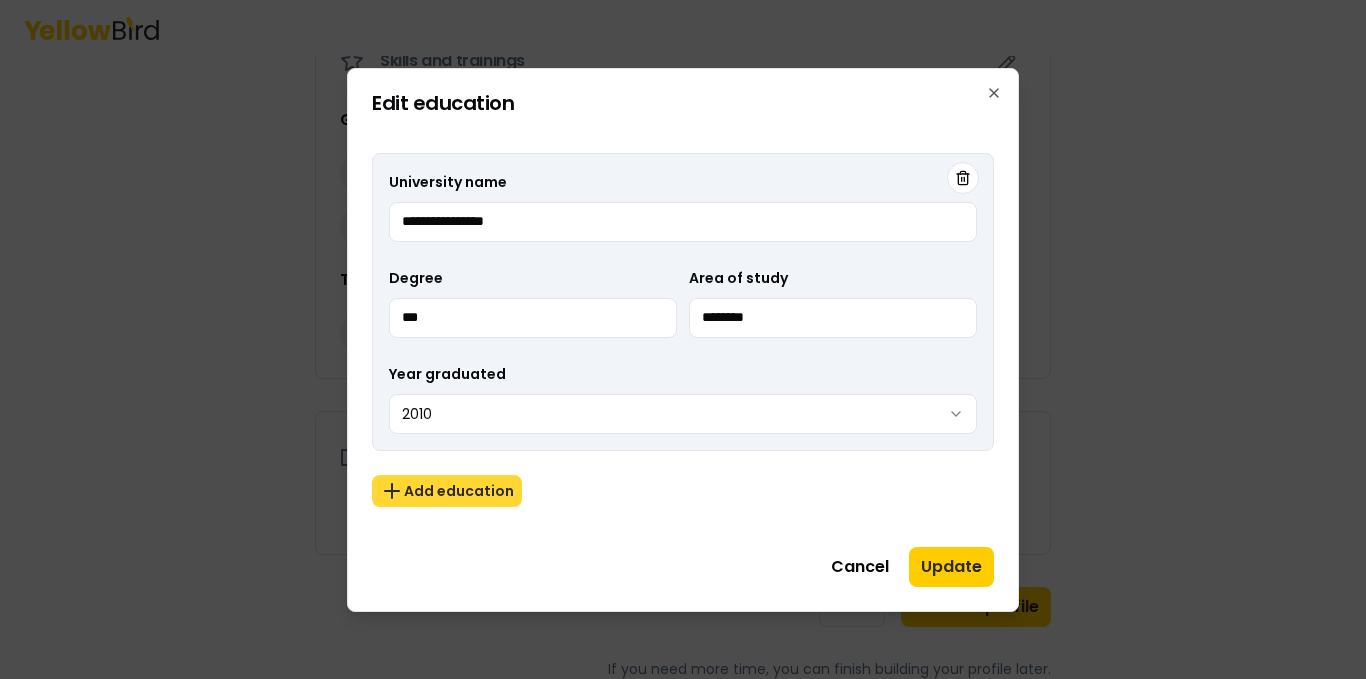 click on "Add education" at bounding box center [447, 491] 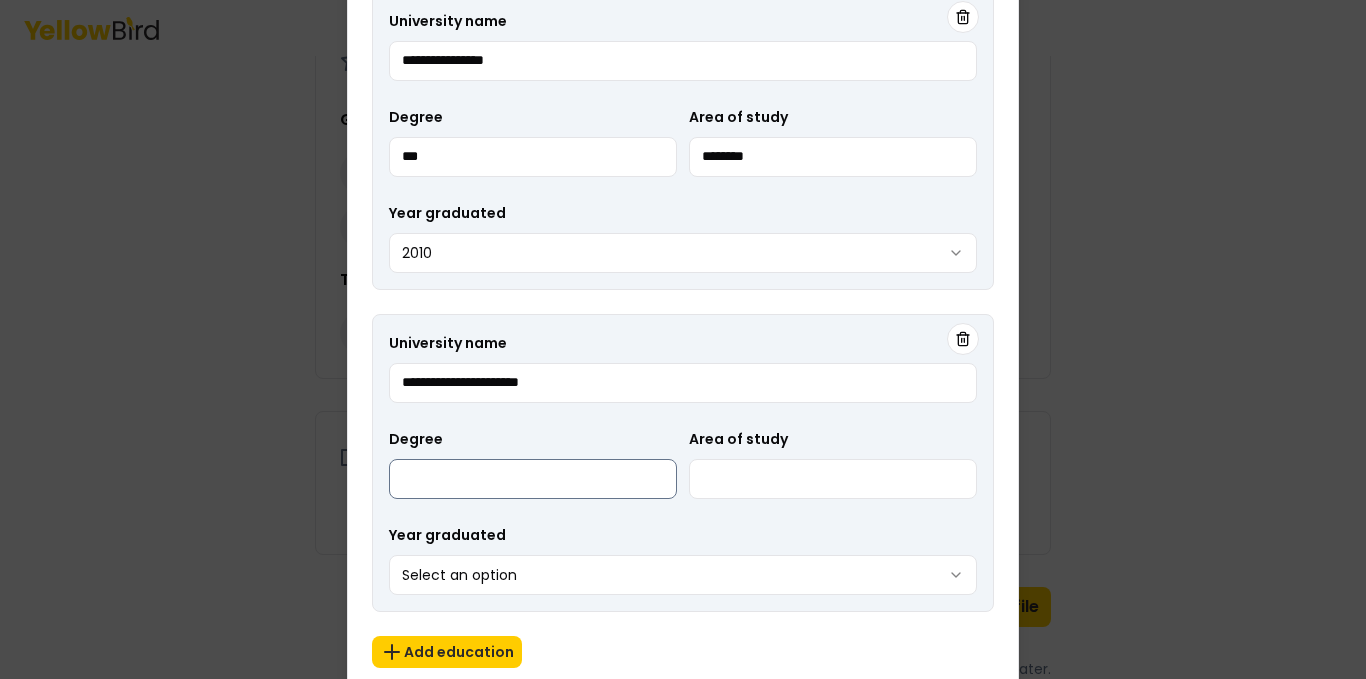 type on "**********" 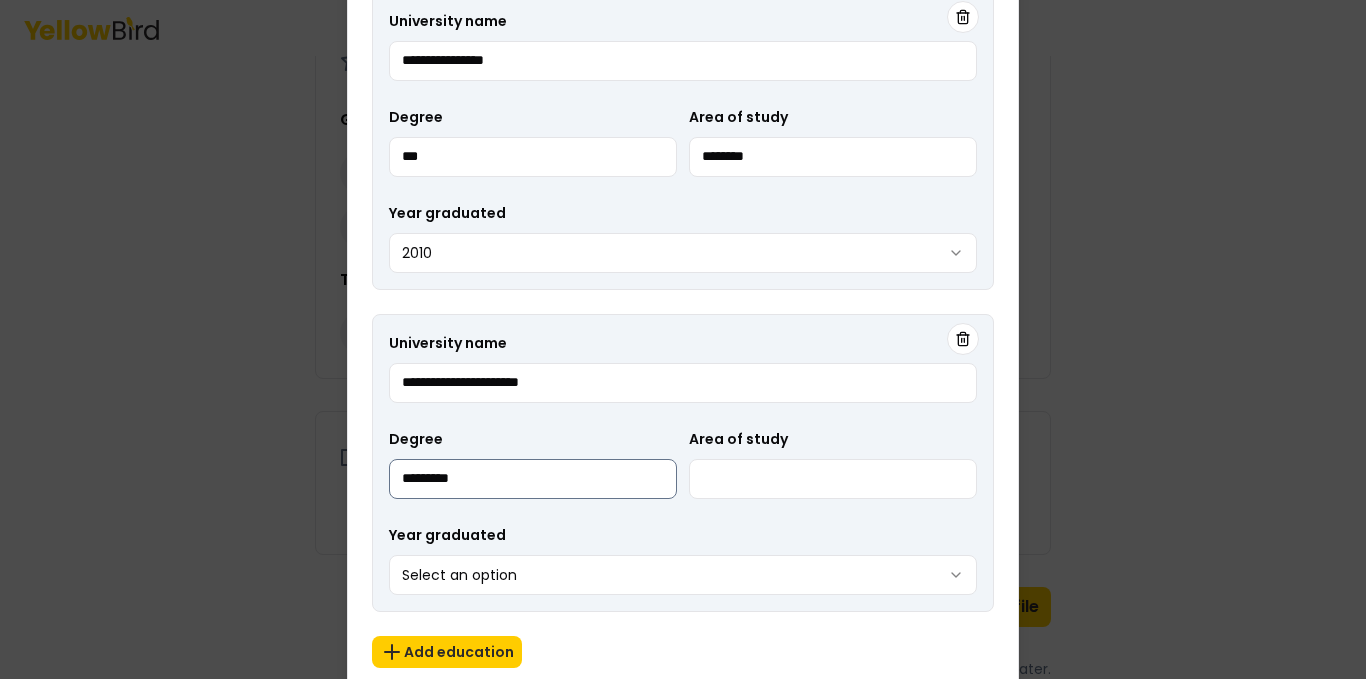 click on "*********" at bounding box center [533, 479] 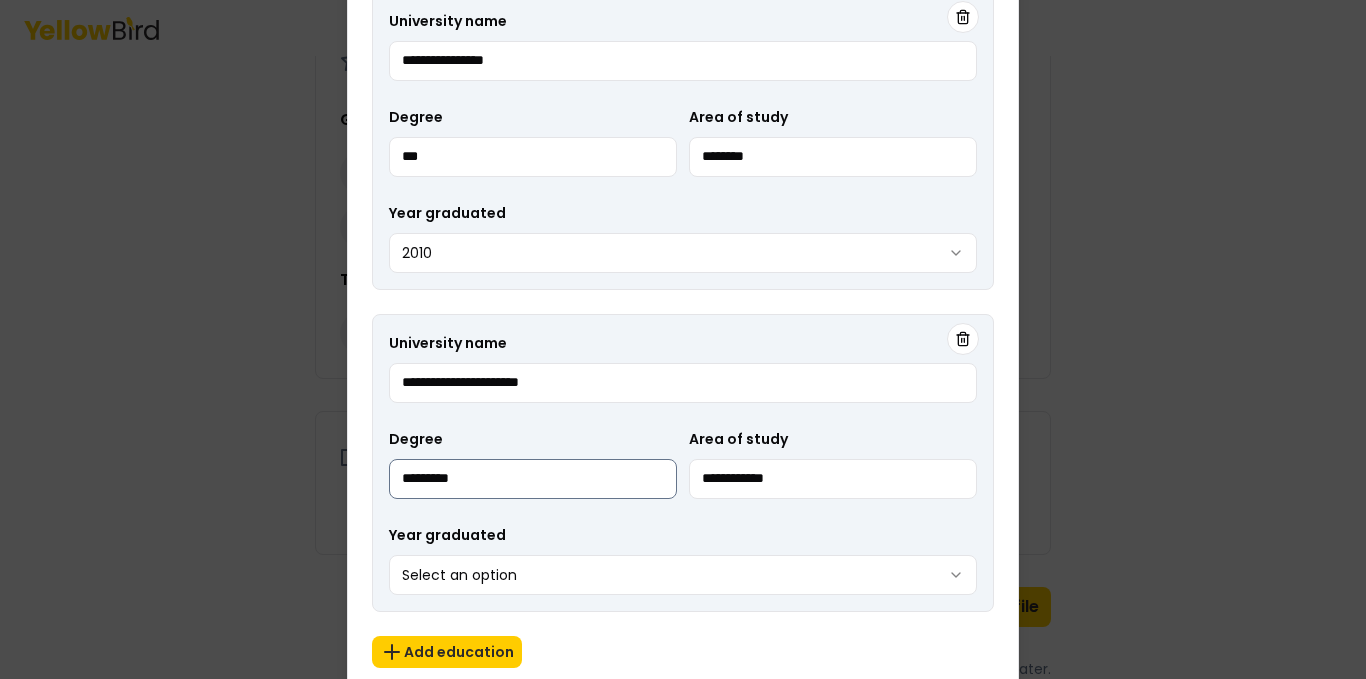 type on "**********" 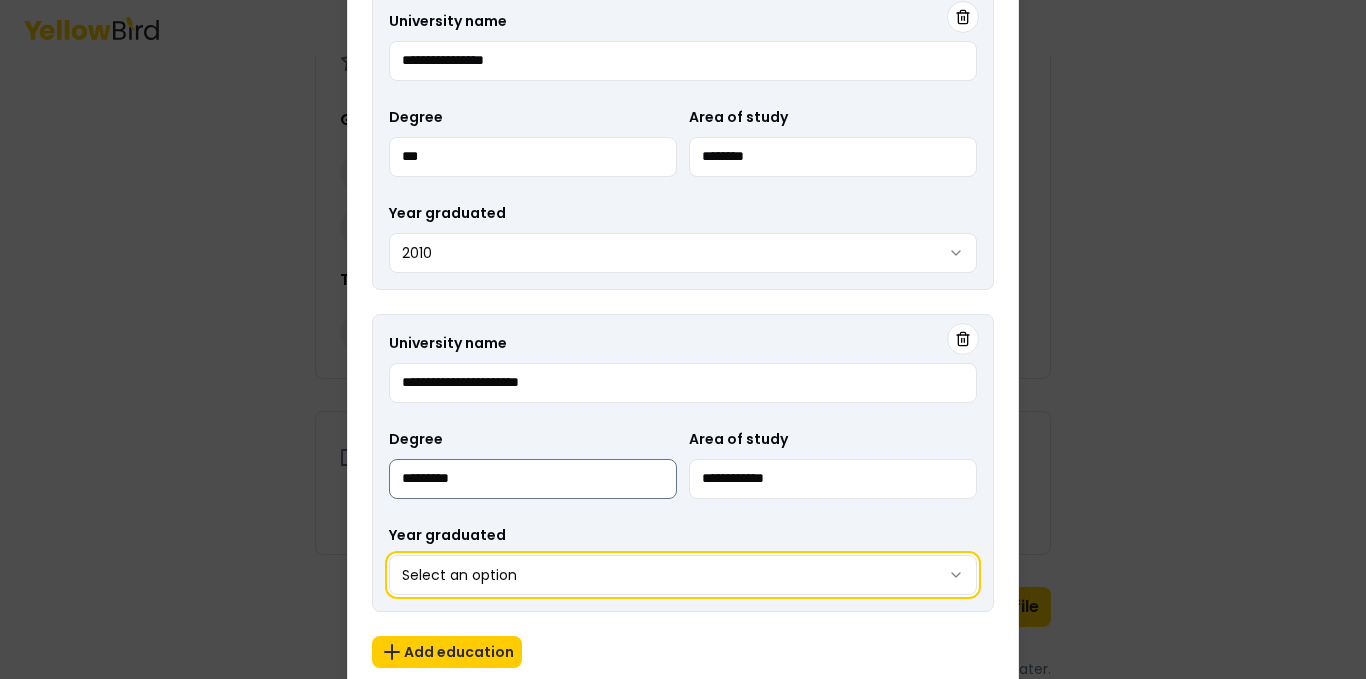 type 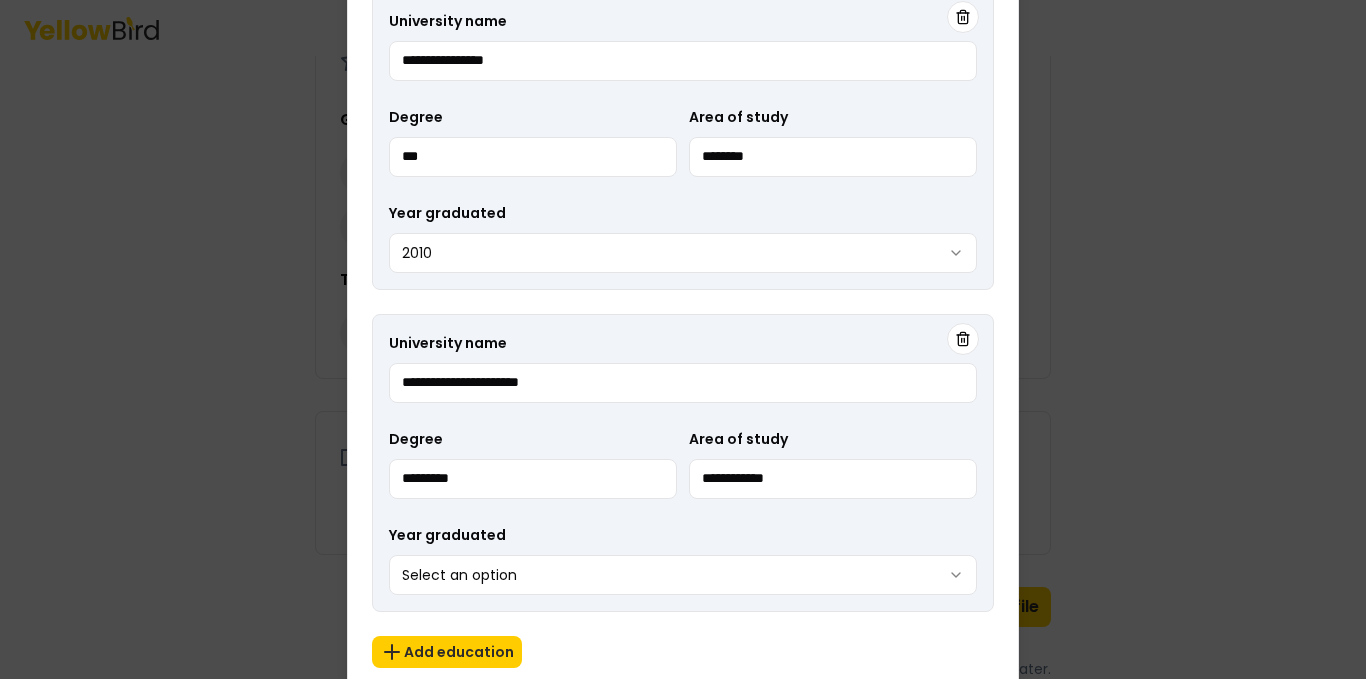 click on "3 of 3 Build your profile Insert some information on why this information is helpful to be gathered. About me * MH Name [FIRST] [LAST] Years of experience 10 Additional languages Not added Contact * Email [EMAIL] Phone ([PHONE]) Address [NUMBER] [STREET], [CITY] [ZIP] Industries worked in * Construction General Industry Healthcare Insurance (Loss Control or Workers Compensation) Certifications and credentials Professional certifications Construction Risk and Insurance Specialist (CRIS) OSHA course certifications 8 Hour HAZWOPER Environmental certifications EPA Lead Certification Emergency response certifications First Aid and CPR/AED Responding to Emergencies Water Safety Instruction Bloodborne Pathogens Training Basic Life Support for Healthcare Providers Skills and trainings General Loss Control Contractor Validation COVID-19 Protocol Risk Management Training First Aid & CPR/AED Education Not added Back Confirm profile" at bounding box center (683, 339) 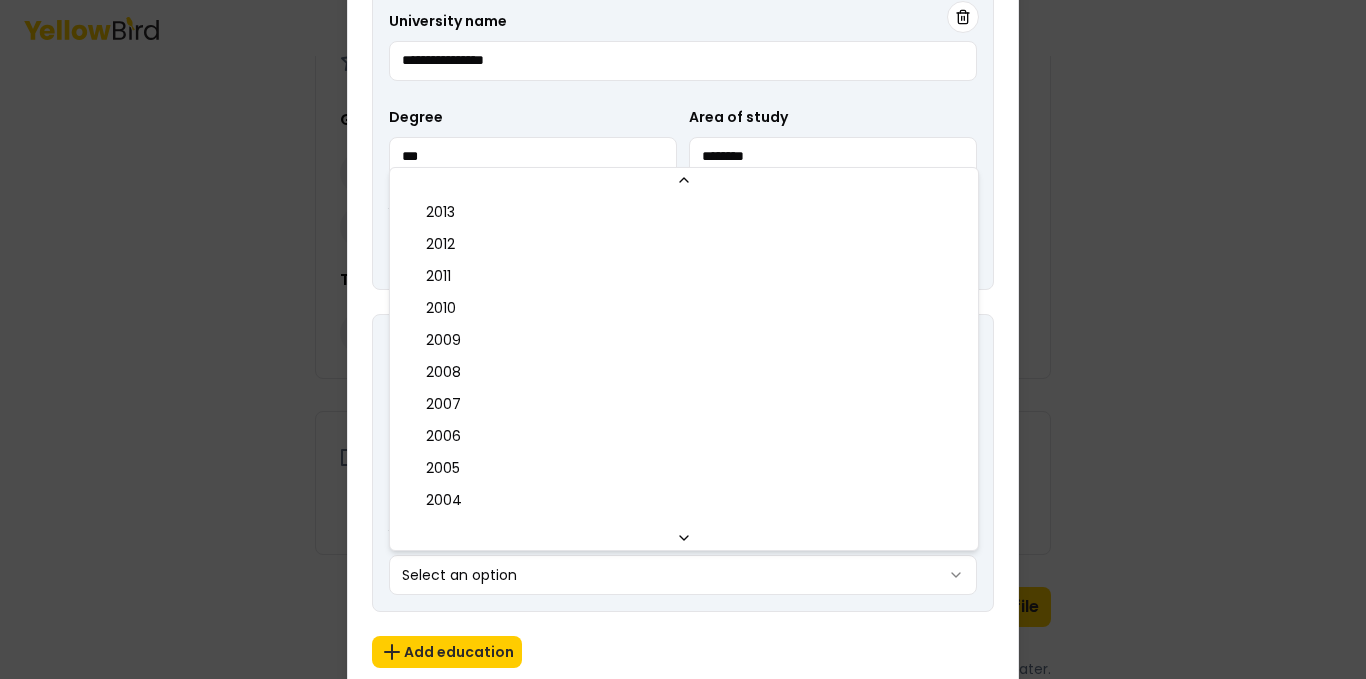 scroll, scrollTop: 448, scrollLeft: 0, axis: vertical 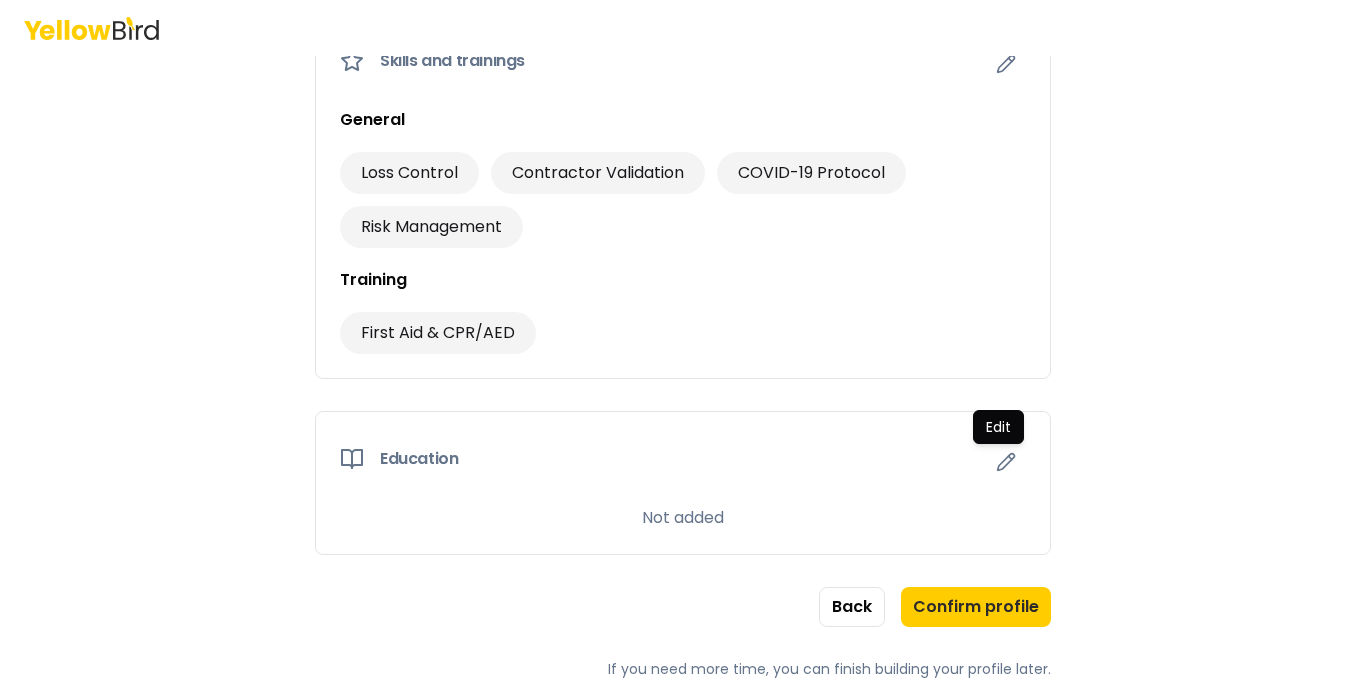 drag, startPoint x: 1355, startPoint y: 532, endPoint x: 1356, endPoint y: 596, distance: 64.00781 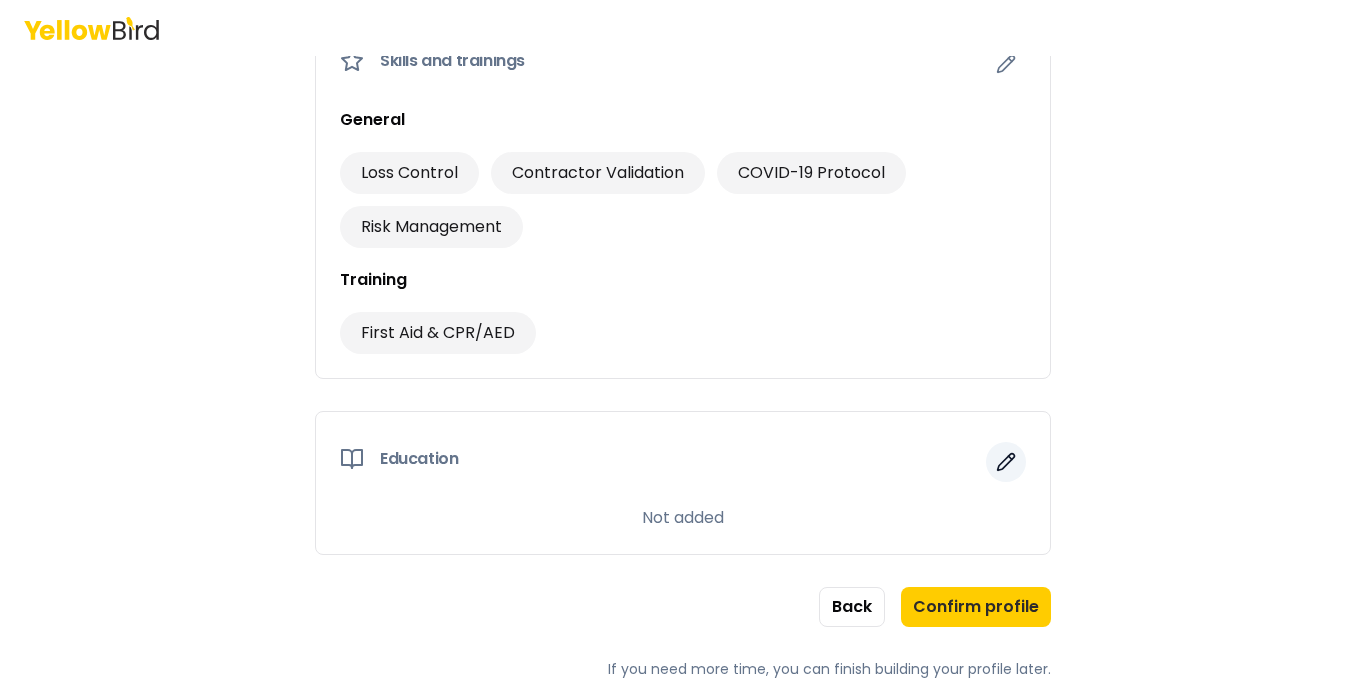 click 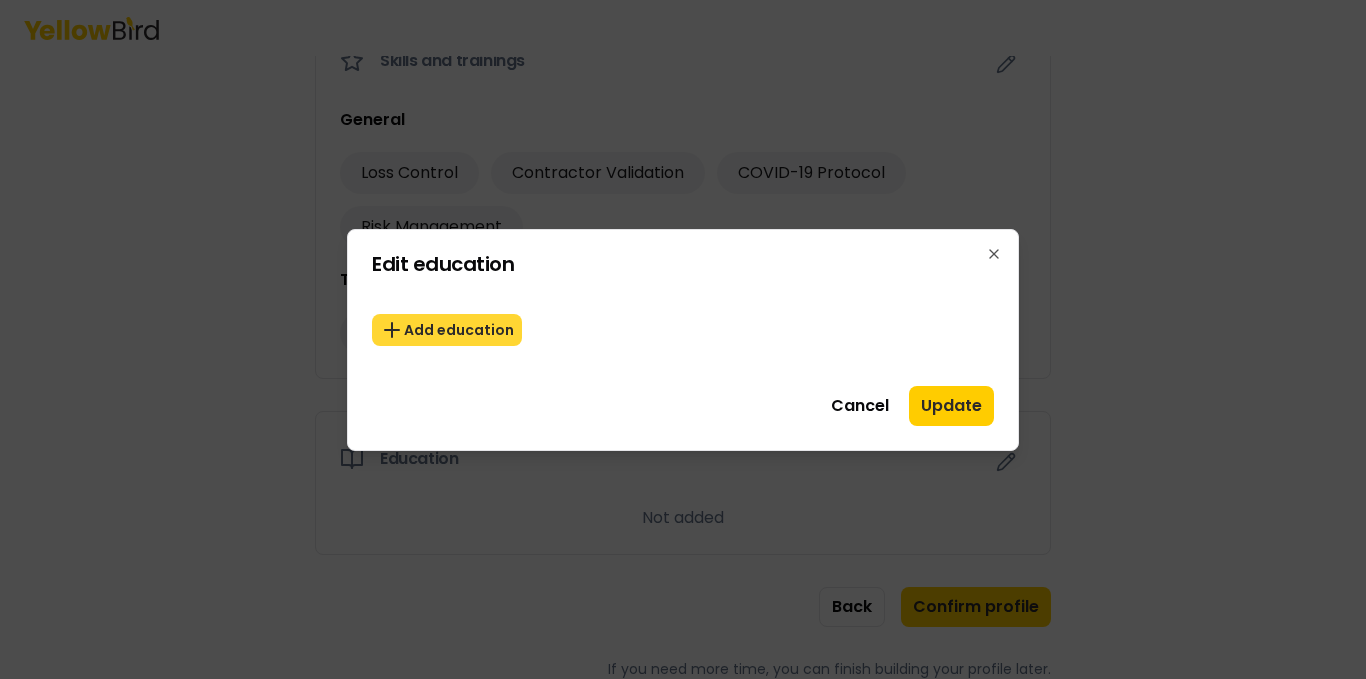 click on "Add education" at bounding box center (447, 330) 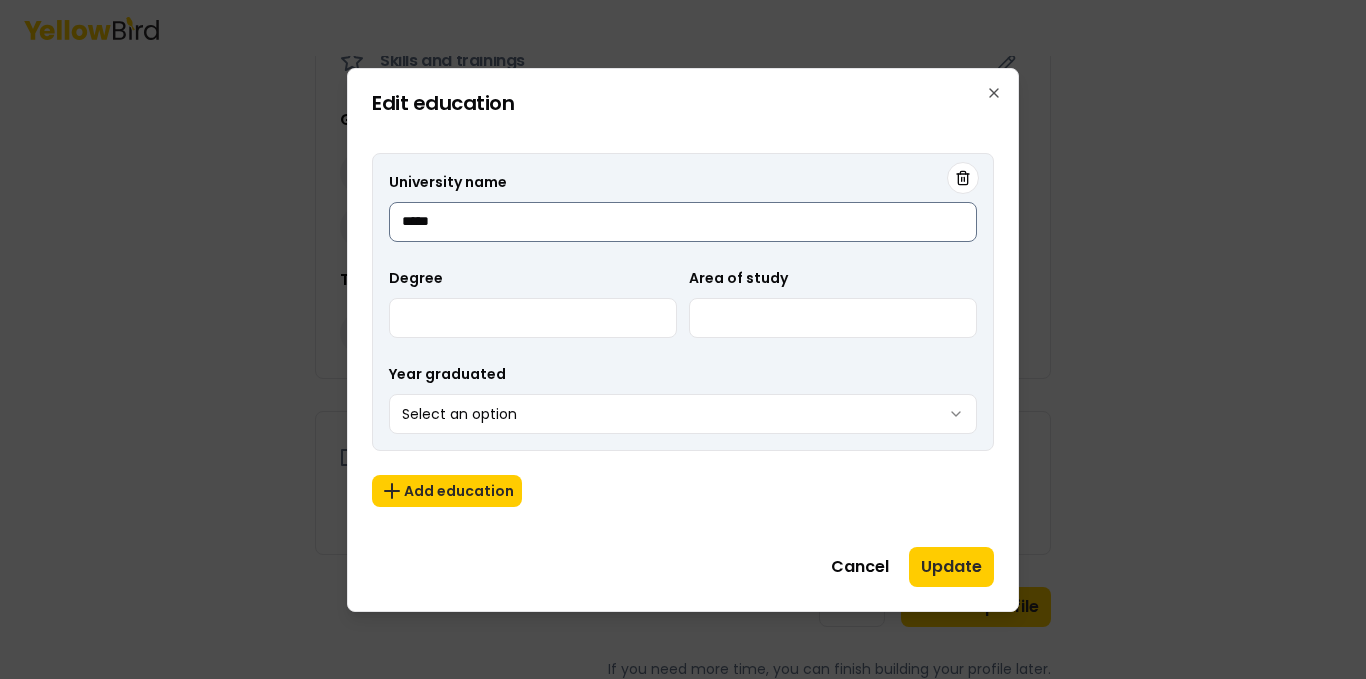 type on "*****" 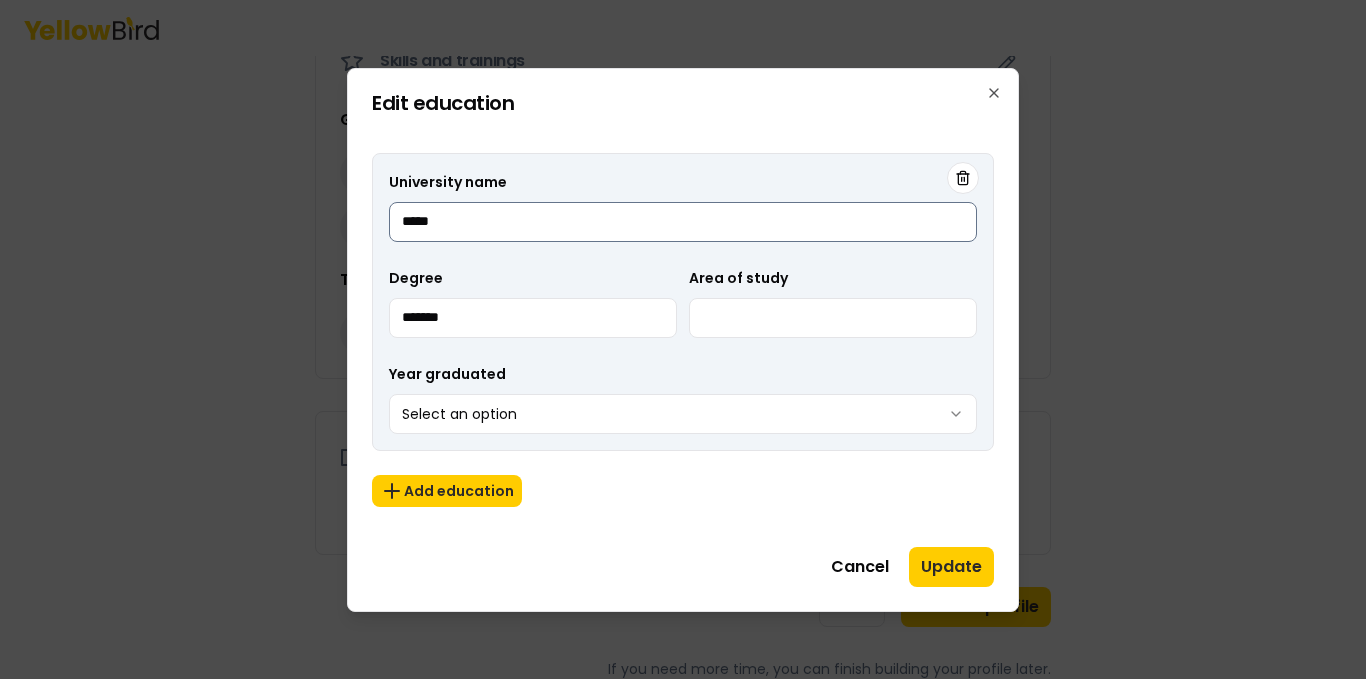 type on "*******" 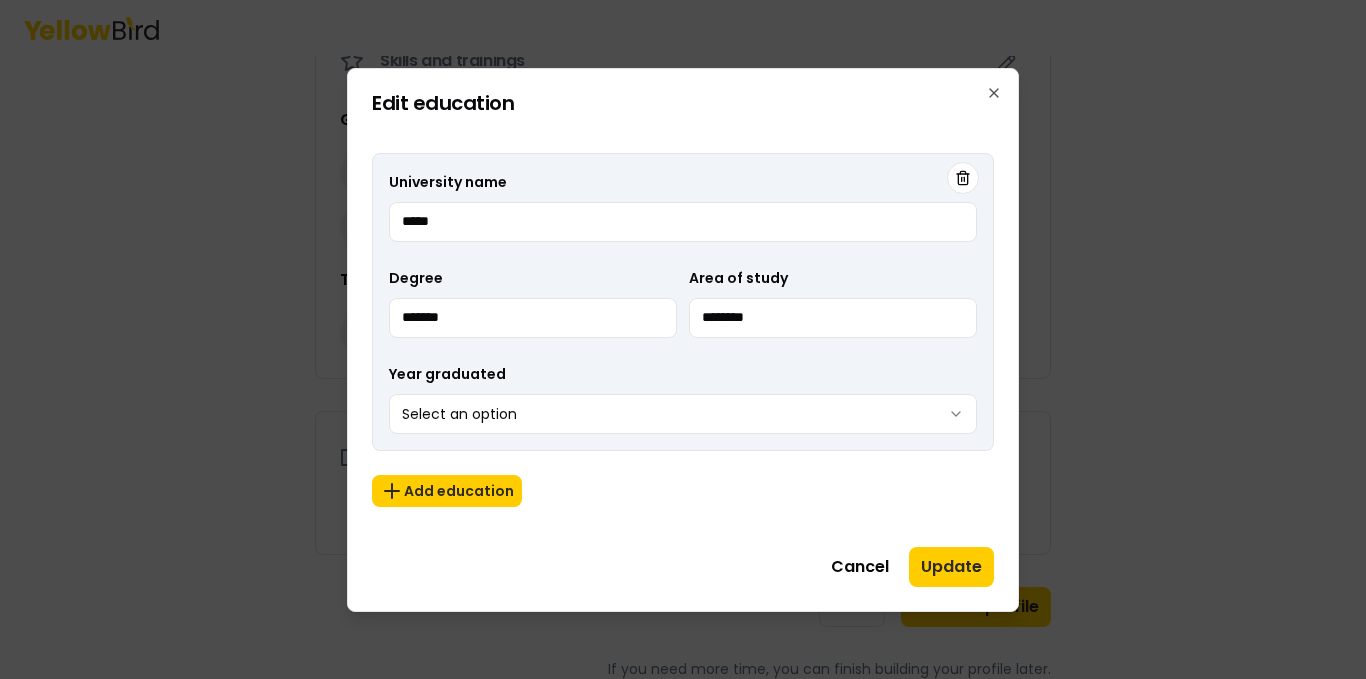 type on "********" 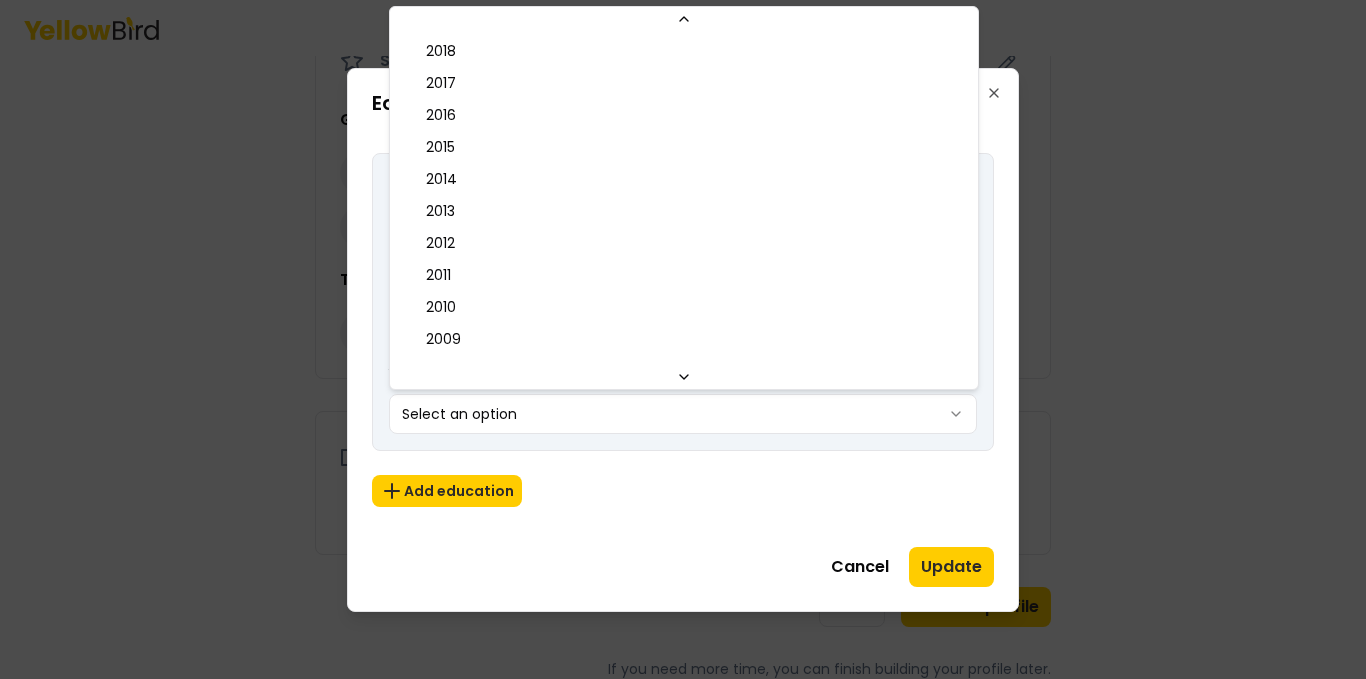 click at bounding box center (684, 377) 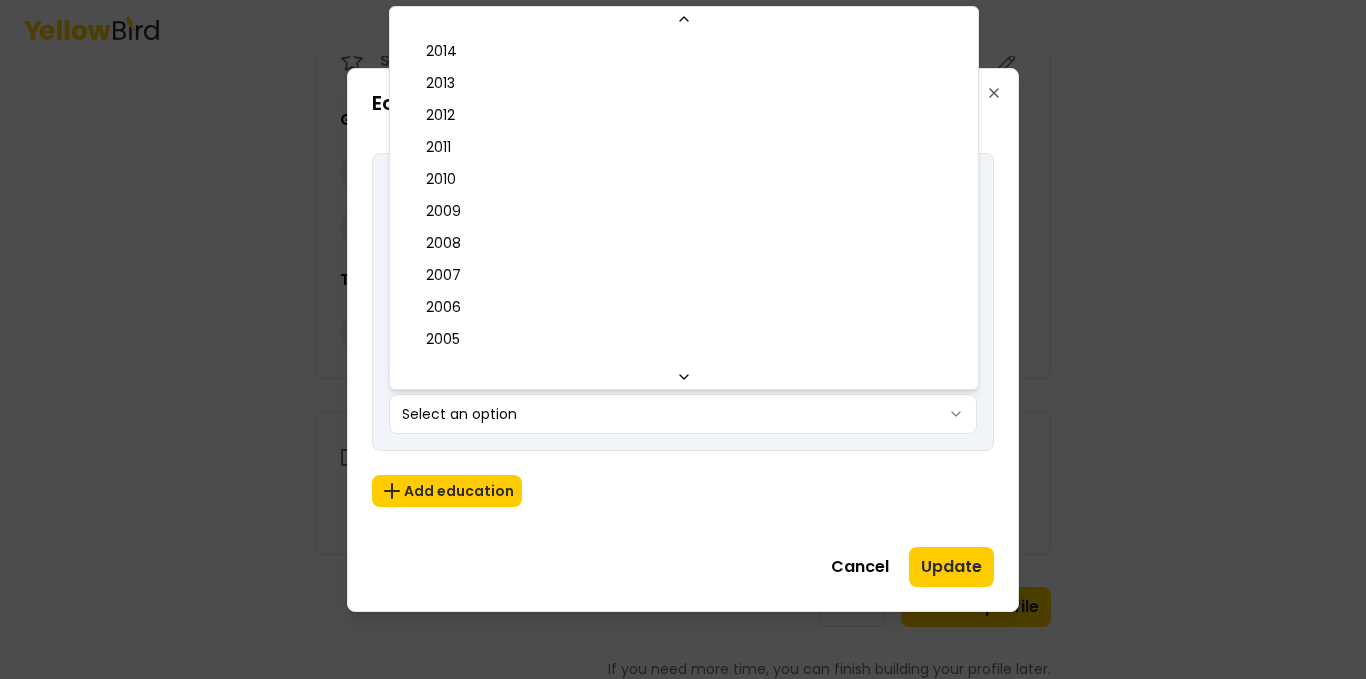 scroll, scrollTop: 448, scrollLeft: 0, axis: vertical 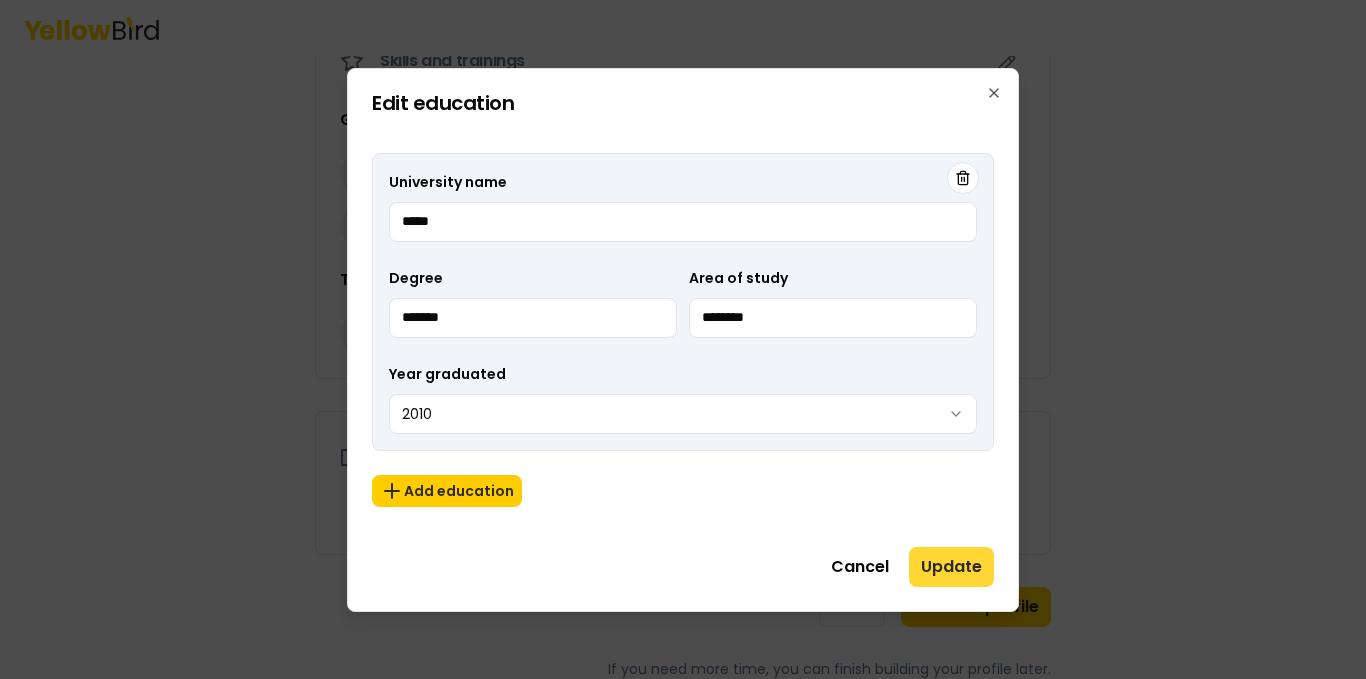 click on "Update" at bounding box center (951, 567) 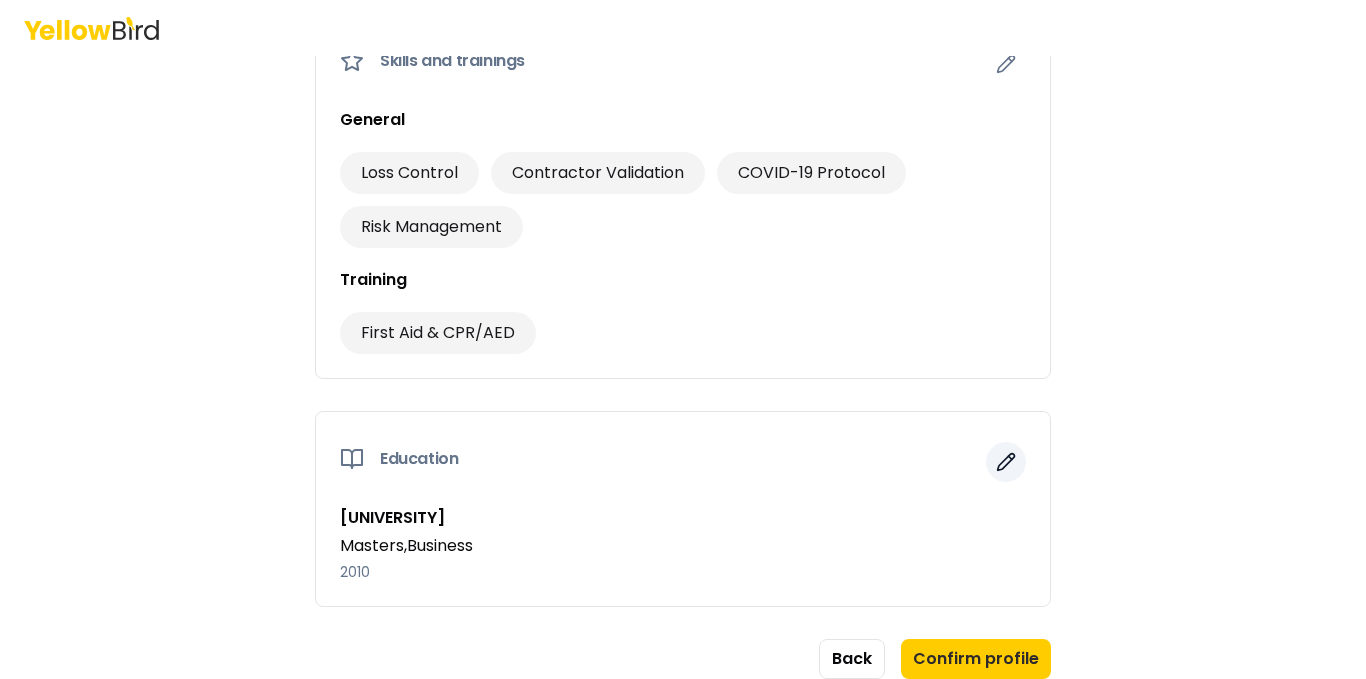 click 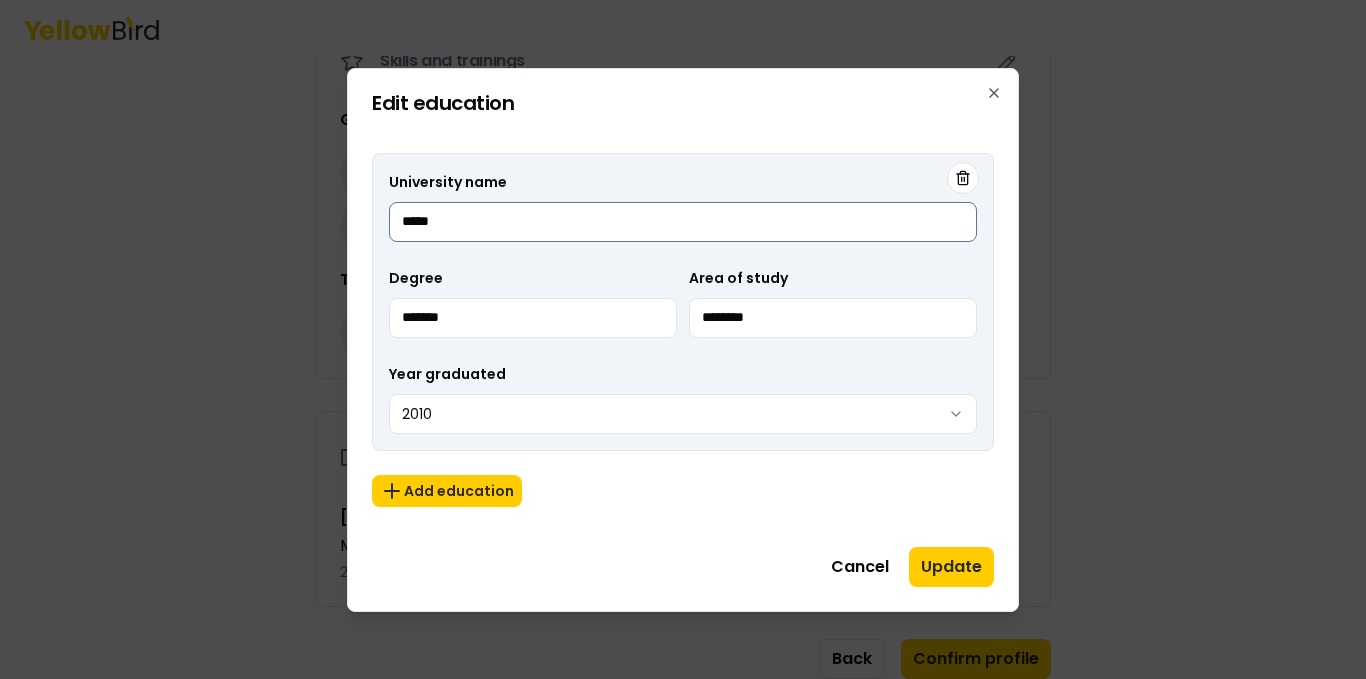 click on "*****" at bounding box center [683, 222] 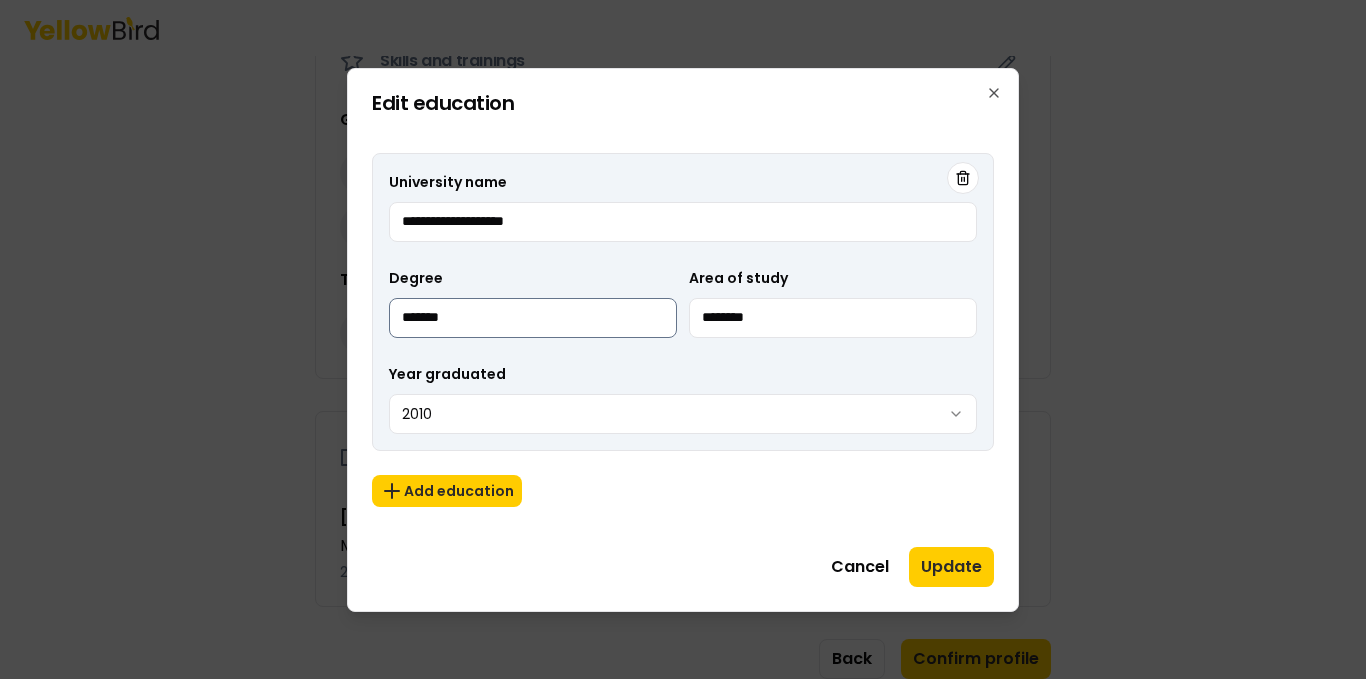 type on "**********" 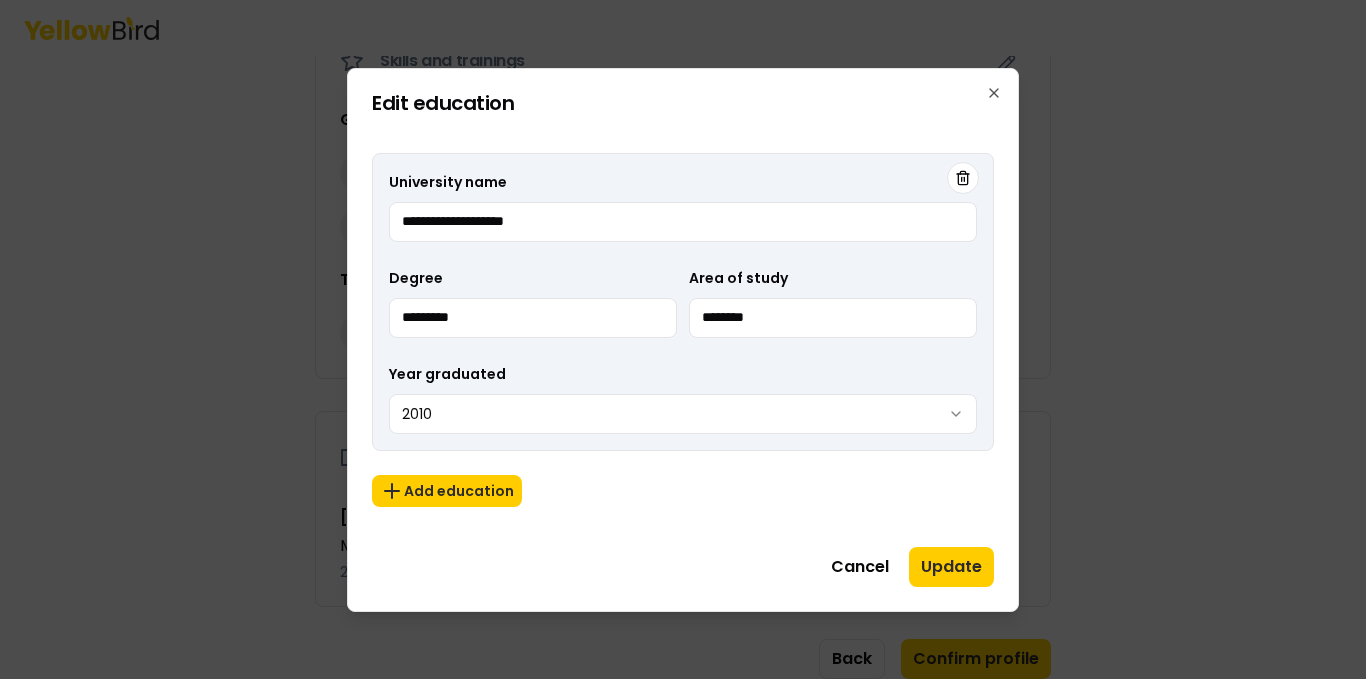 type on "*********" 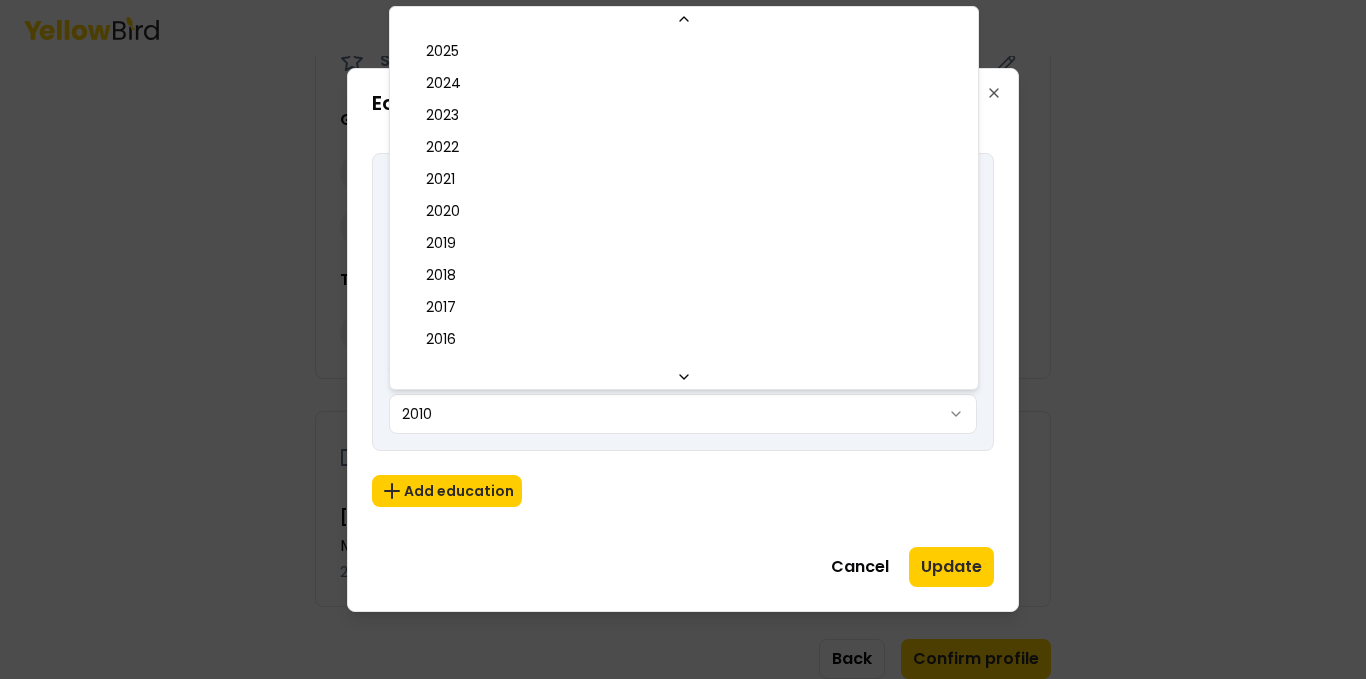 click on "3 of 3 Build your profile Insert some information on why this information is helpful to be gathered. About me * MH Name [FIRST] [LAST] Years of experience 10 Additional languages Not added Contact * Email [EMAIL] Phone ([PHONE]) Address [NUMBER] [STREET], [CITY] [ZIP] Industries worked in * Construction General Industry Healthcare Insurance (Loss Control or Workers Compensation) Certifications and credentials Professional certifications Construction Risk and Insurance Specialist (CRIS) OSHA course certifications 8 Hour HAZWOPER Environmental certifications EPA Lead Certification Emergency response certifications First Aid and CPR/AED Responding to Emergencies Water Safety Instruction Bloodborne Pathogens Training Basic Life Support for Healthcare Providers Skills and trainings General Loss Control Contractor Validation COVID-19 Protocol Risk Management Training First Aid & CPR/AED Education [UNIVERSITY] Masters , Business 2010 Back Confirm profile" at bounding box center [683, 339] 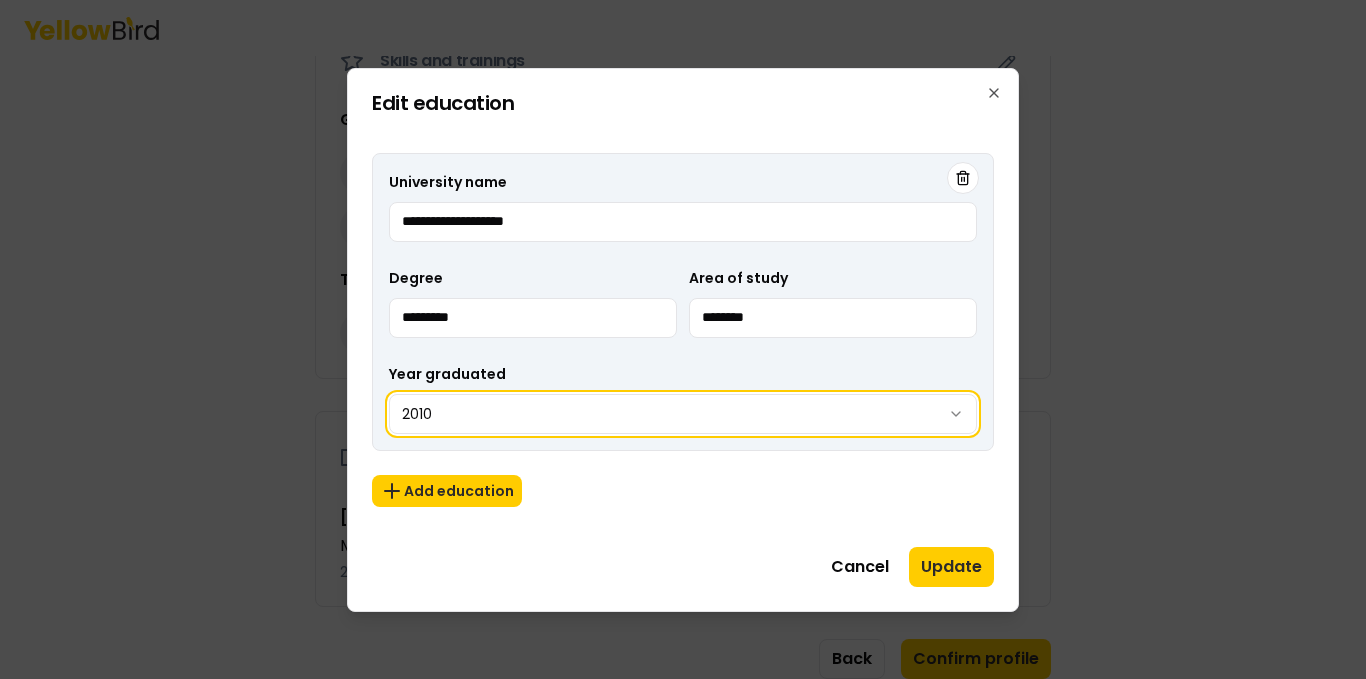 click on "3 of 3 Build your profile Insert some information on why this information is helpful to be gathered. About me * MH Name [FIRST] [LAST] Years of experience 10 Additional languages Not added Contact * Email [EMAIL] Phone ([PHONE]) Address [NUMBER] [STREET], [CITY] [ZIP] Industries worked in * Construction General Industry Healthcare Insurance (Loss Control or Workers Compensation) Certifications and credentials Professional certifications Construction Risk and Insurance Specialist (CRIS) OSHA course certifications 8 Hour HAZWOPER Environmental certifications EPA Lead Certification Emergency response certifications First Aid and CPR/AED Responding to Emergencies Water Safety Instruction Bloodborne Pathogens Training Basic Life Support for Healthcare Providers Skills and trainings General Loss Control Contractor Validation COVID-19 Protocol Risk Management Training First Aid & CPR/AED Education [UNIVERSITY] Masters , Business 2010 Back Confirm profile" at bounding box center (683, 339) 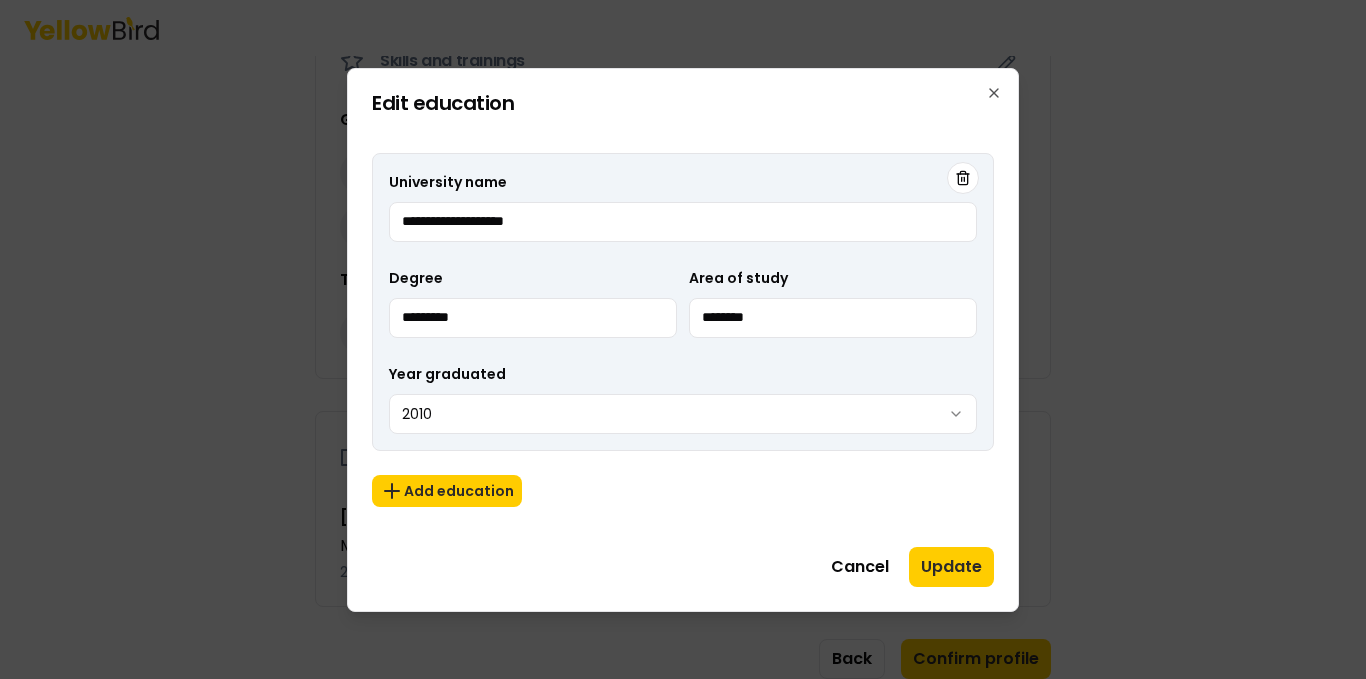 click on "3 of 3 Build your profile Insert some information on why this information is helpful to be gathered. About me * MH Name [FIRST] [LAST] Years of experience 10 Additional languages Not added Contact * Email [EMAIL] Phone ([PHONE]) Address [NUMBER] [STREET], [CITY] [ZIP] Industries worked in * Construction General Industry Healthcare Insurance (Loss Control or Workers Compensation) Certifications and credentials Professional certifications Construction Risk and Insurance Specialist (CRIS) OSHA course certifications 8 Hour HAZWOPER Environmental certifications EPA Lead Certification Emergency response certifications First Aid and CPR/AED Responding to Emergencies Water Safety Instruction Bloodborne Pathogens Training Basic Life Support for Healthcare Providers Skills and trainings General Loss Control Contractor Validation COVID-19 Protocol Risk Management Training First Aid & CPR/AED Education [UNIVERSITY] Masters , Business 2010 Back Confirm profile" at bounding box center (683, 339) 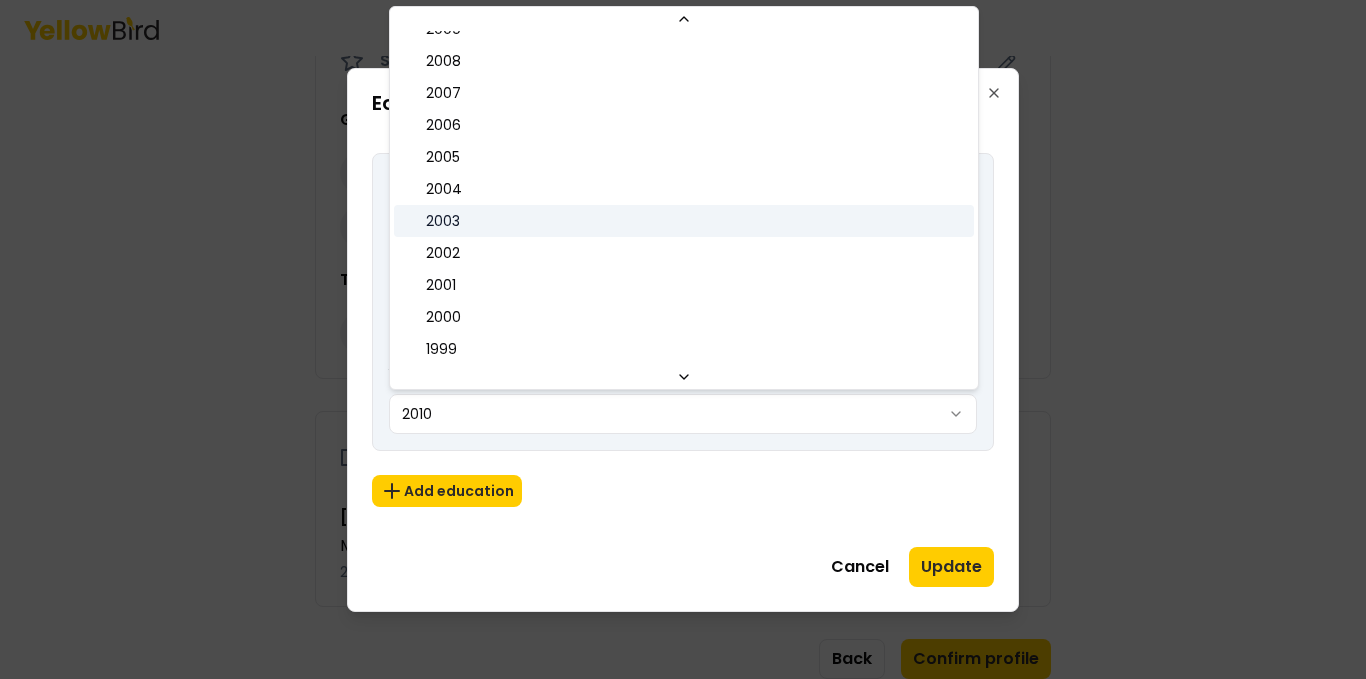 scroll, scrollTop: 566, scrollLeft: 0, axis: vertical 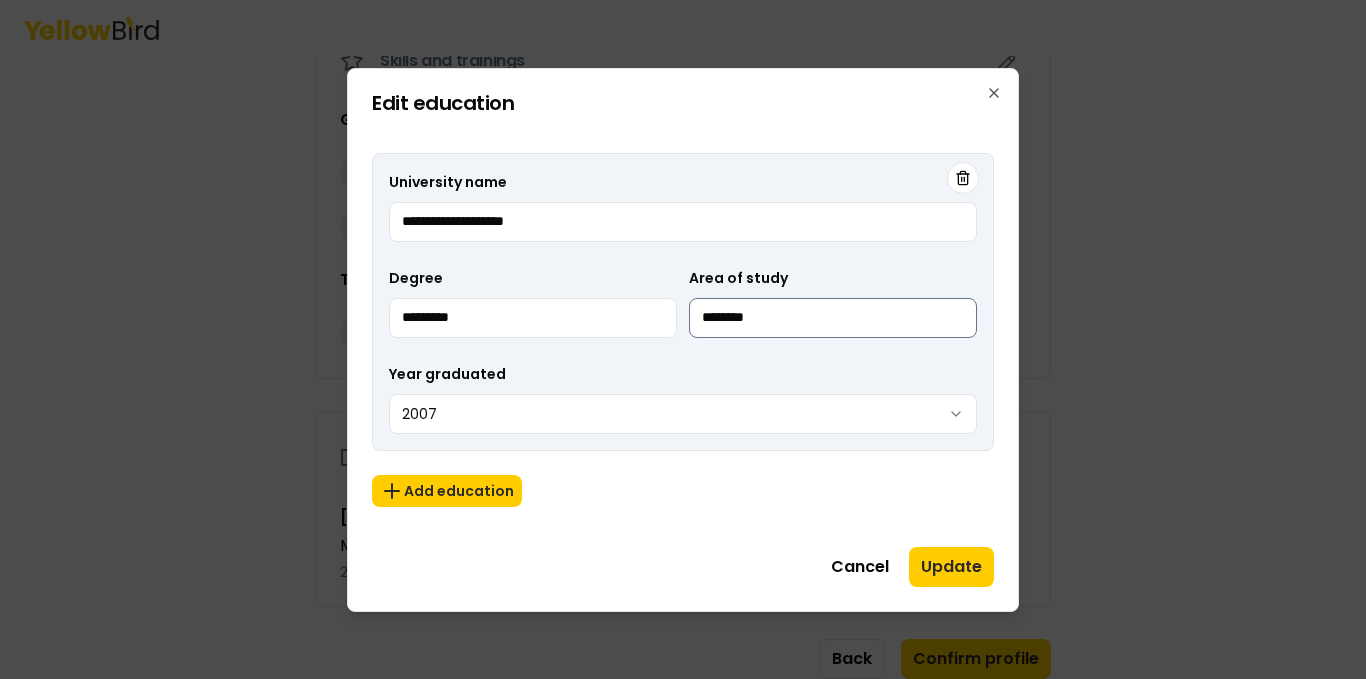 click on "********" at bounding box center (833, 318) 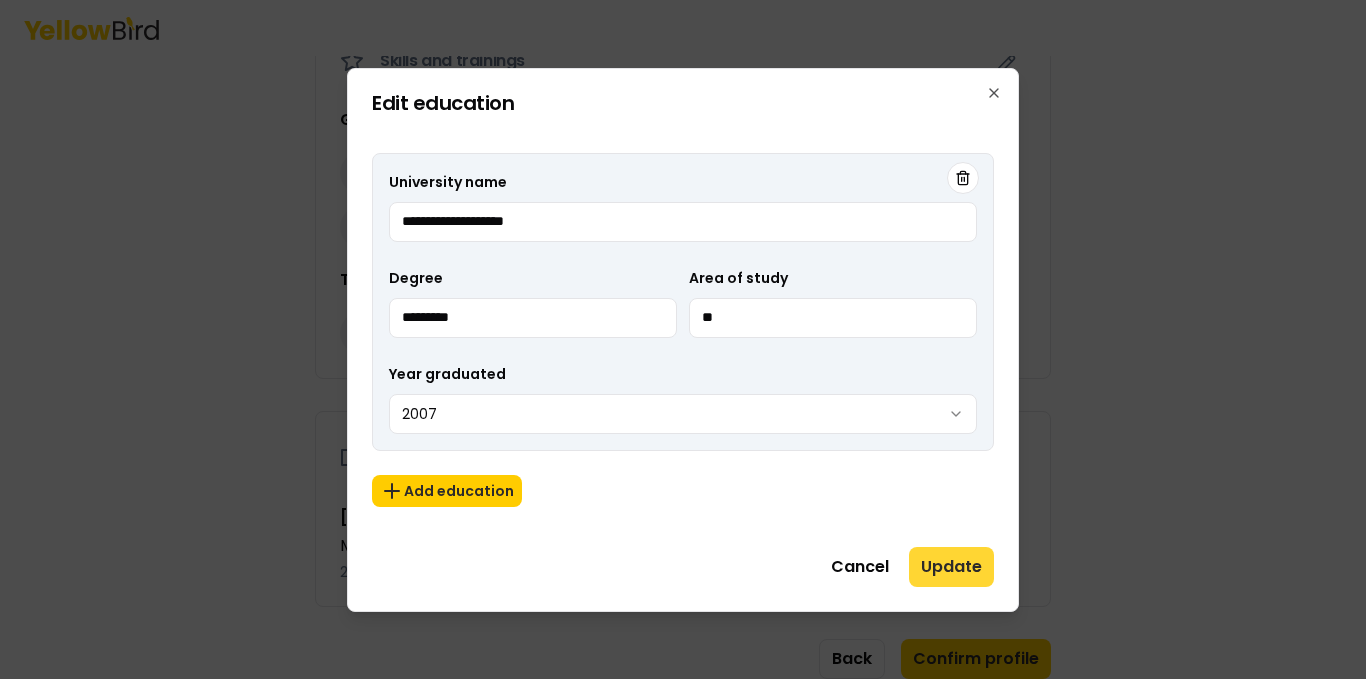 type on "**" 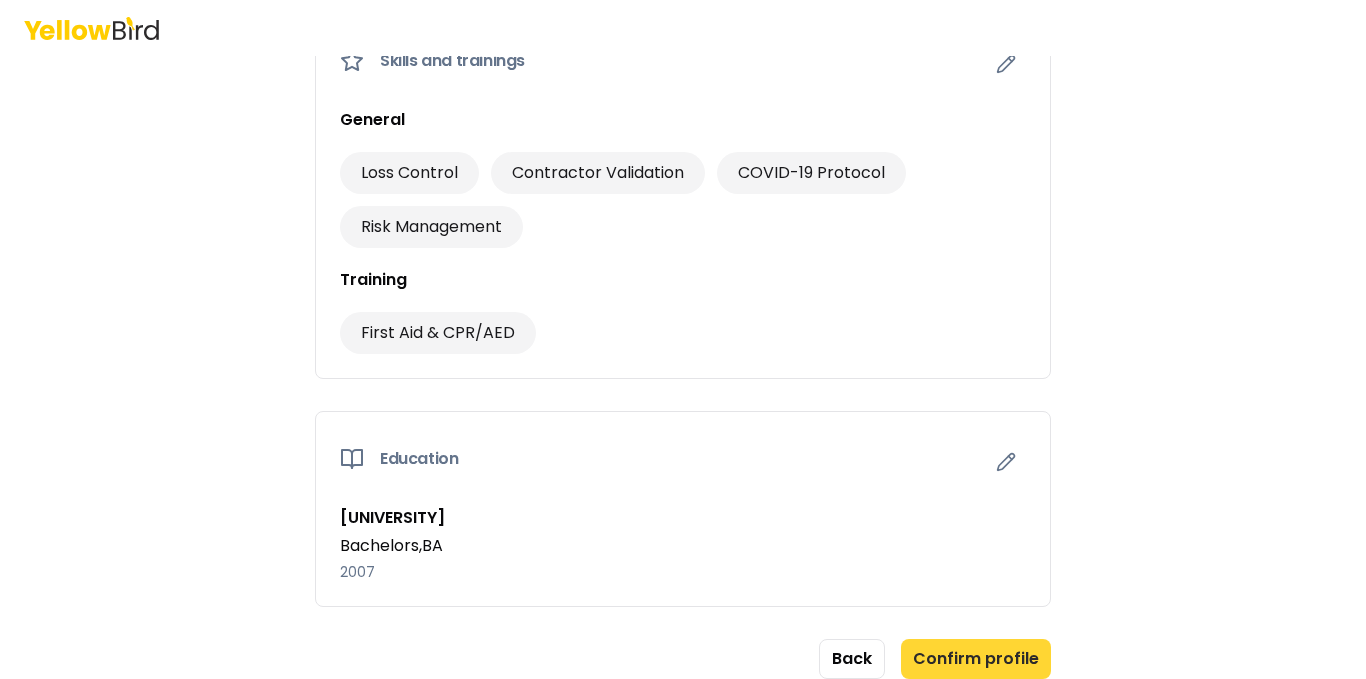 click on "Confirm profile" at bounding box center (976, 659) 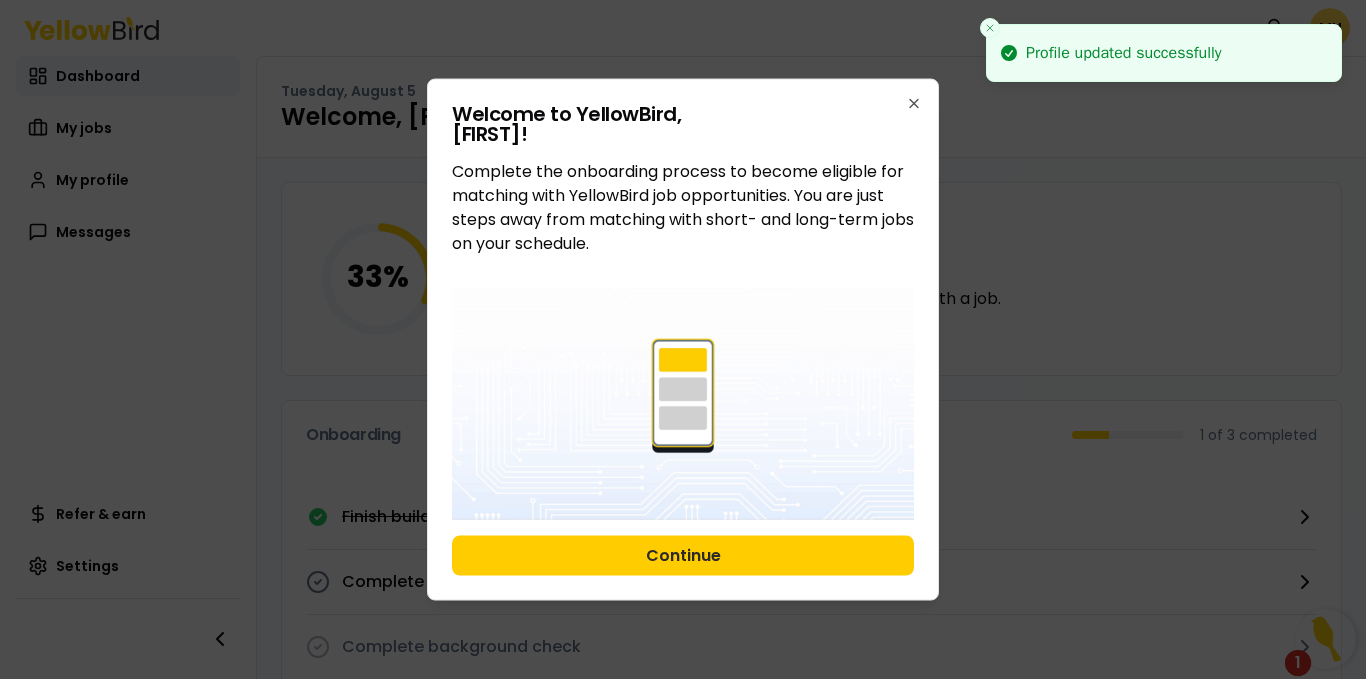 click on "Welcome to YellowBird, [FIRST] !" at bounding box center [683, 123] 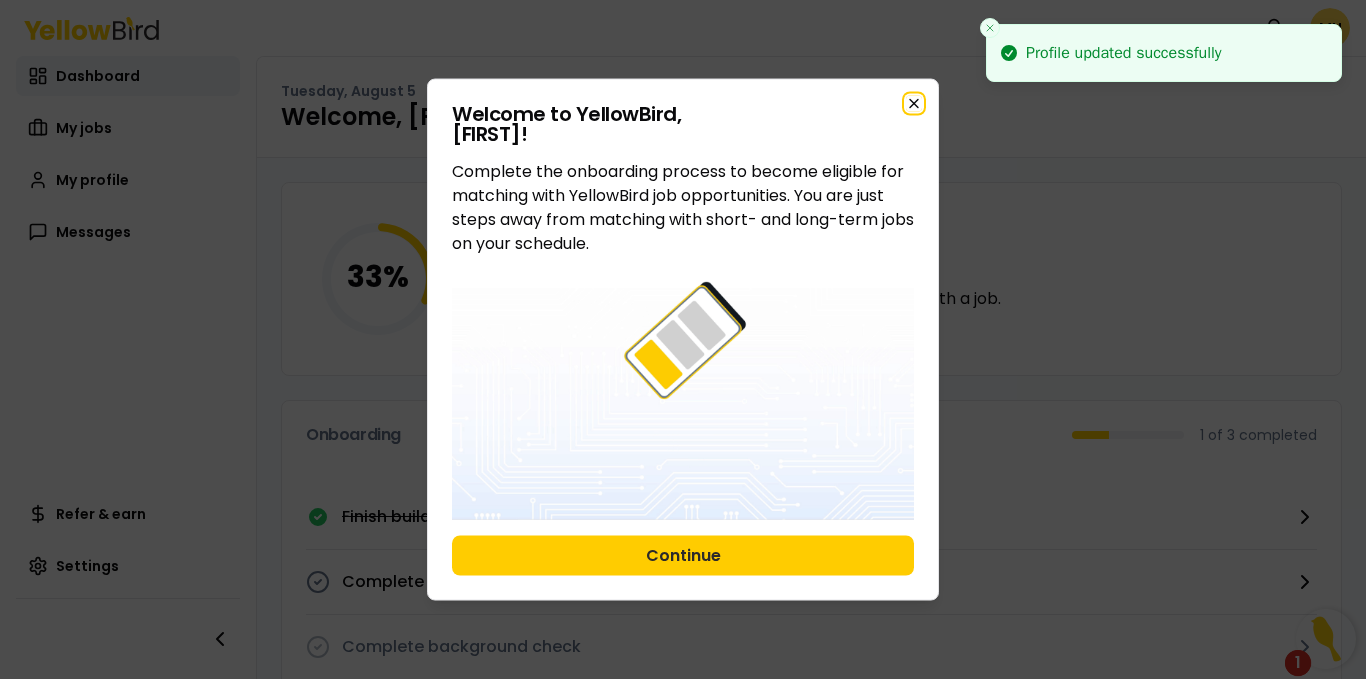 click 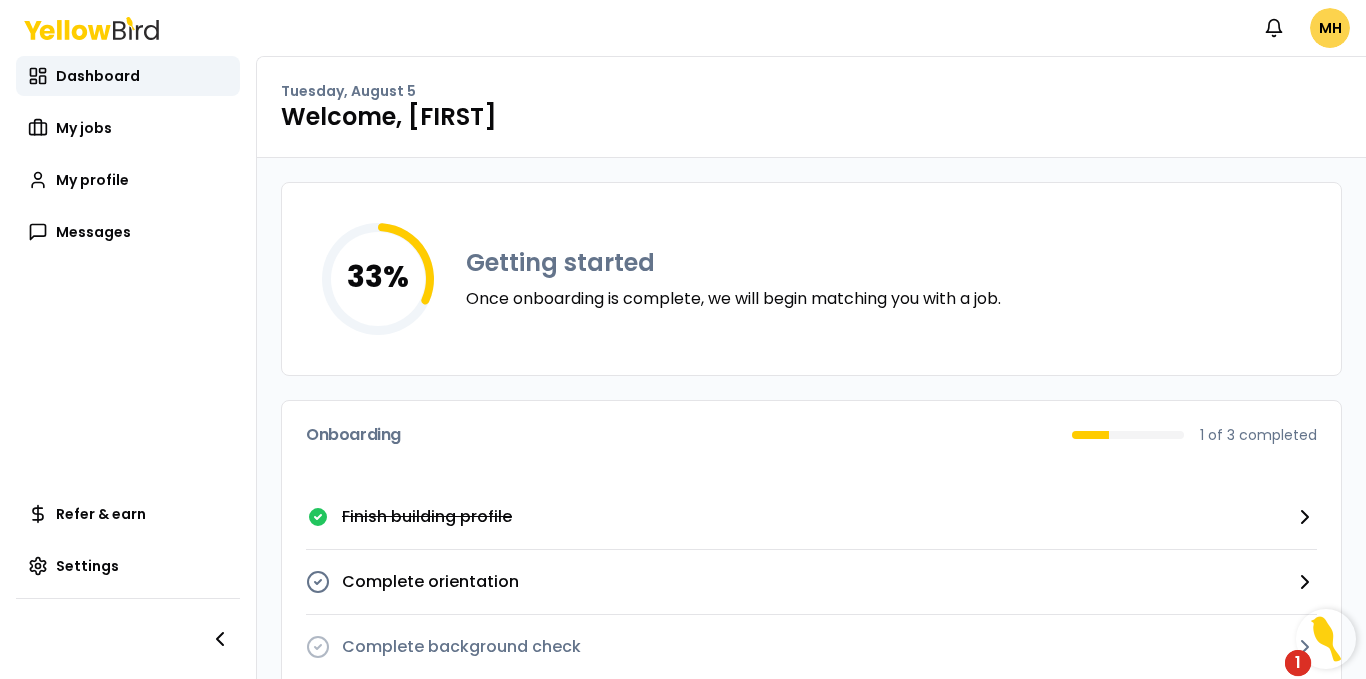scroll, scrollTop: 41, scrollLeft: 0, axis: vertical 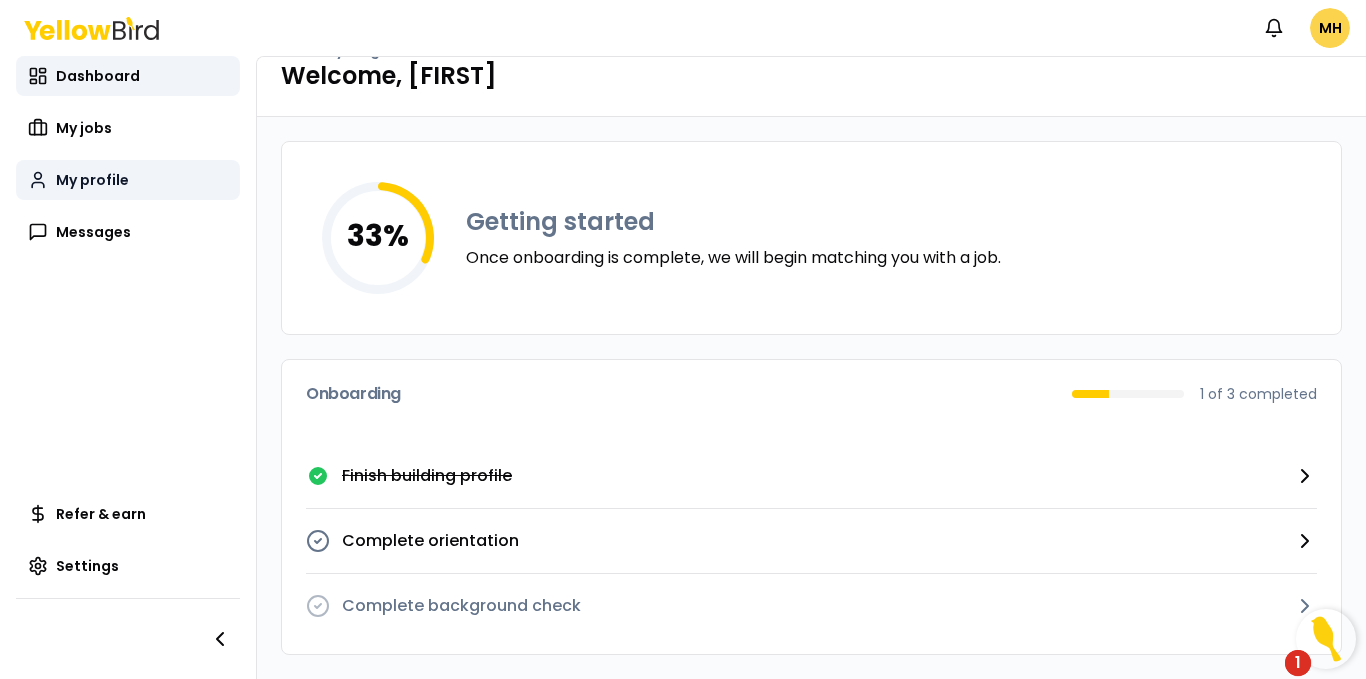 click on "My profile" at bounding box center (92, 180) 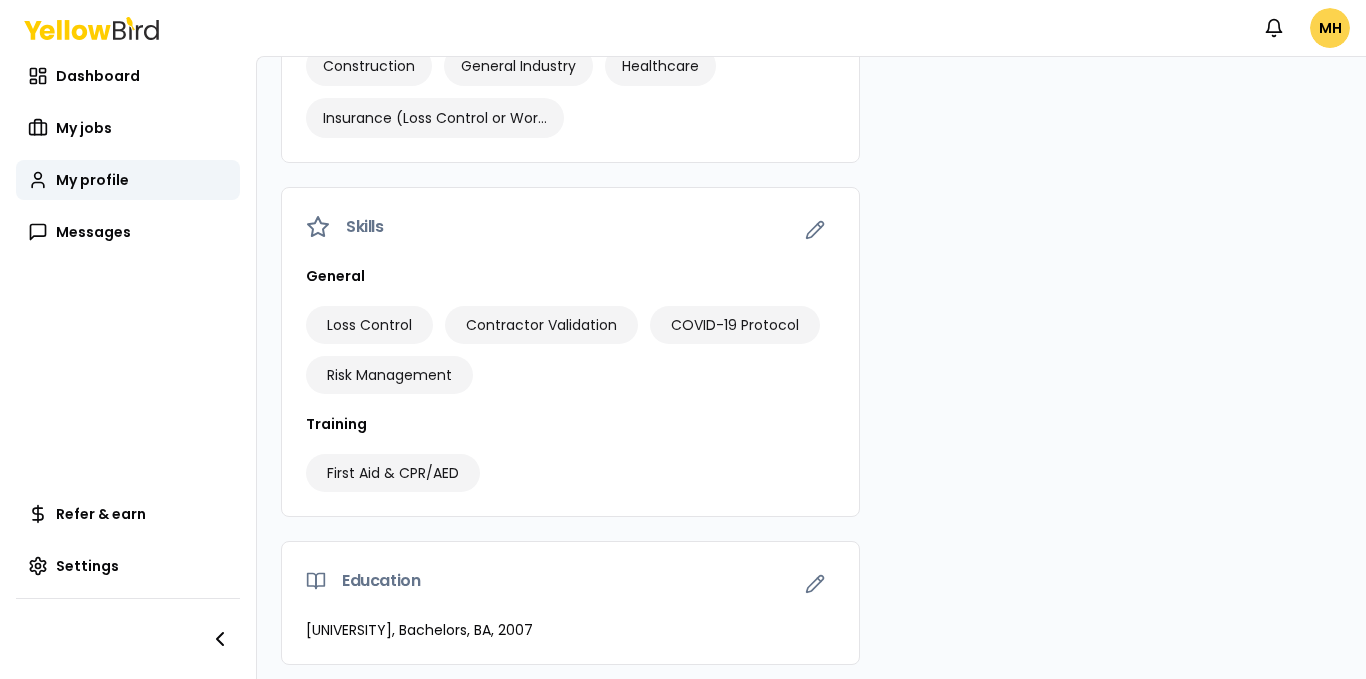 scroll, scrollTop: 885, scrollLeft: 0, axis: vertical 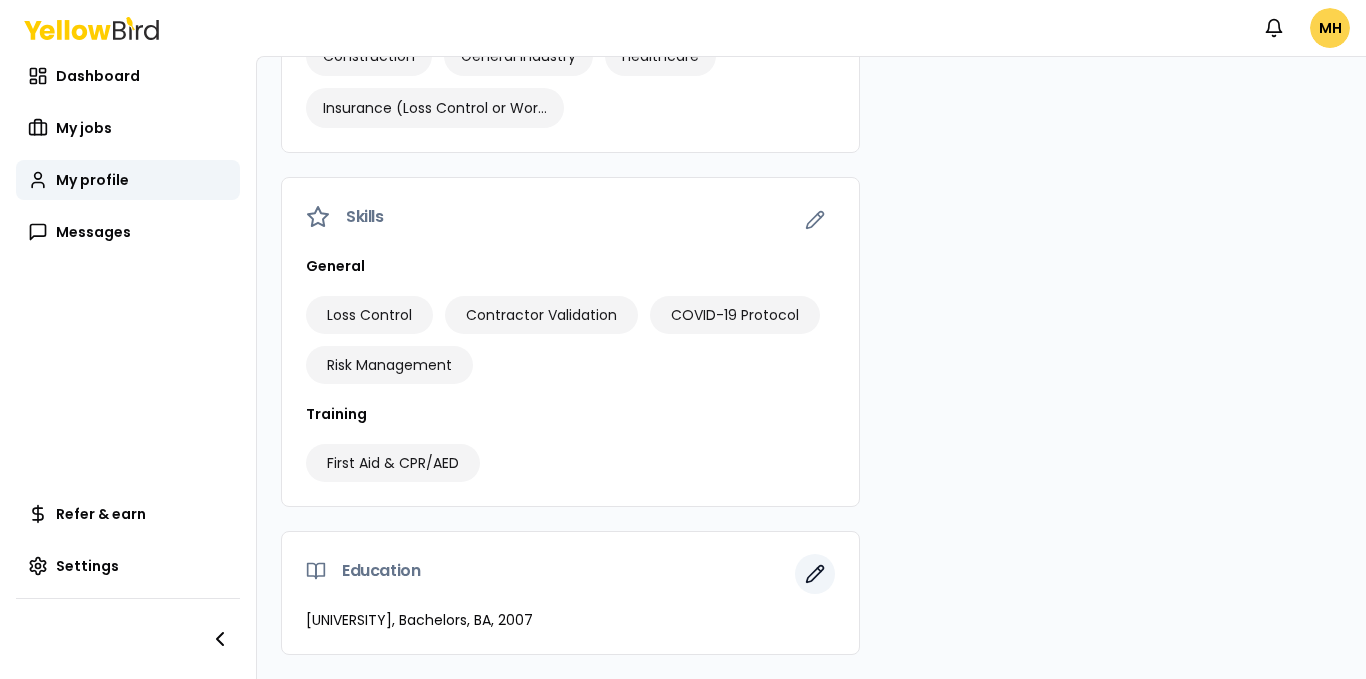 click 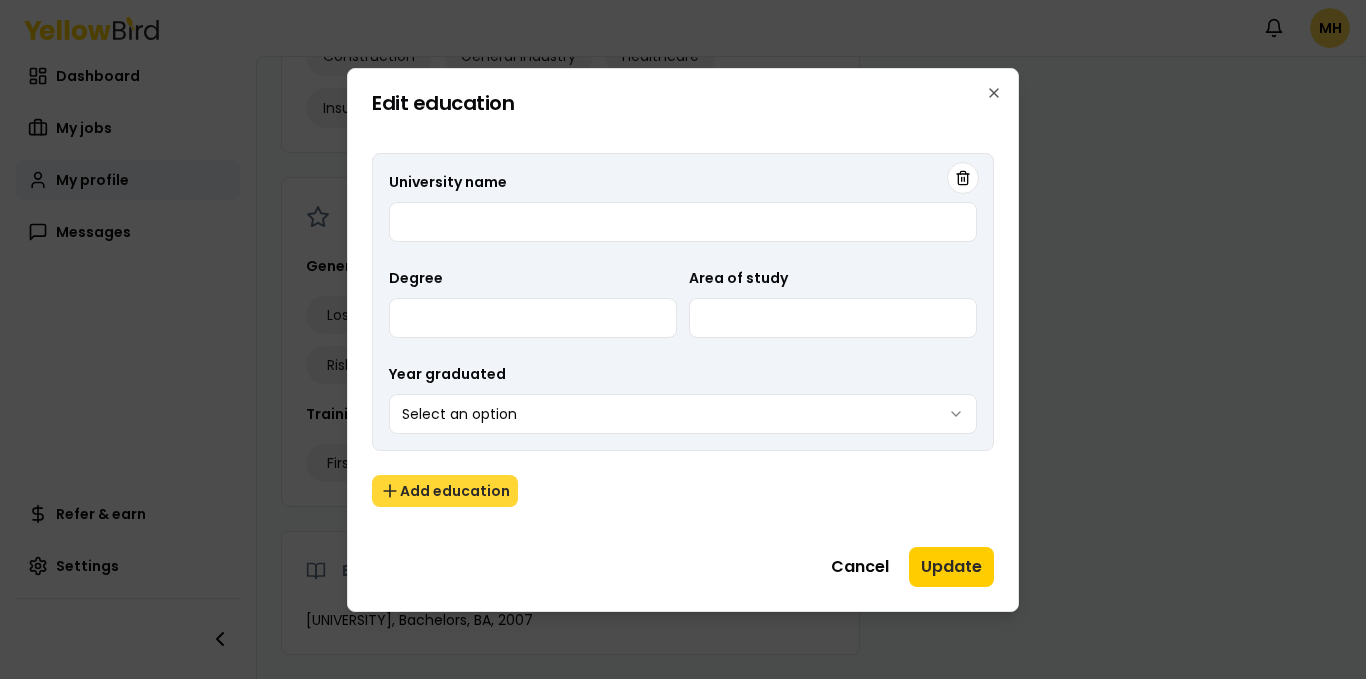 click on "Add education" at bounding box center [445, 491] 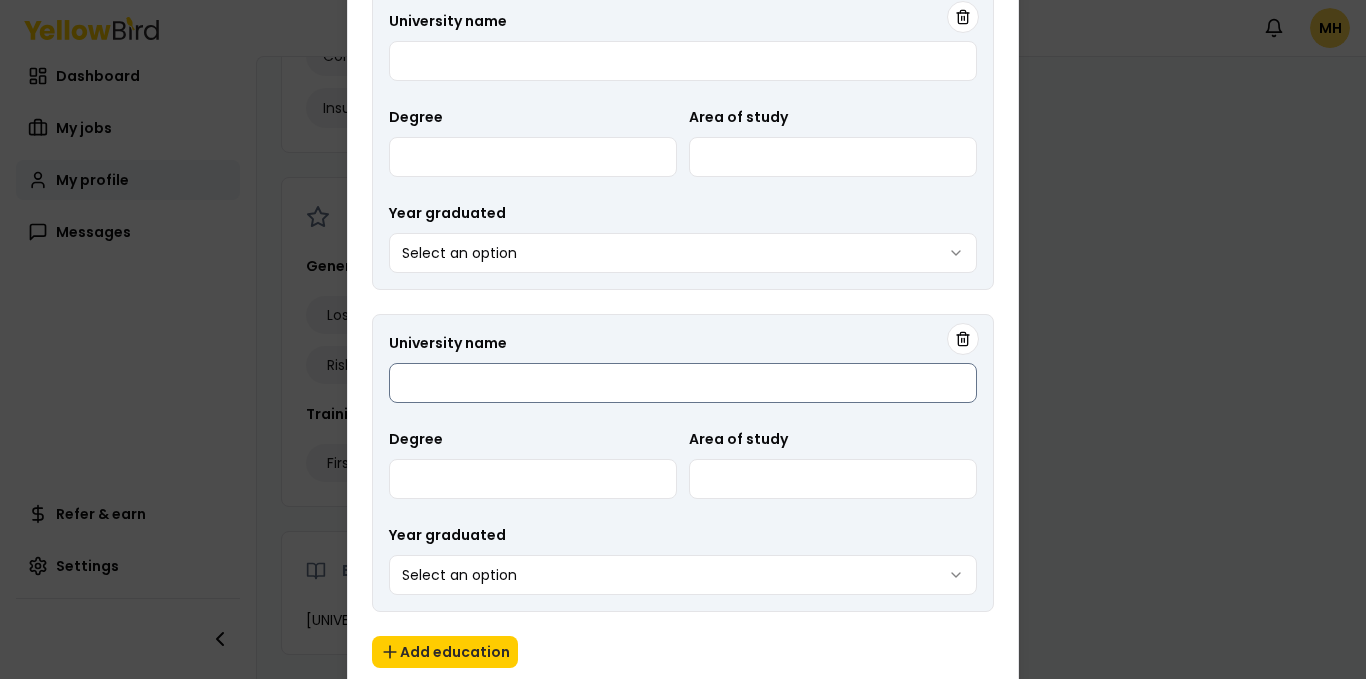click on "University name" at bounding box center (683, 383) 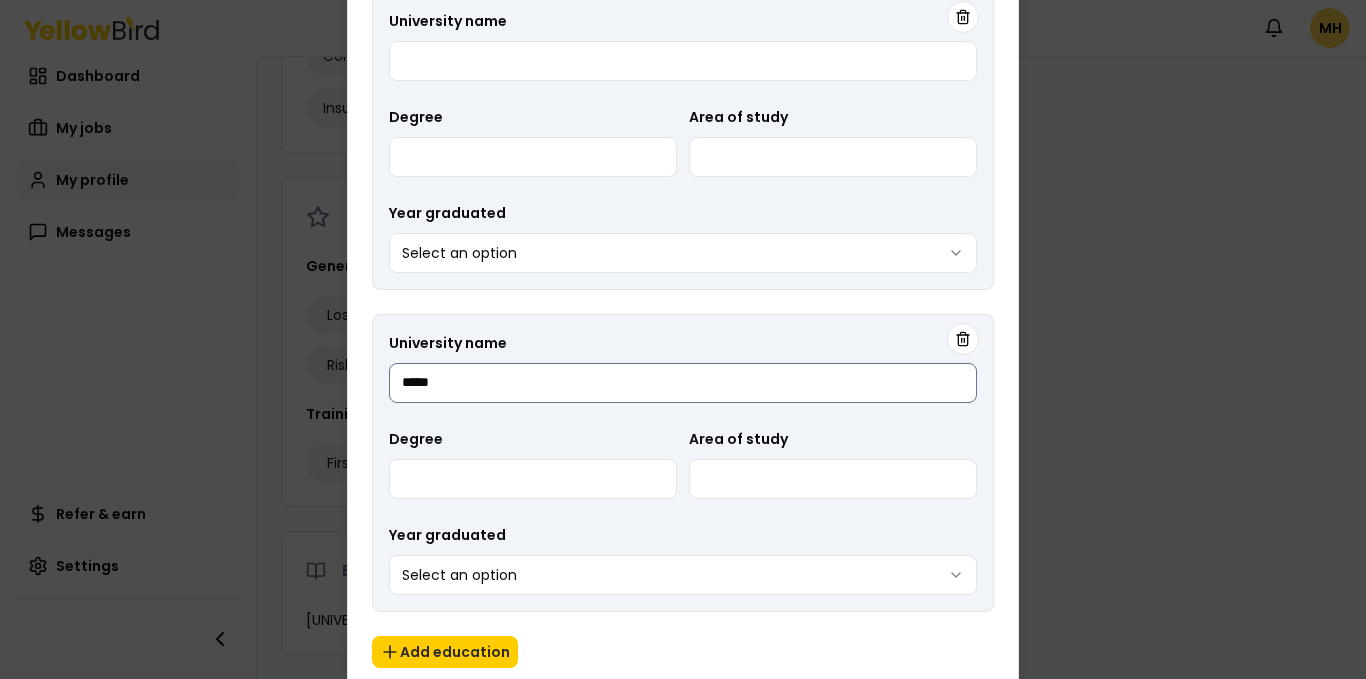 type on "*****" 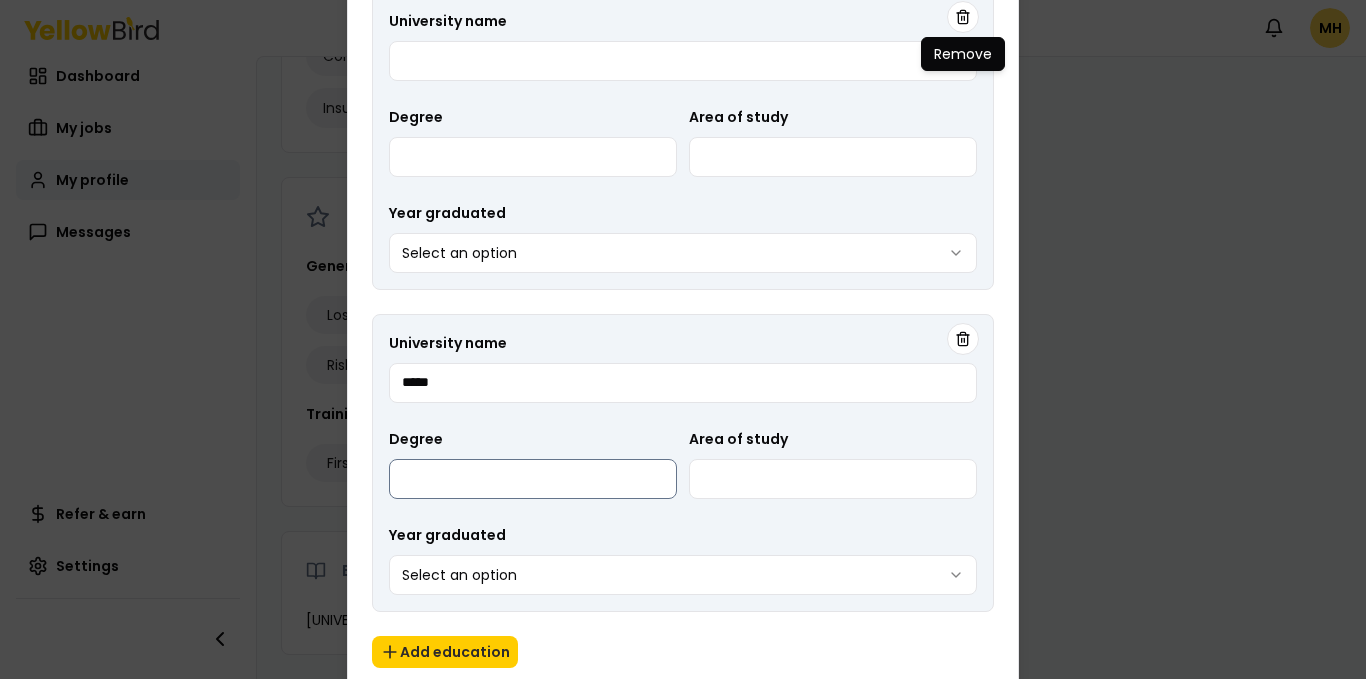 click on "Degree" at bounding box center [533, 479] 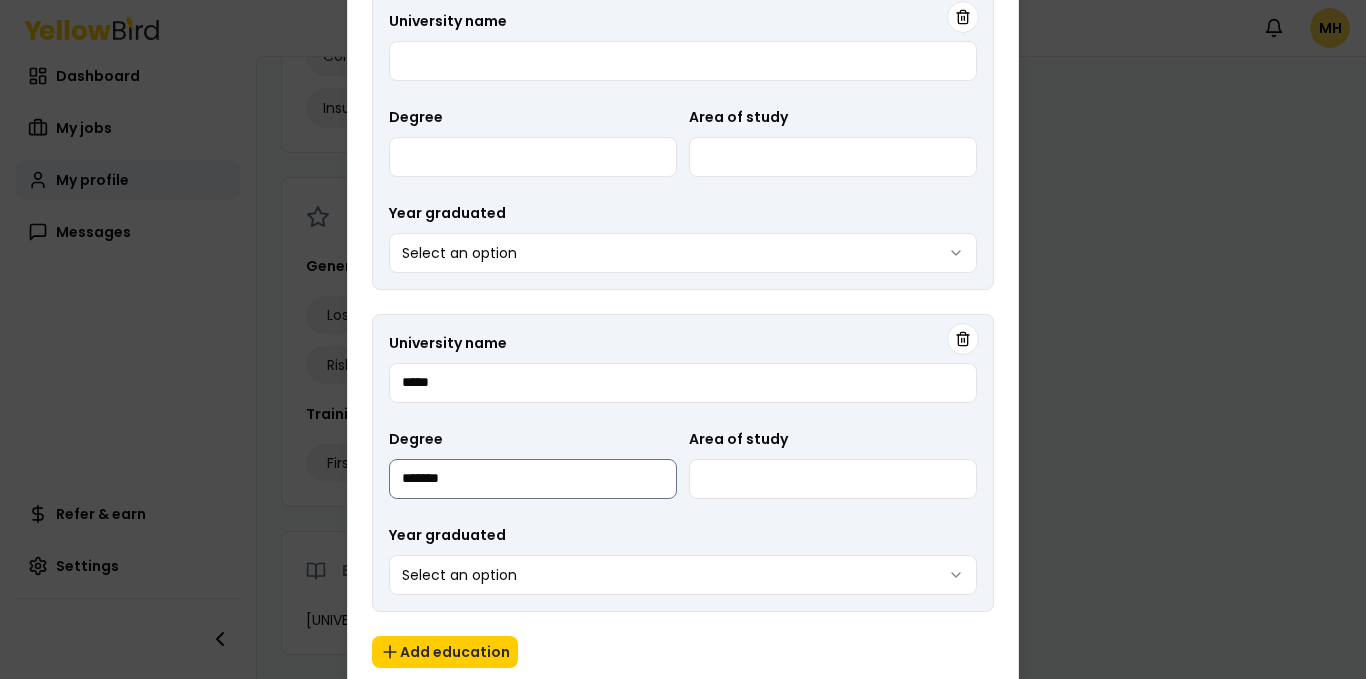 type on "*******" 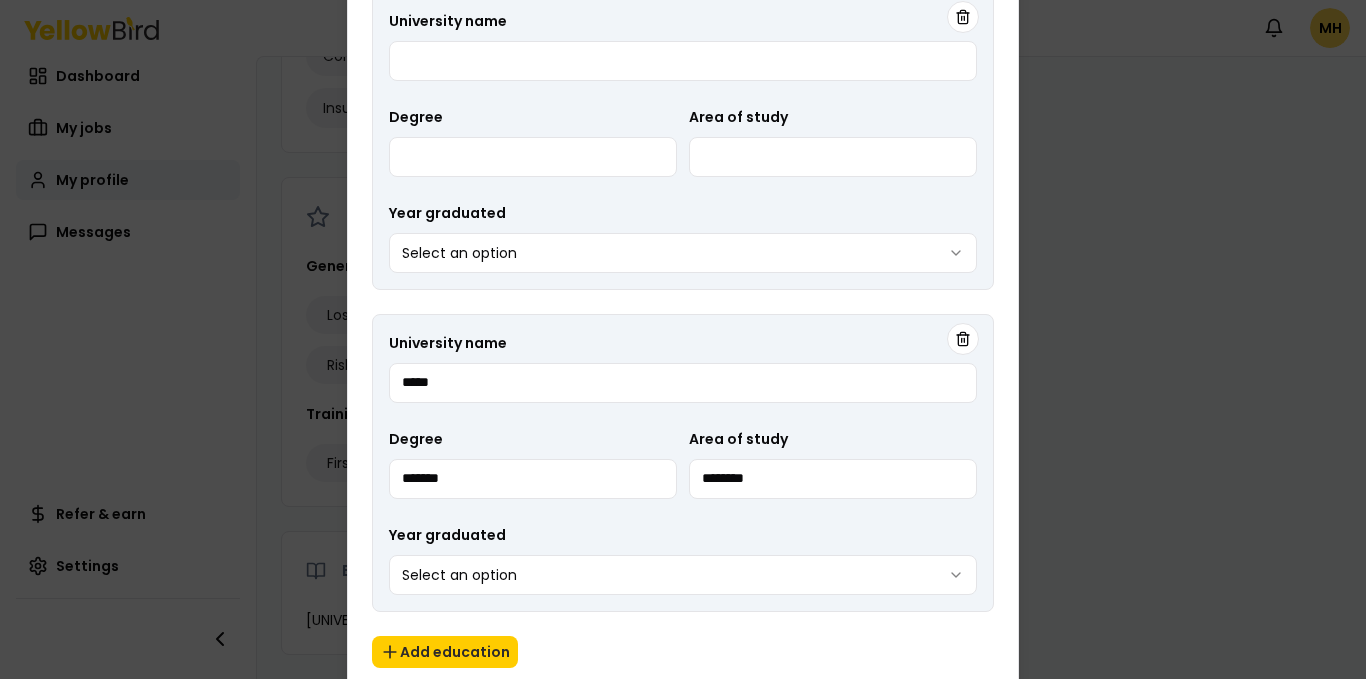type on "********" 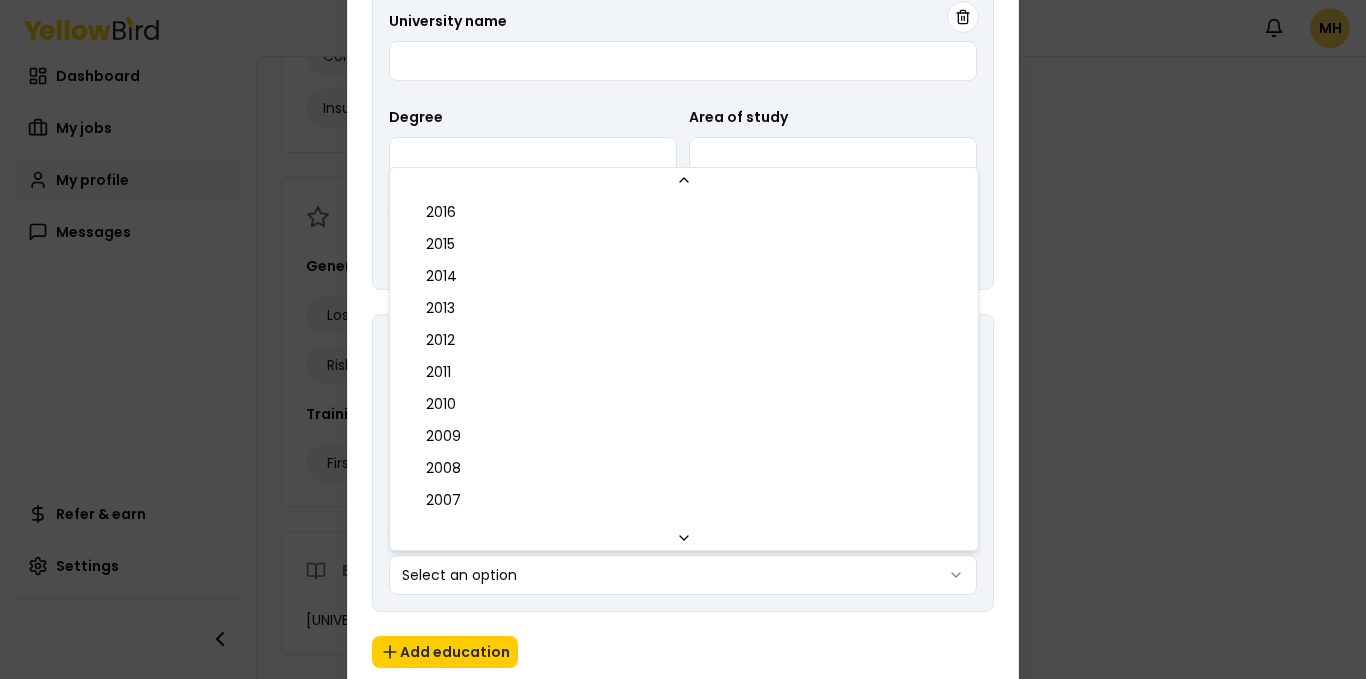 scroll, scrollTop: 352, scrollLeft: 0, axis: vertical 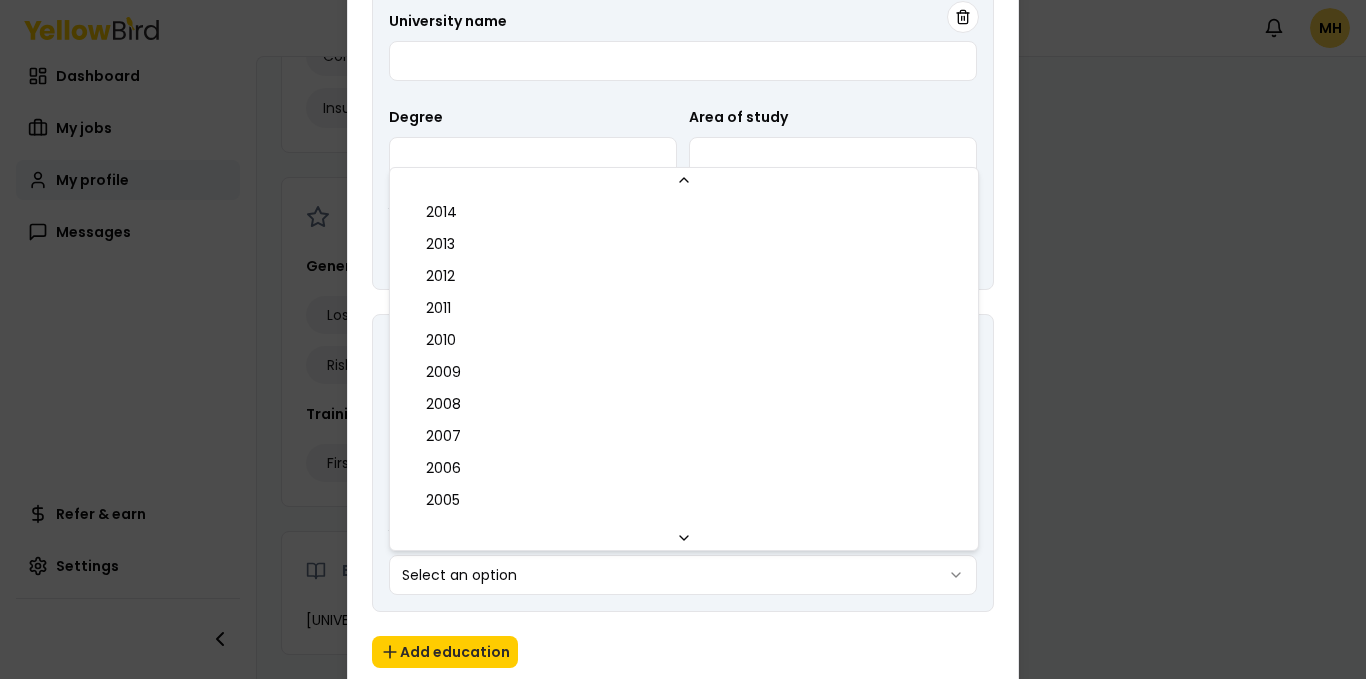 select on "****" 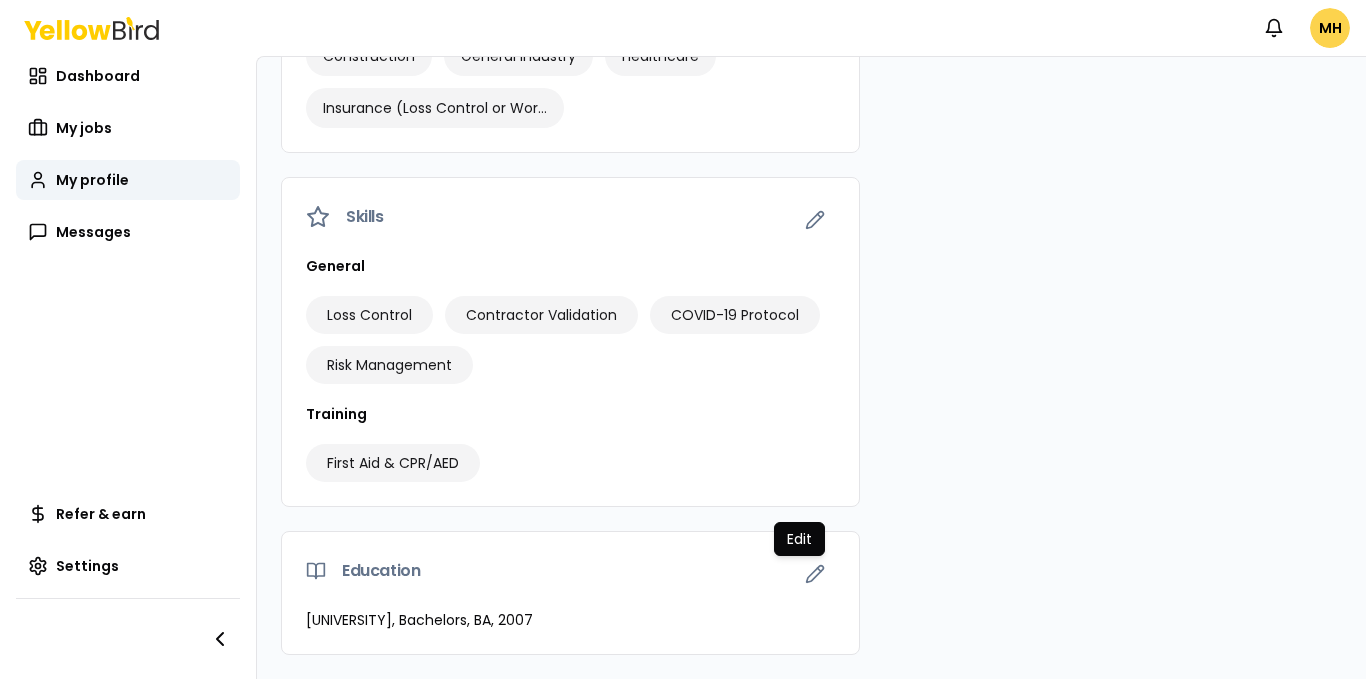 drag, startPoint x: 1360, startPoint y: 500, endPoint x: 1361, endPoint y: 582, distance: 82.006096 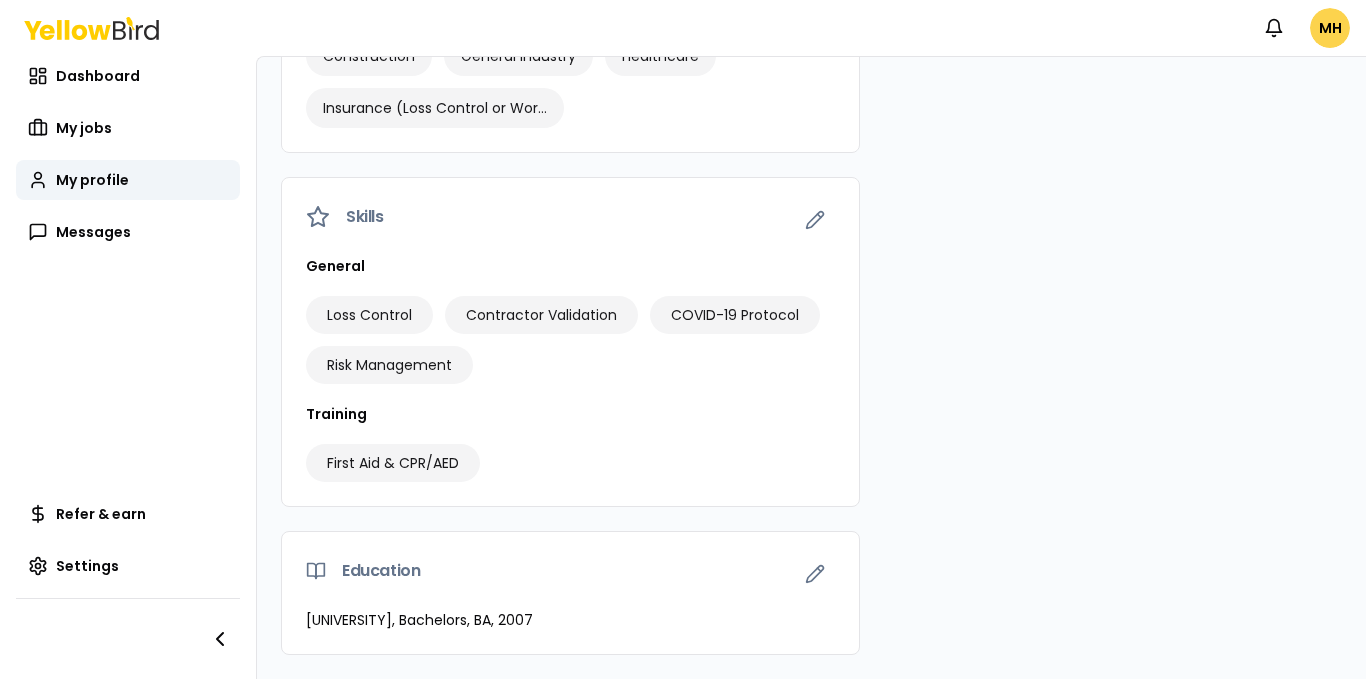 click on "Contact Email [EMAIL] Work phone ([PHONE]) Address [NUMBER] [STREET], [CITY] [ZIP] My documents Drag & drop or select file to upload Only PDF, Doc, Docx. 10 MB max file size." at bounding box center (1117, -2) 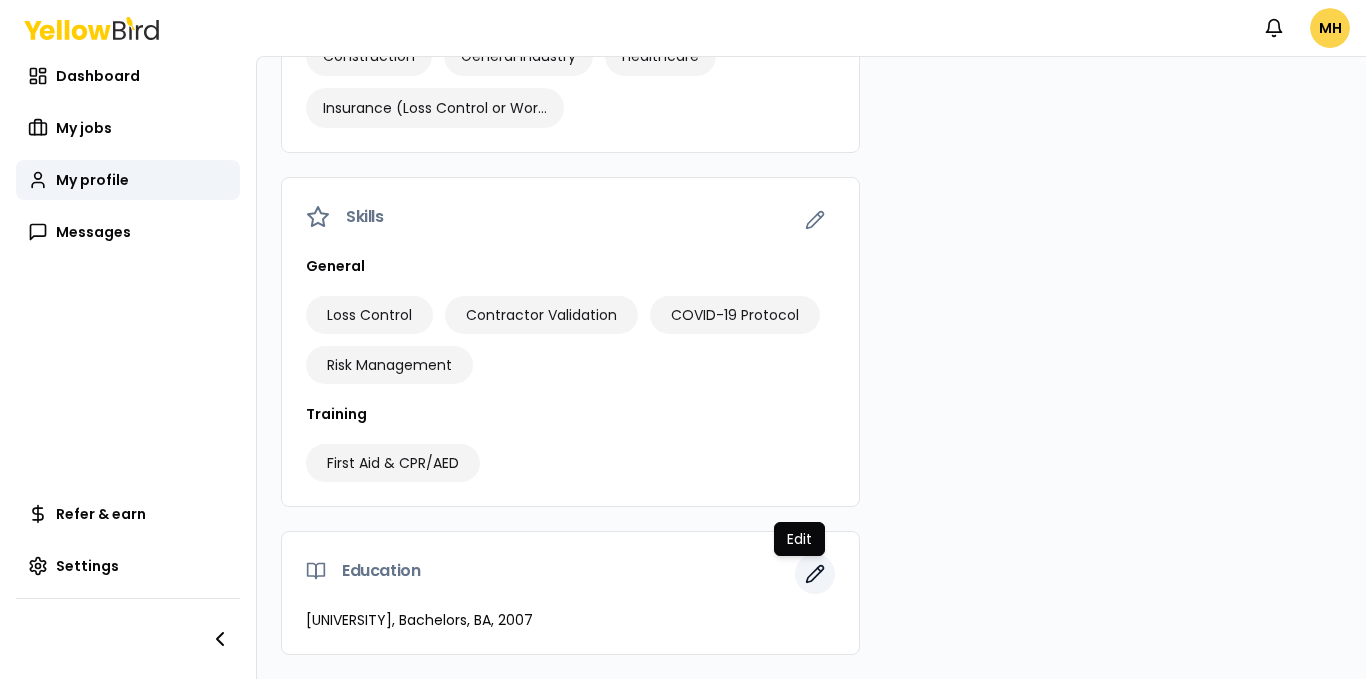 click 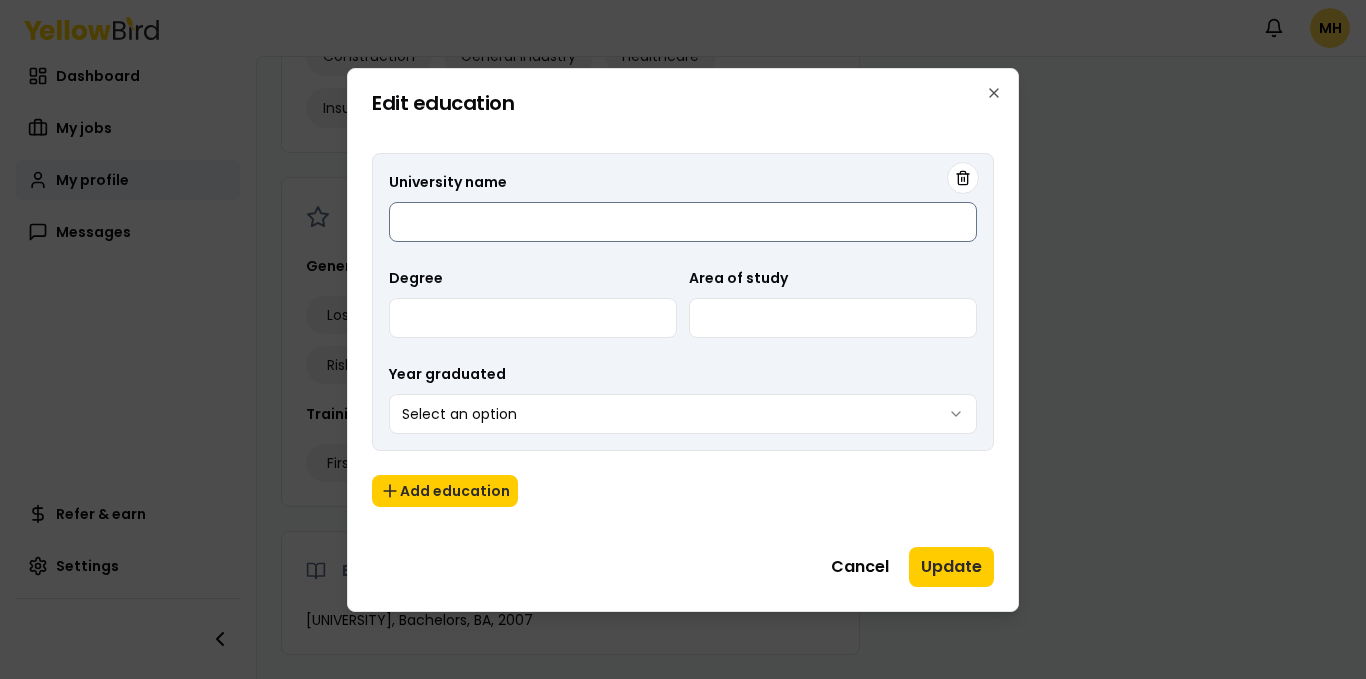 click on "University name" at bounding box center [683, 222] 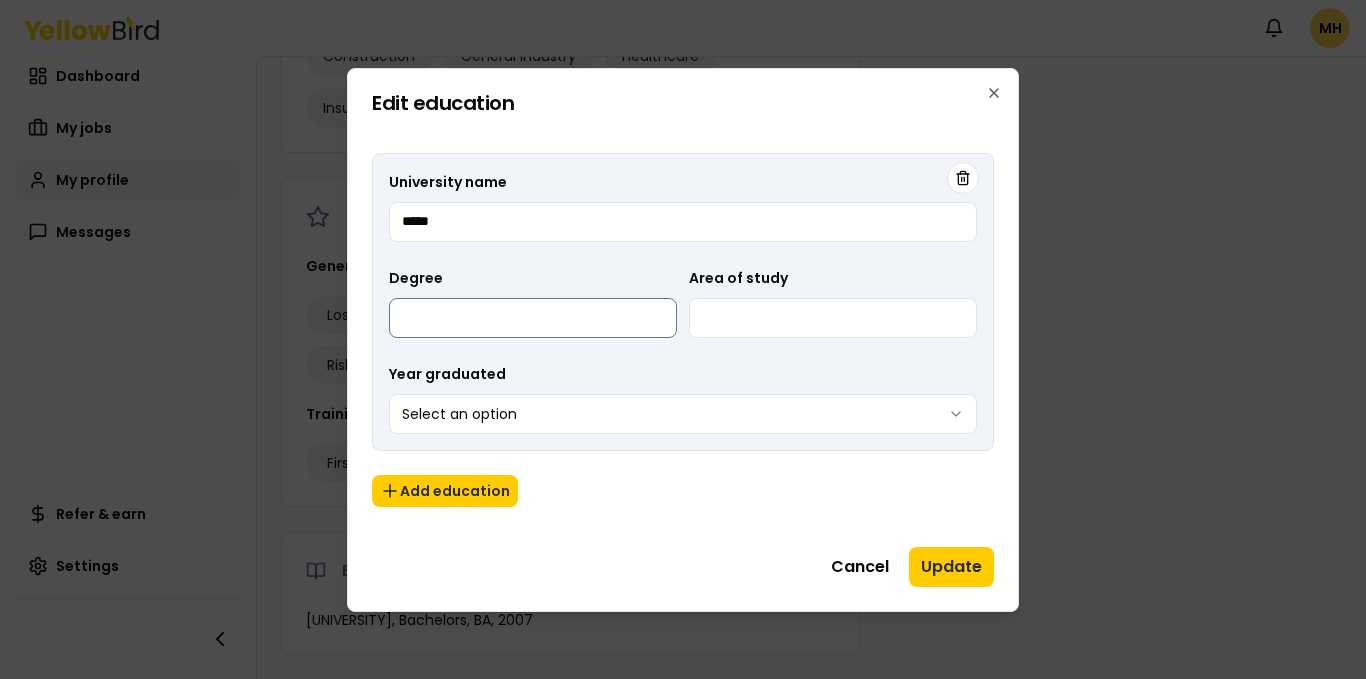 type on "*****" 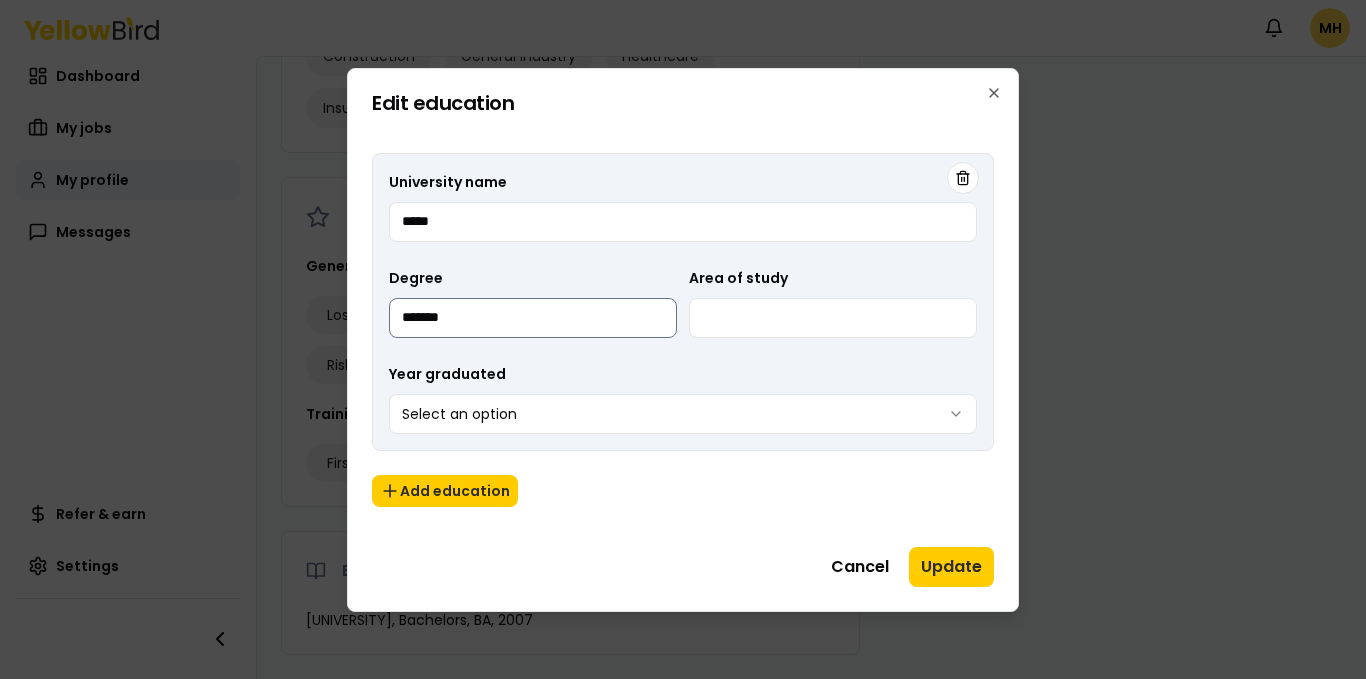 type on "*******" 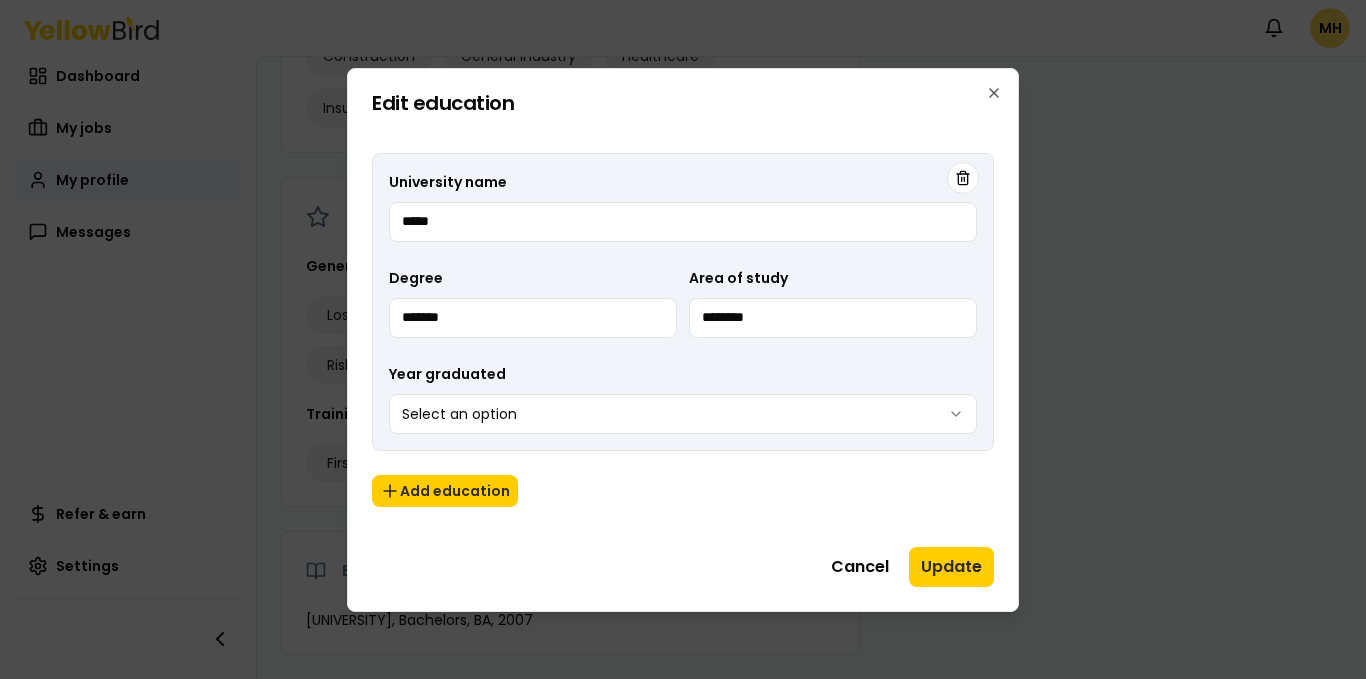 type on "********" 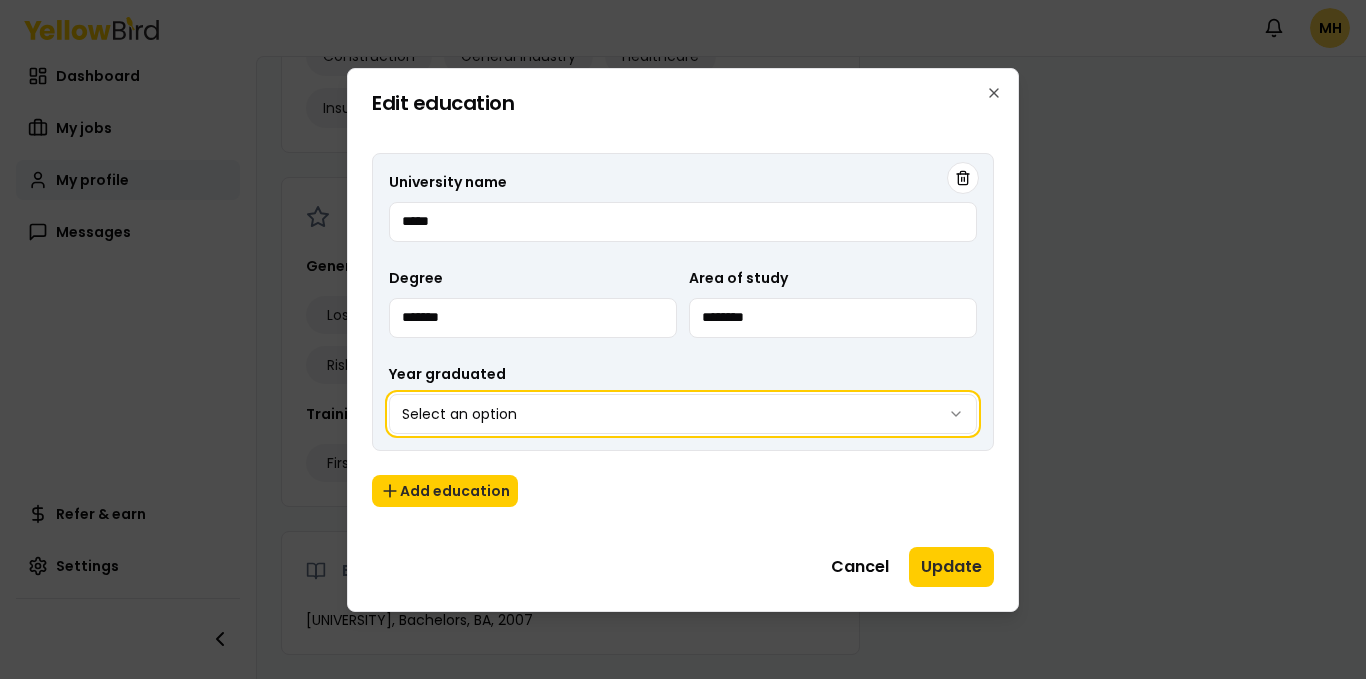 click on "Notifications MH Dashboard My jobs My profile Messages Refer & earn Settings MH [FIRST]   [LAST] YellowBird Professional 10 years experience Speaks English   Certifications and credentials Professional certificates Construction Risk and Insurance Specialist (CRIS) OSHA course certificates 8 Hour HAZWOPER Environmental certificates EPA Lead Certification Emergency response certificates First Aid and CPR/AED Responding to Emergencies Water Safety Instruction Bloodborne Pathogens Training Basic Life Support for Healthcare Providers Industries worked in Construction General Industry Healthcare Insurance (Loss Control or Workers Compensation) Skills General Loss Control Contractor Validation COVID-19 Protocol Risk Management Training First Aid & CPR/AED Education [UNIVERSITY], Bachelors, BA, 2007 Contact Email [EMAIL] Work phone ([PHONE]) Address [NUMBER] [STREET], [CITY] [ZIP] My documents Drag & drop or select file to upload Only PDF, Doc, Docx. 10 MB max file size." at bounding box center (683, 339) 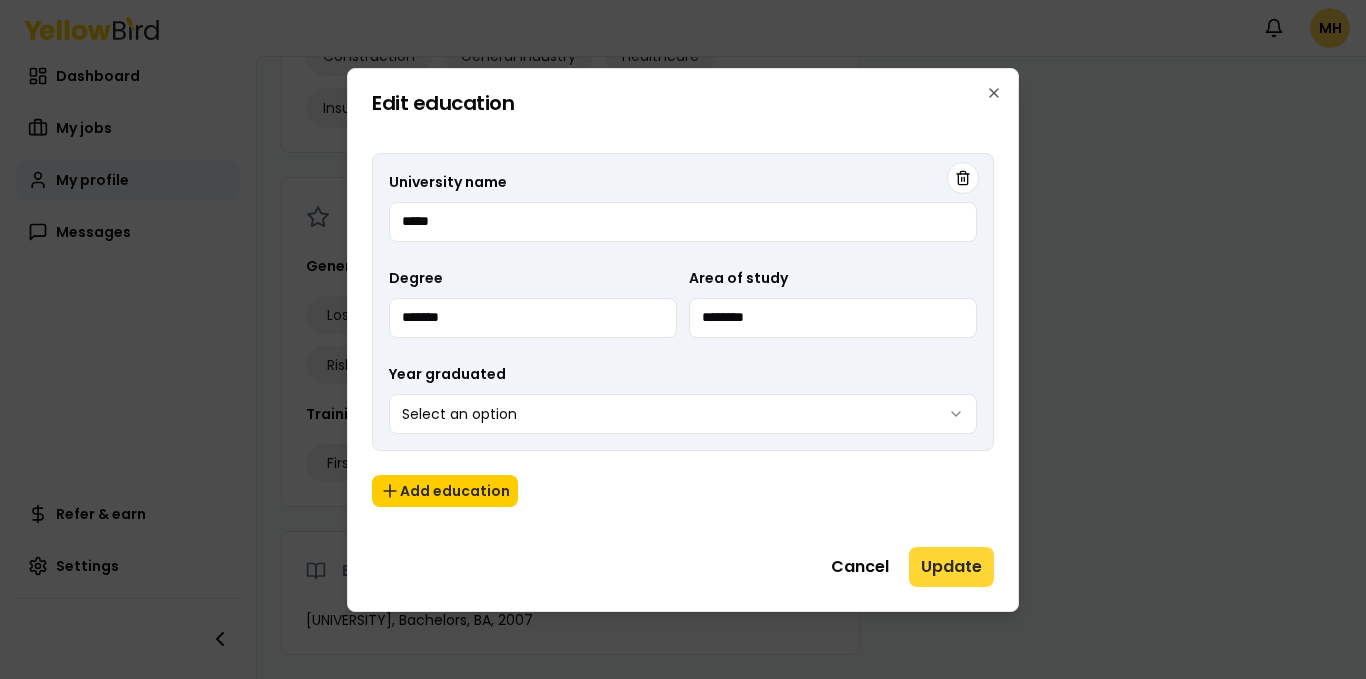 click on "Update" at bounding box center (951, 567) 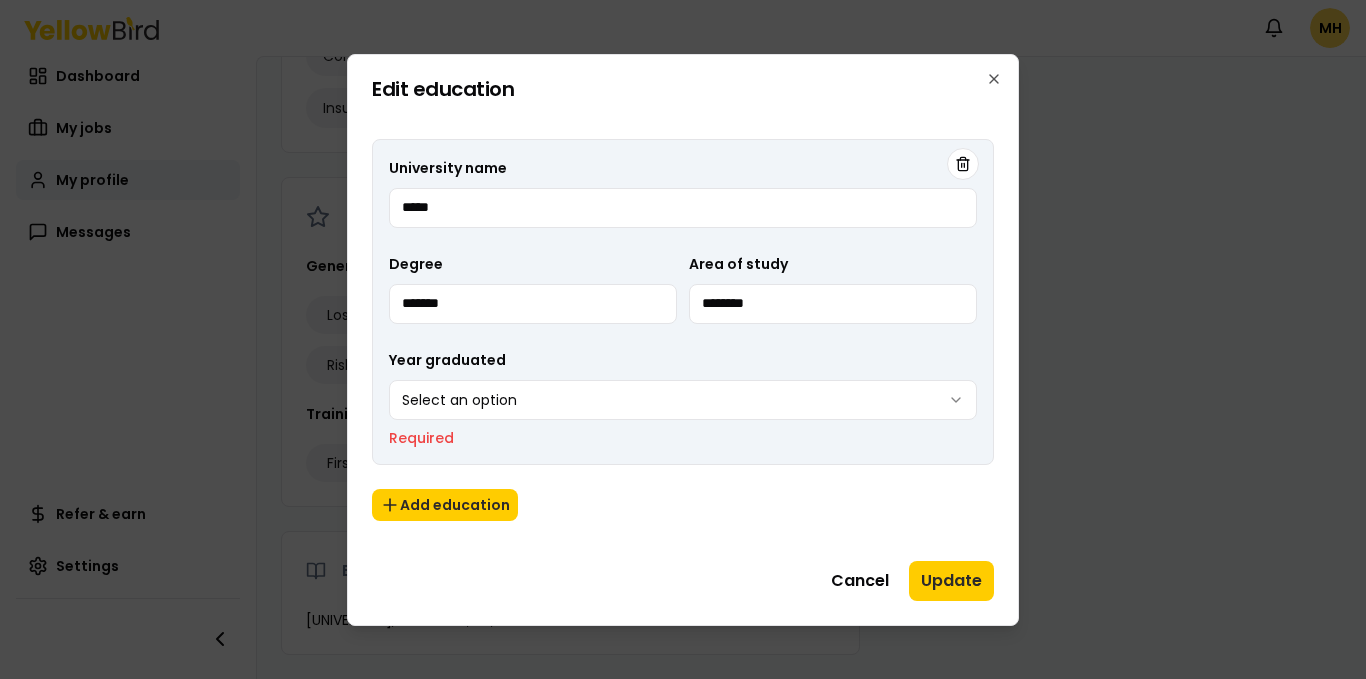 click on "Notifications MH Dashboard My jobs My profile Messages Refer & earn Settings MH [FIRST]   [LAST] YellowBird Professional 10 years experience Speaks English   Certifications and credentials Professional certificates Construction Risk and Insurance Specialist (CRIS) OSHA course certificates 8 Hour HAZWOPER Environmental certificates EPA Lead Certification Emergency response certificates First Aid and CPR/AED Responding to Emergencies Water Safety Instruction Bloodborne Pathogens Training Basic Life Support for Healthcare Providers Industries worked in Construction General Industry Healthcare Insurance (Loss Control or Workers Compensation) Skills General Loss Control Contractor Validation COVID-19 Protocol Risk Management Training First Aid & CPR/AED Education [UNIVERSITY], Bachelors, BA, 2007 Contact Email [EMAIL] Work phone ([PHONE]) Address [NUMBER] [STREET], [CITY] [ZIP] My documents Drag & drop or select file to upload Only PDF, Doc, Docx. 10 MB max file size." at bounding box center (683, 339) 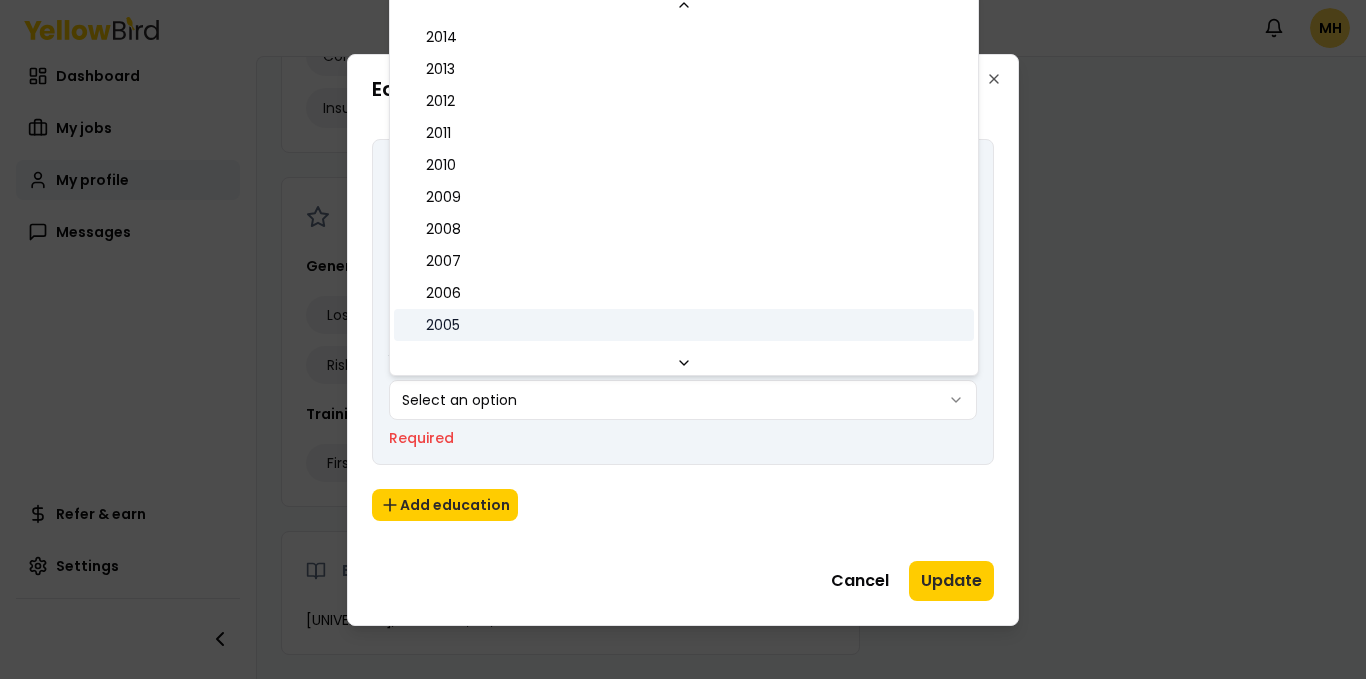 scroll, scrollTop: 384, scrollLeft: 0, axis: vertical 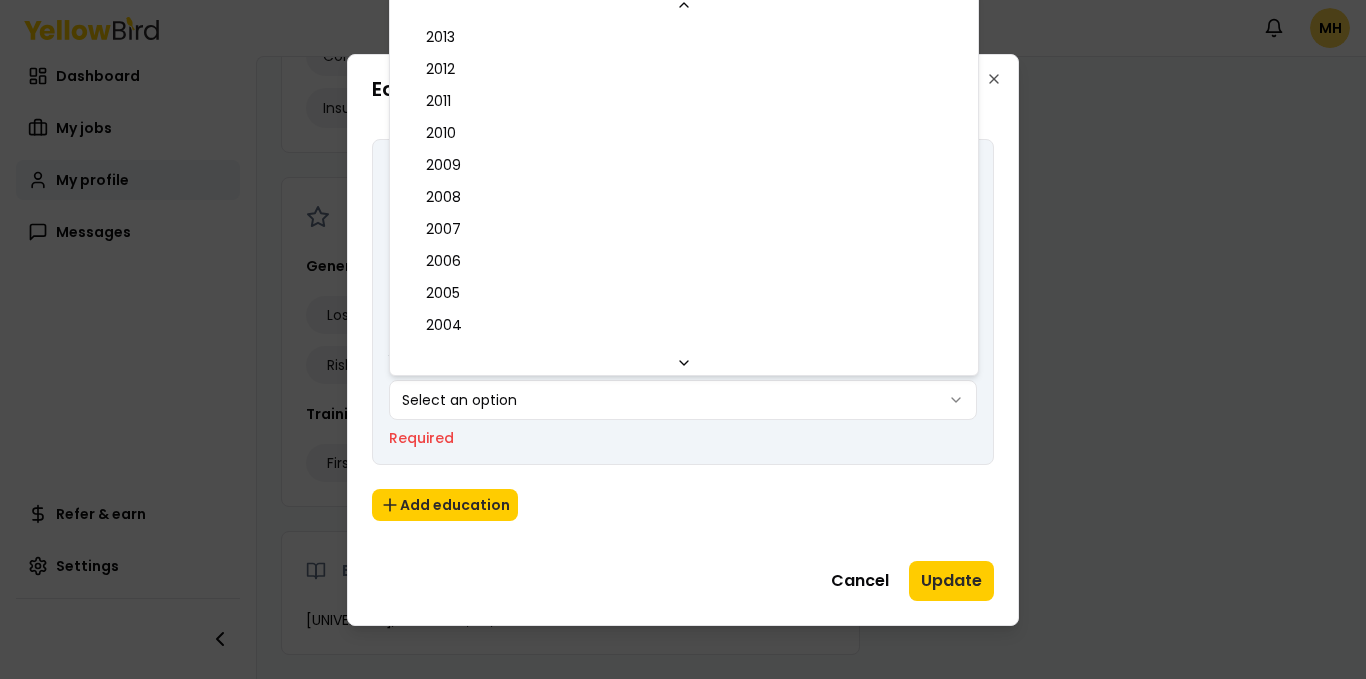 select on "****" 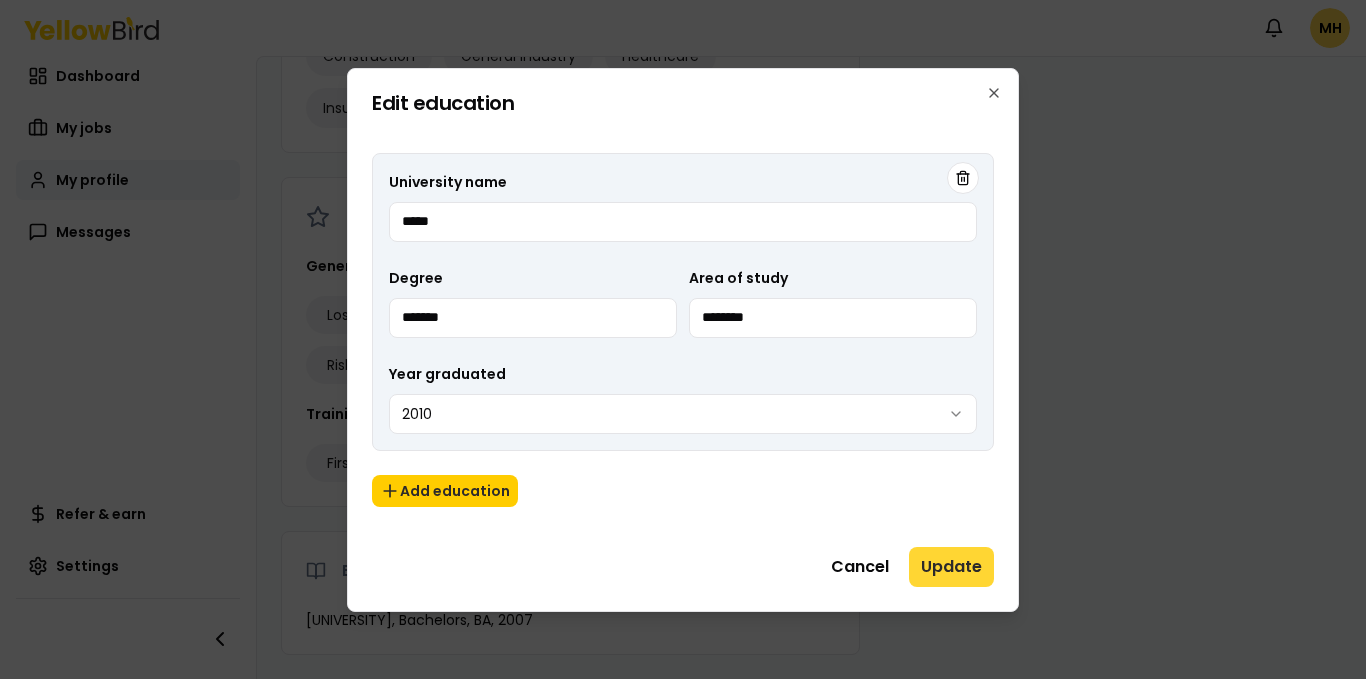 click on "Update" at bounding box center [951, 567] 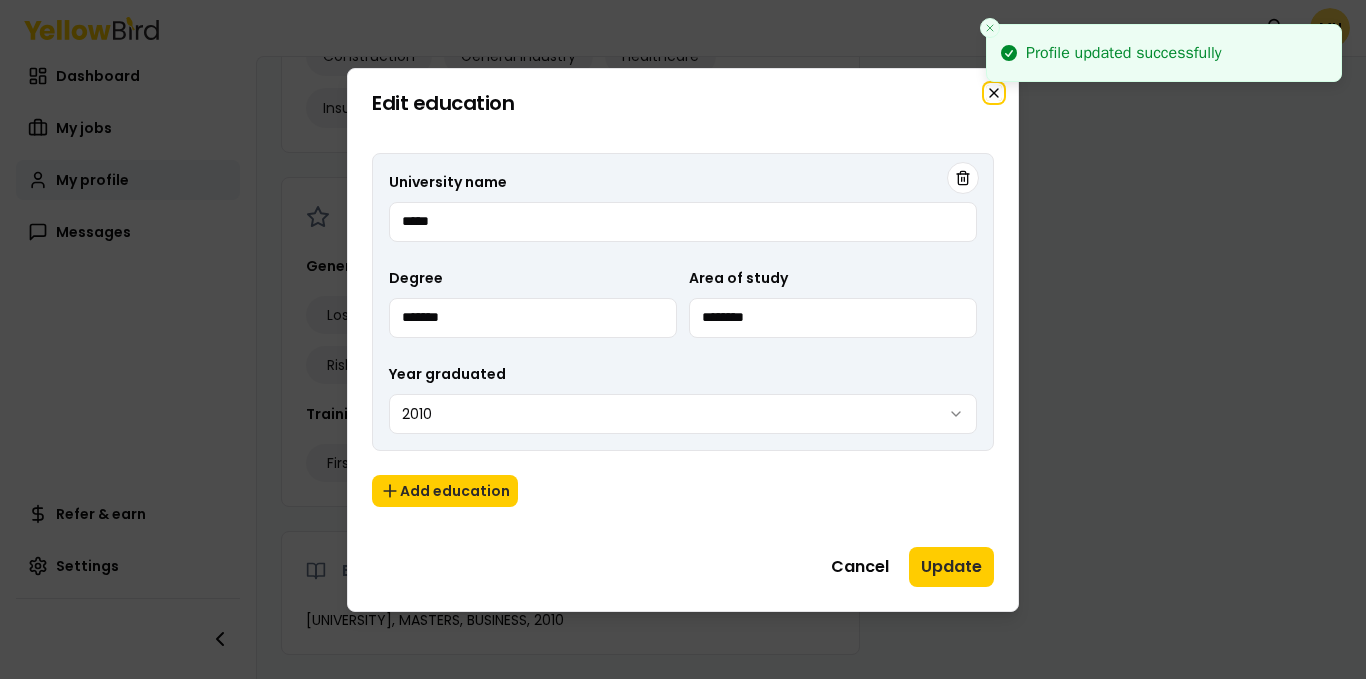 click 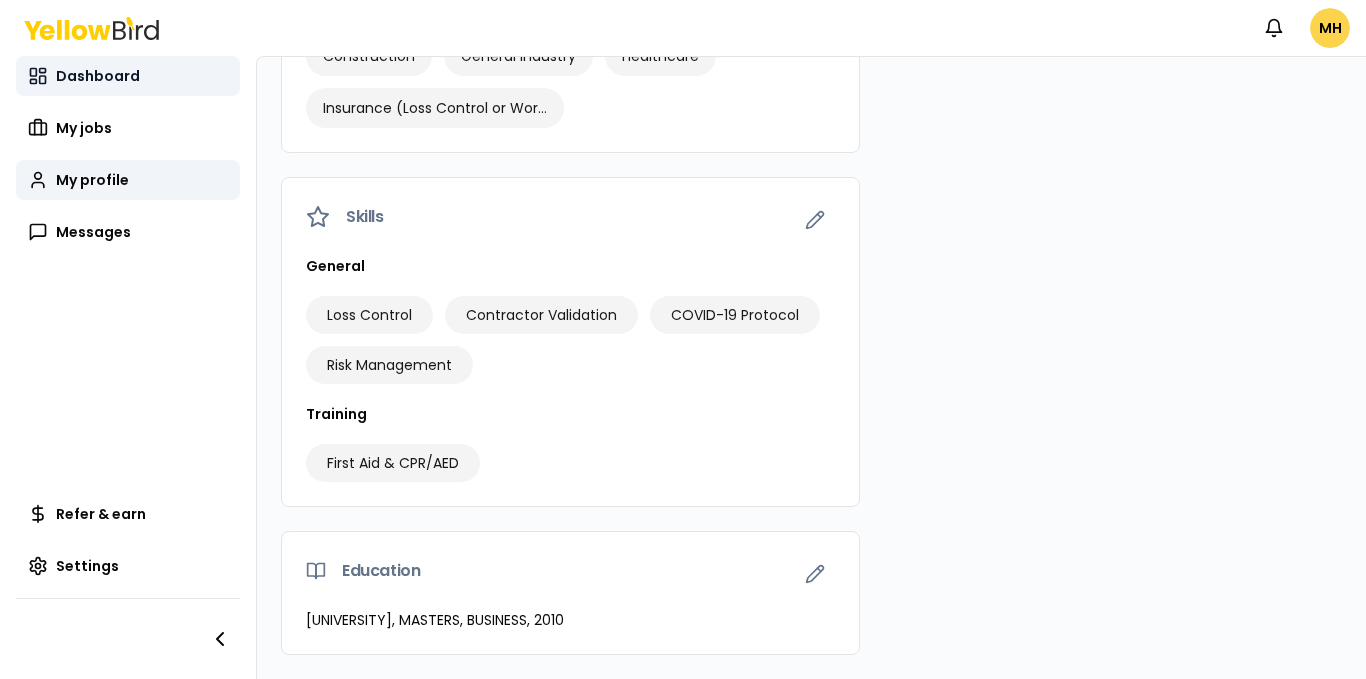 click on "Dashboard" at bounding box center (98, 76) 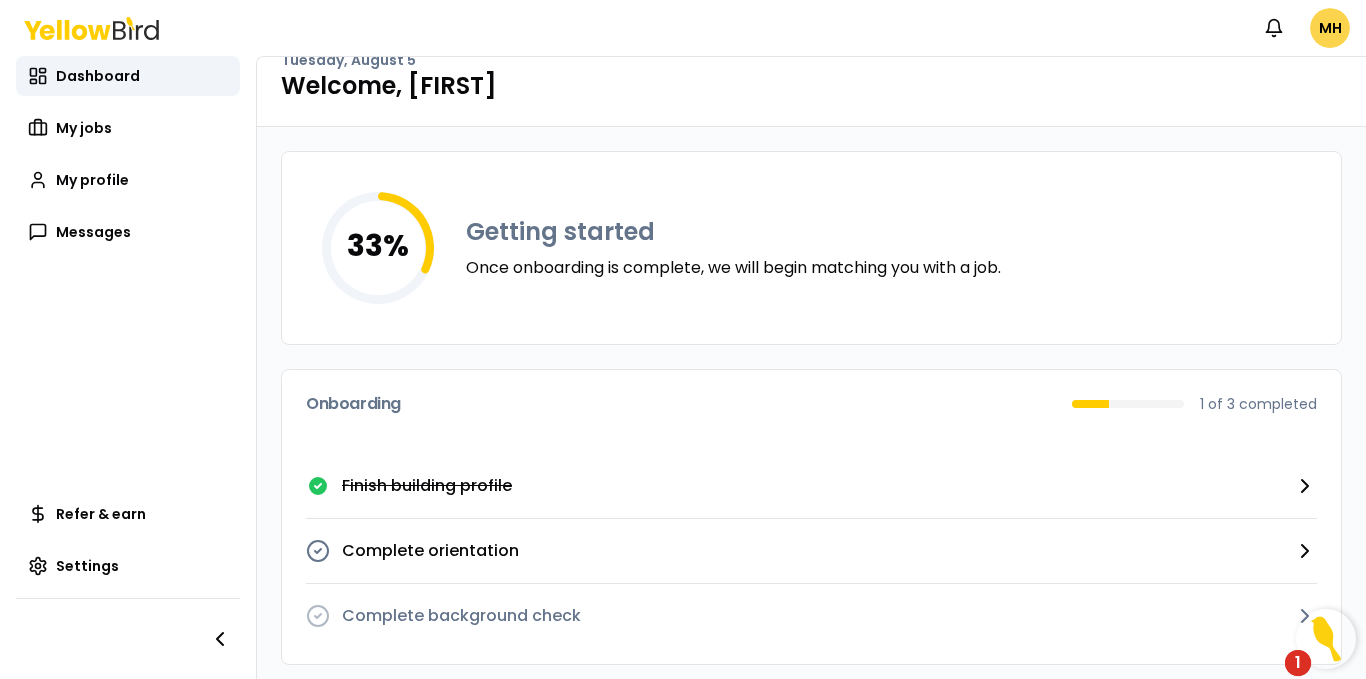 scroll, scrollTop: 41, scrollLeft: 0, axis: vertical 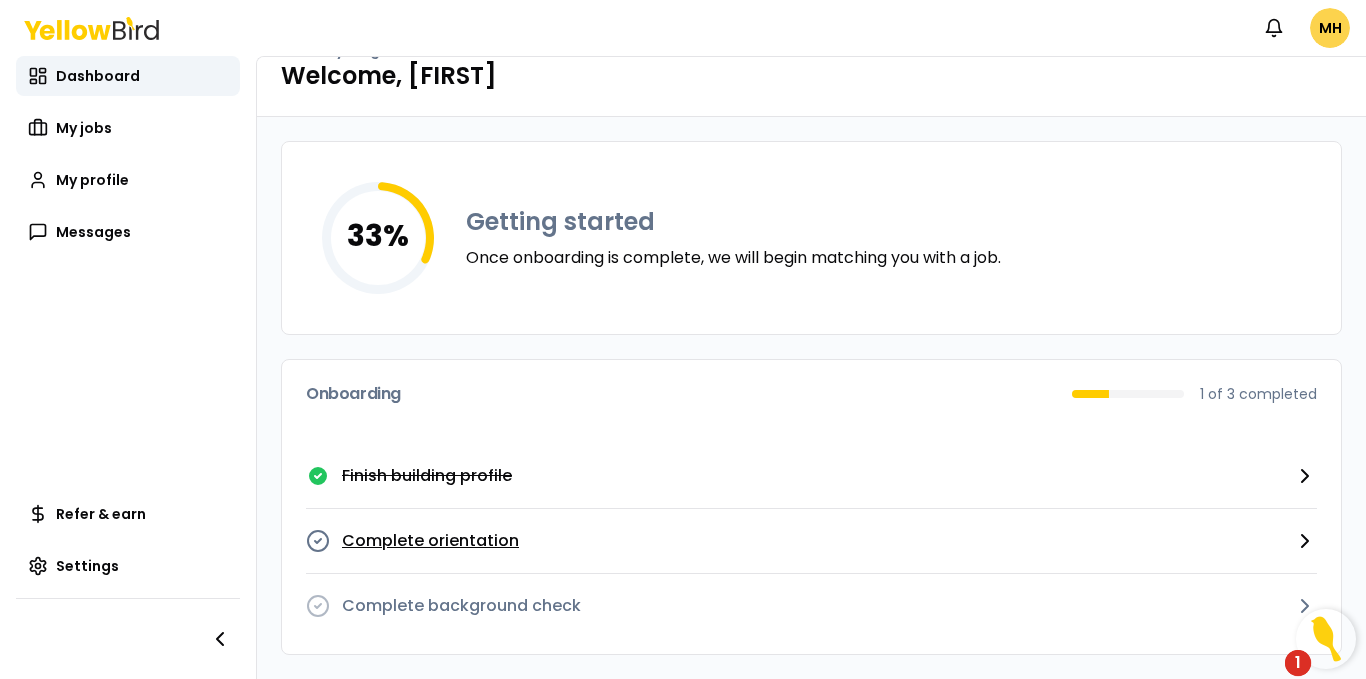 click on "Complete orientation" at bounding box center (430, 541) 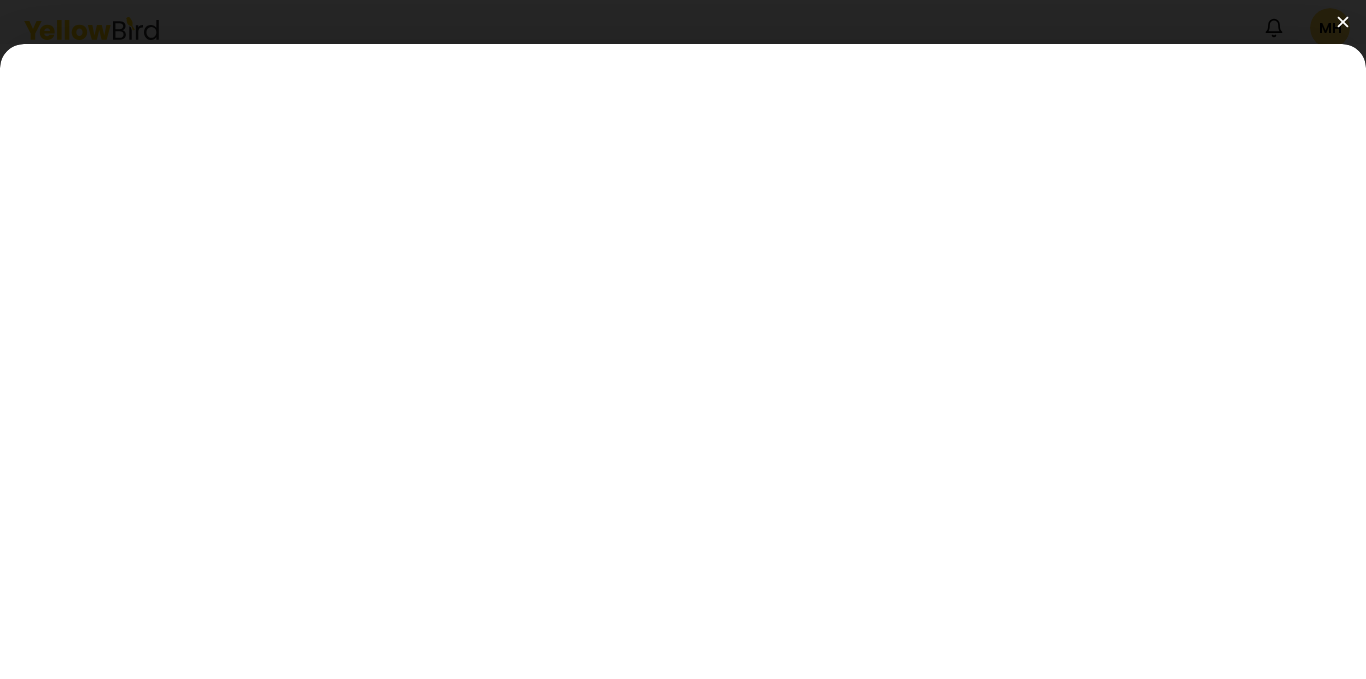 click at bounding box center (683, 22) 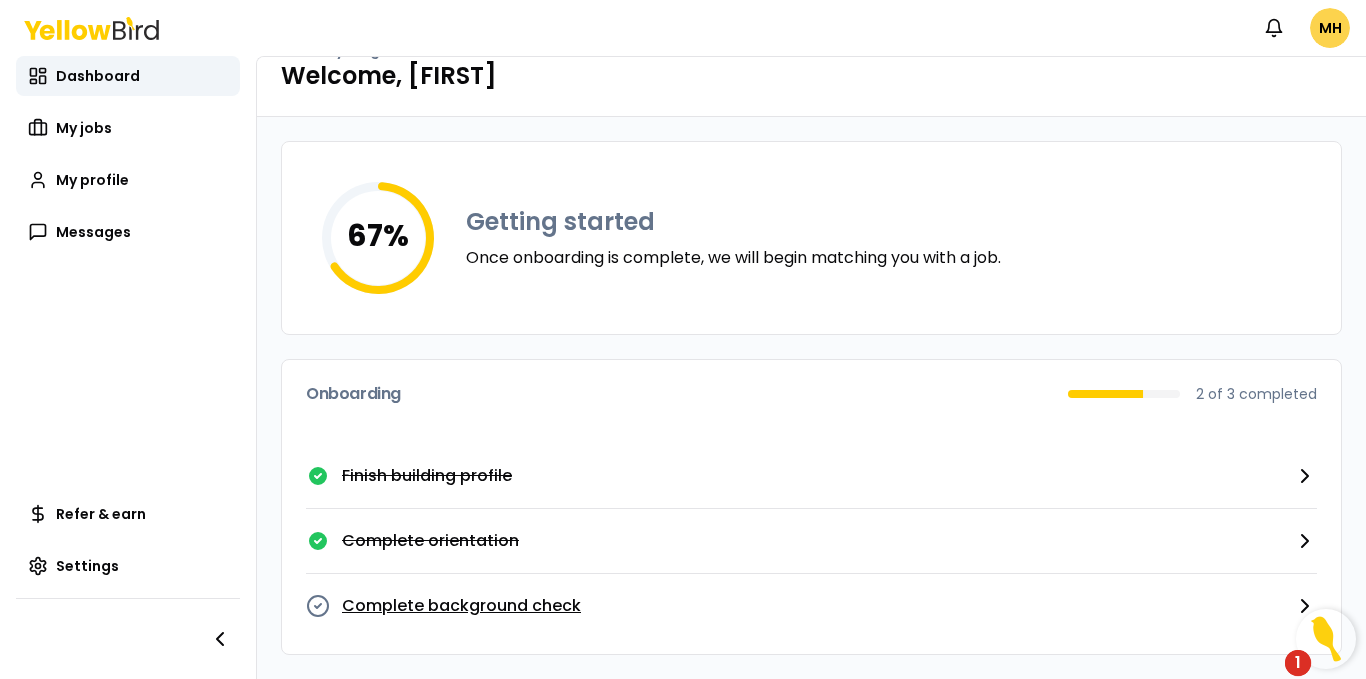 click on "Complete background check" at bounding box center [461, 606] 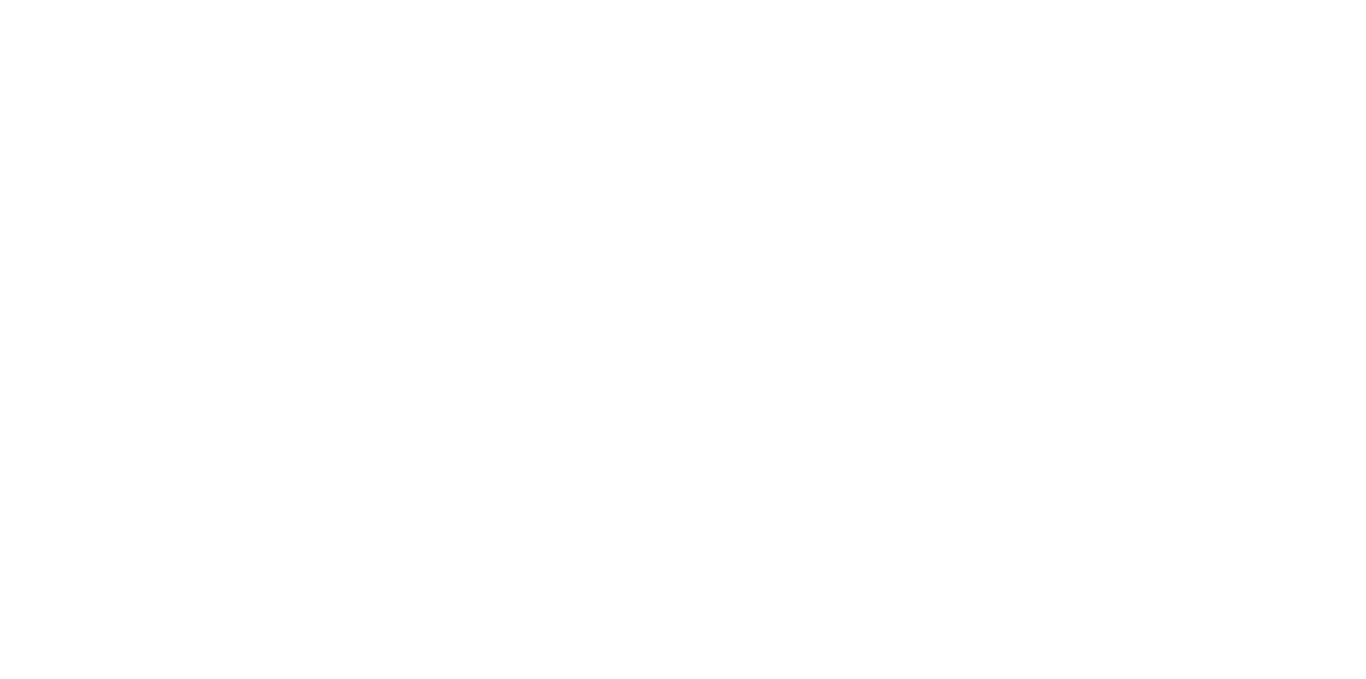 scroll, scrollTop: 0, scrollLeft: 0, axis: both 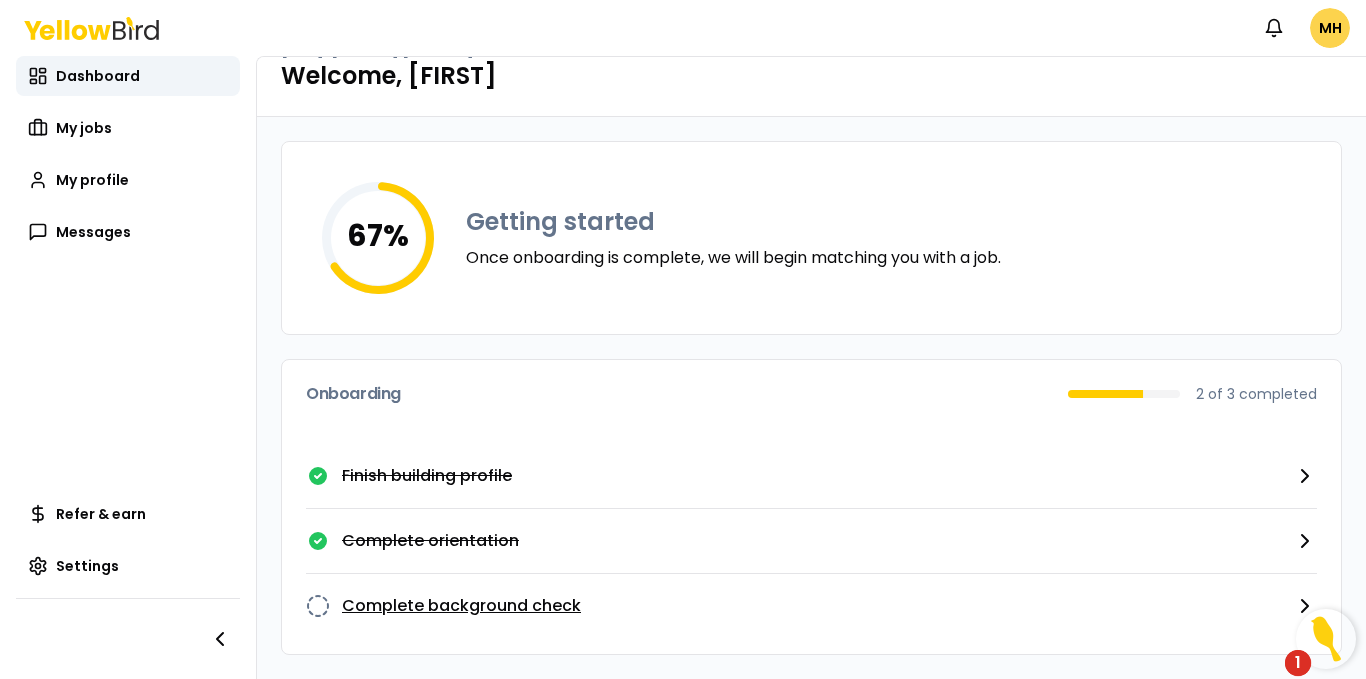 click on "Complete background check" at bounding box center [811, 606] 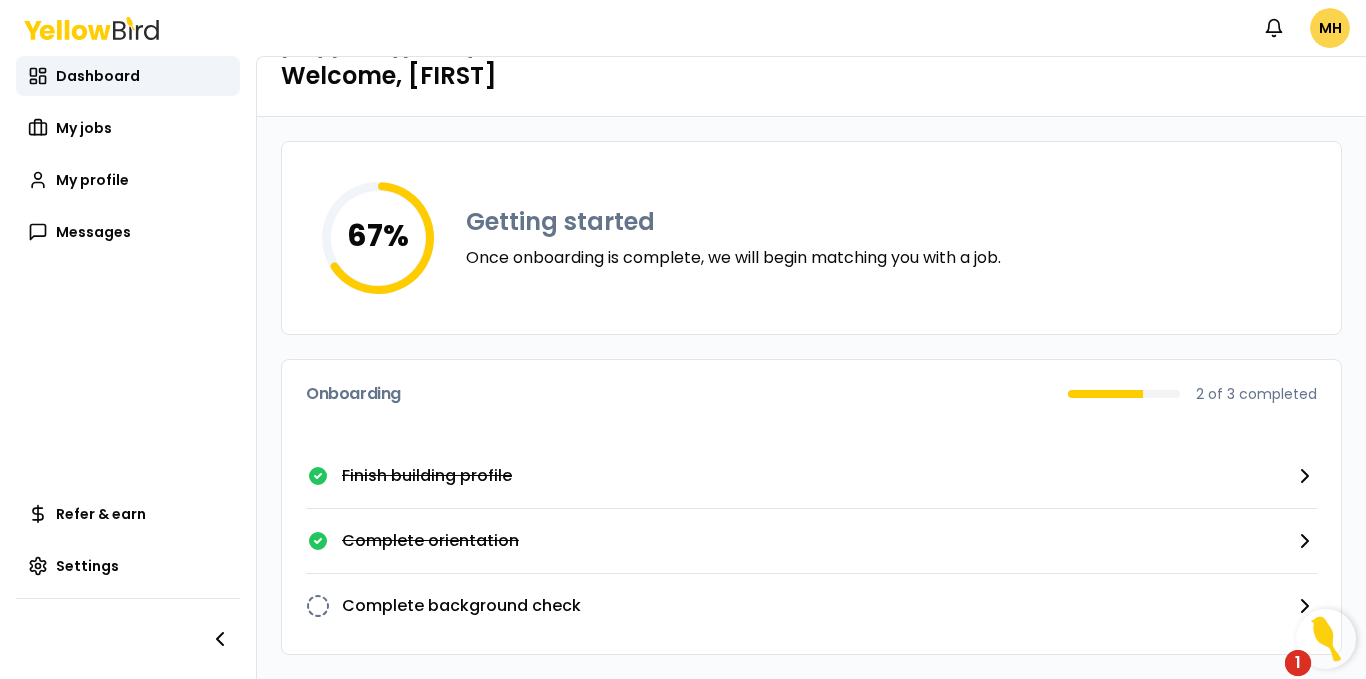 click on "1" at bounding box center [1298, 676] 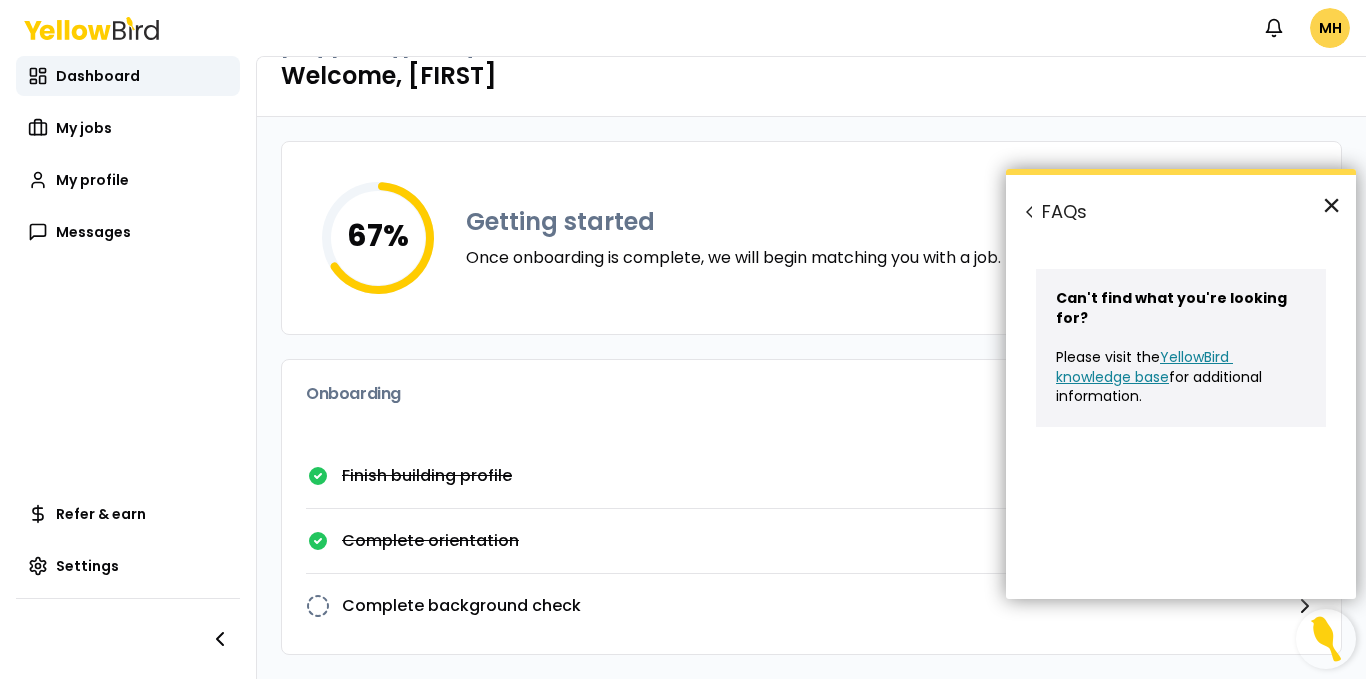 click on "×" at bounding box center (1331, 205) 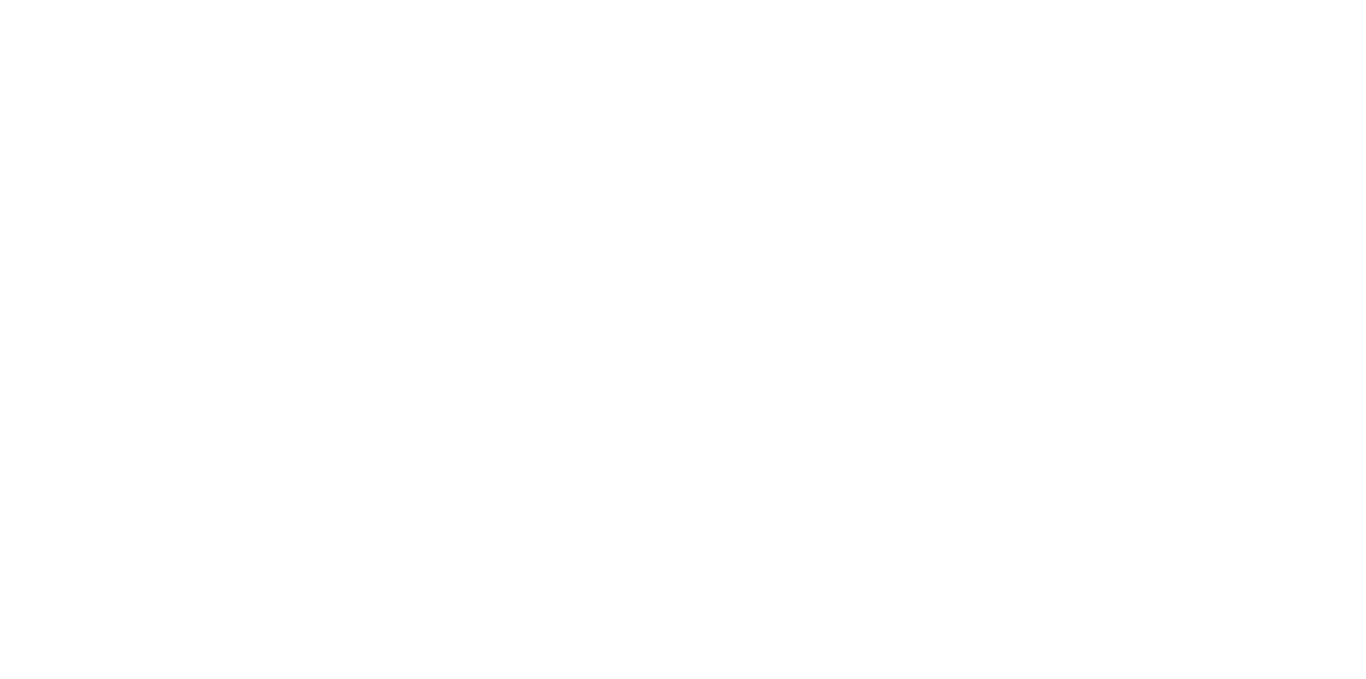 scroll, scrollTop: 0, scrollLeft: 0, axis: both 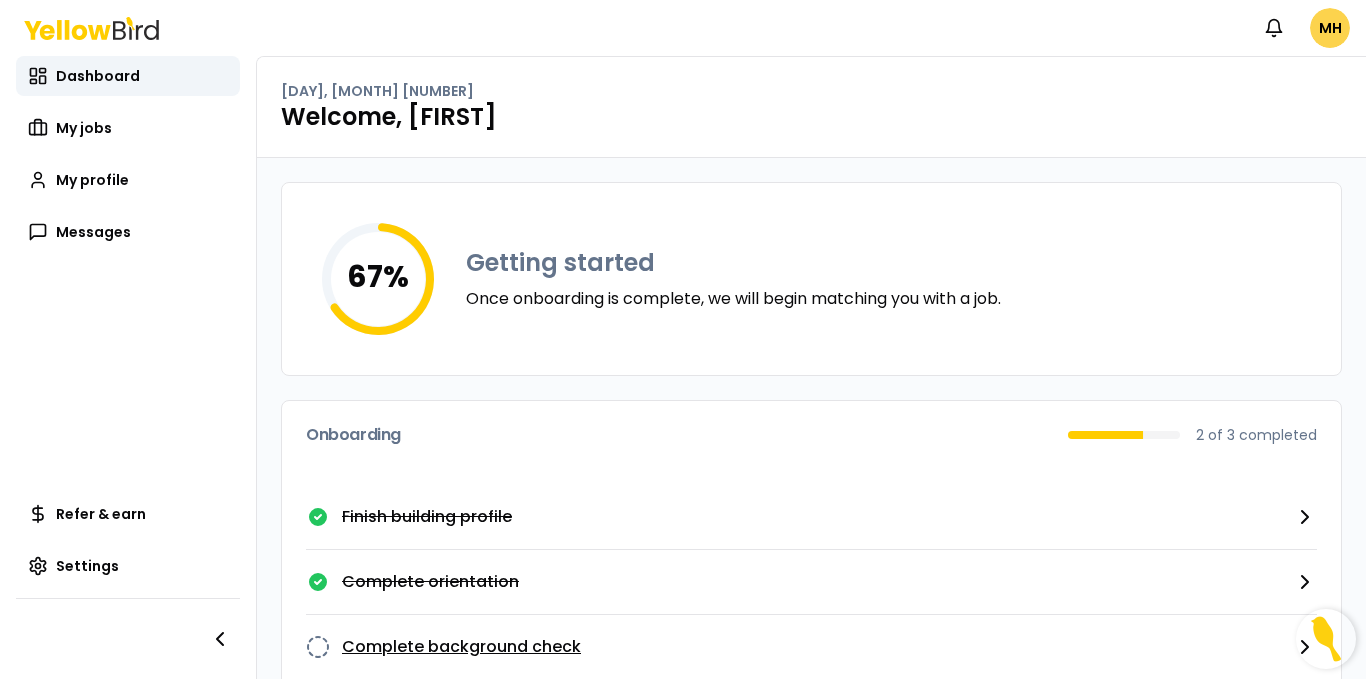 click 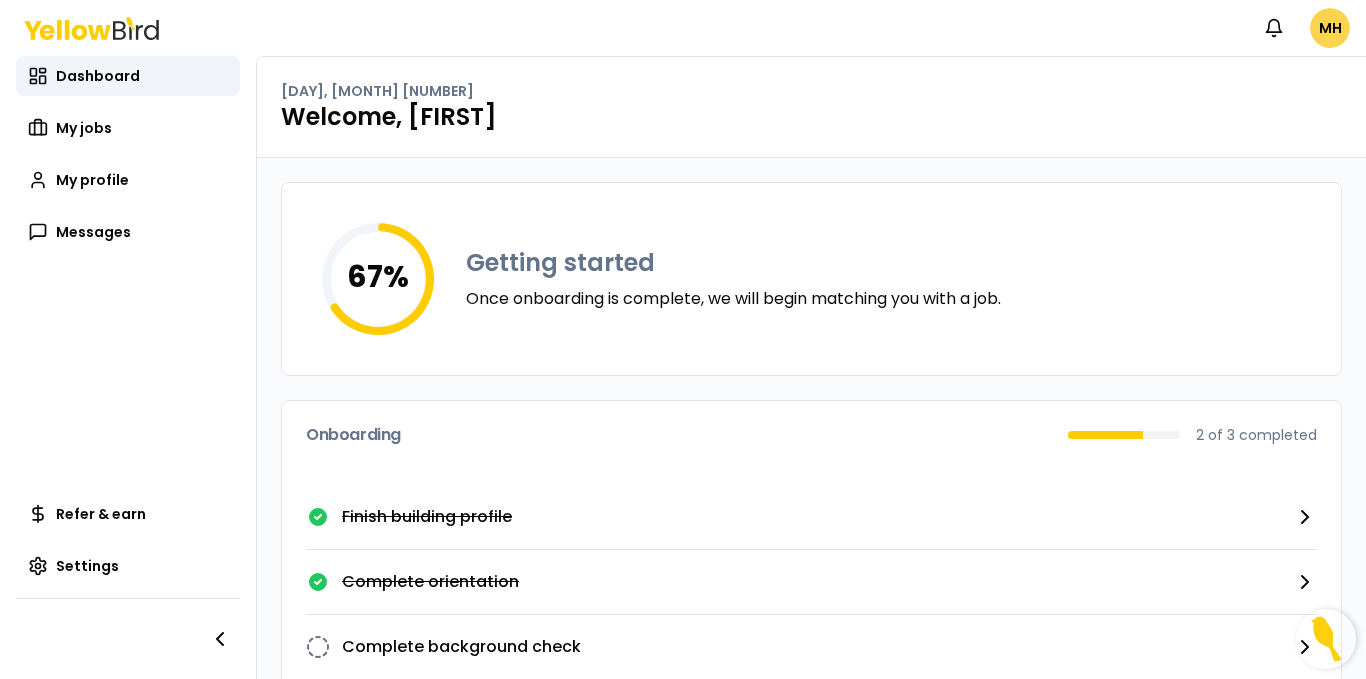 scroll, scrollTop: 41, scrollLeft: 0, axis: vertical 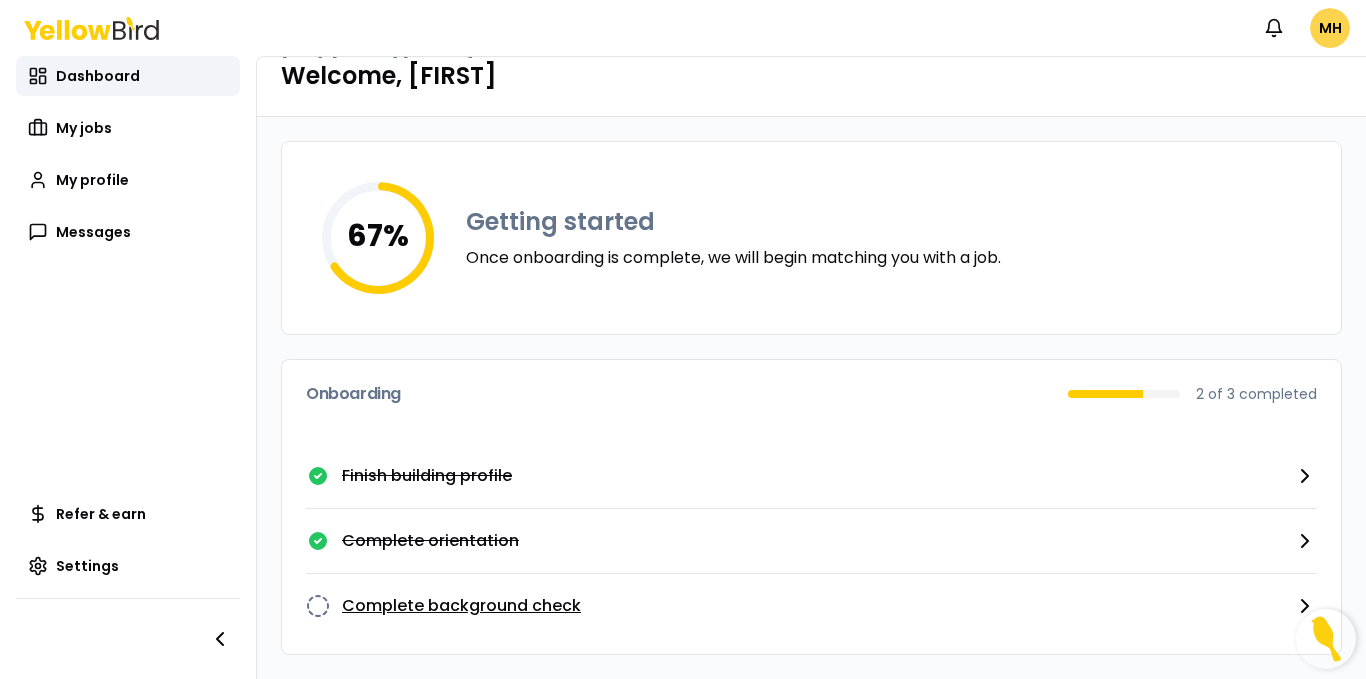 click on "Complete background check" at bounding box center [461, 606] 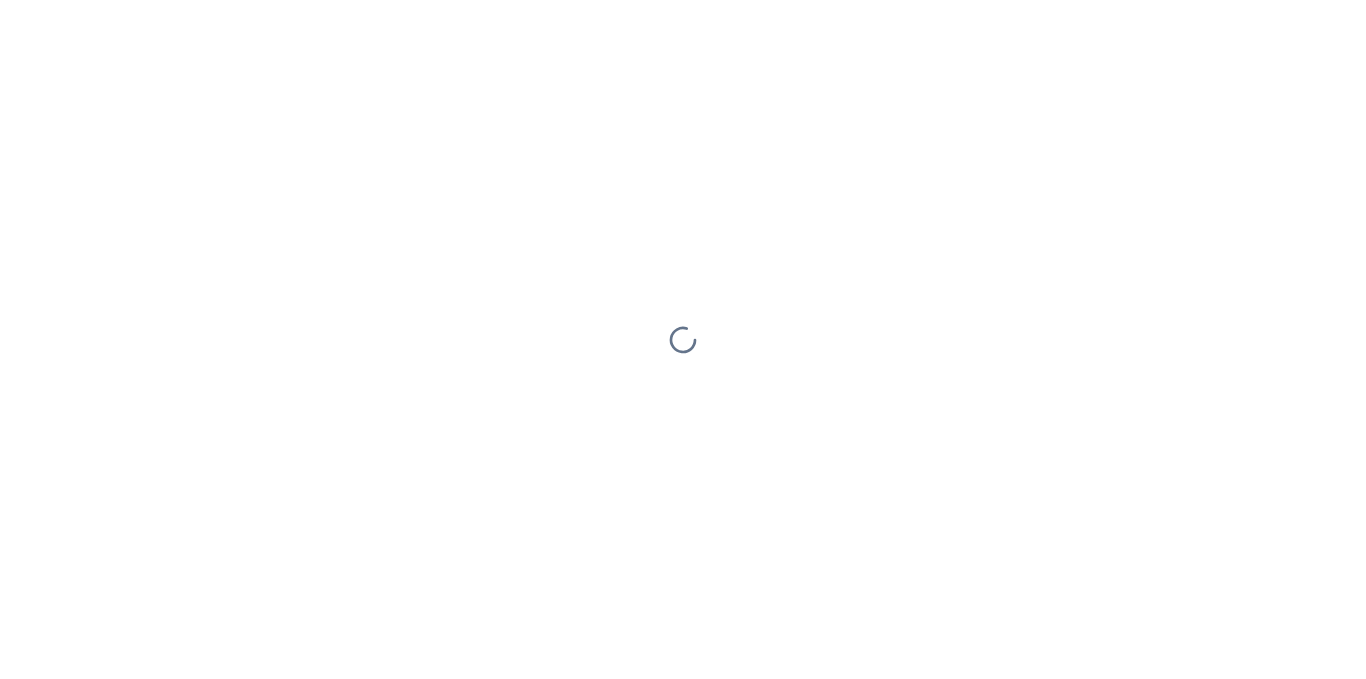 scroll, scrollTop: 0, scrollLeft: 0, axis: both 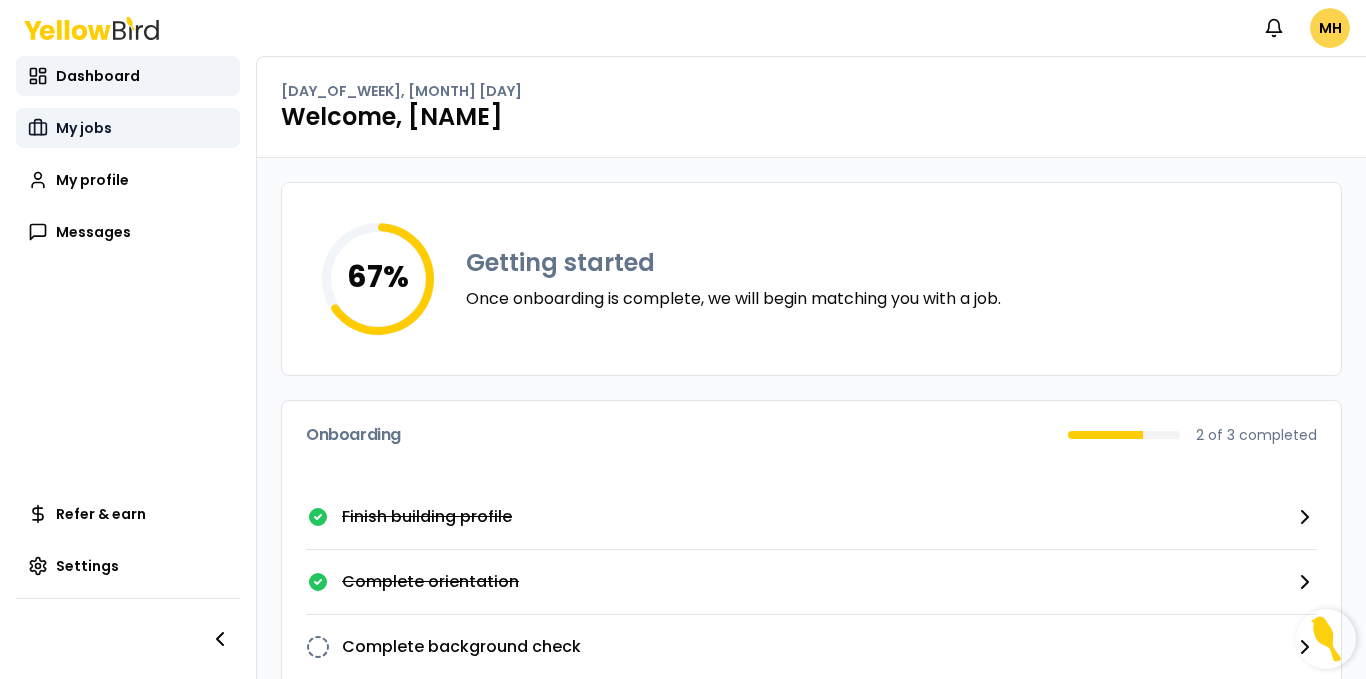 click on "My jobs" at bounding box center (84, 128) 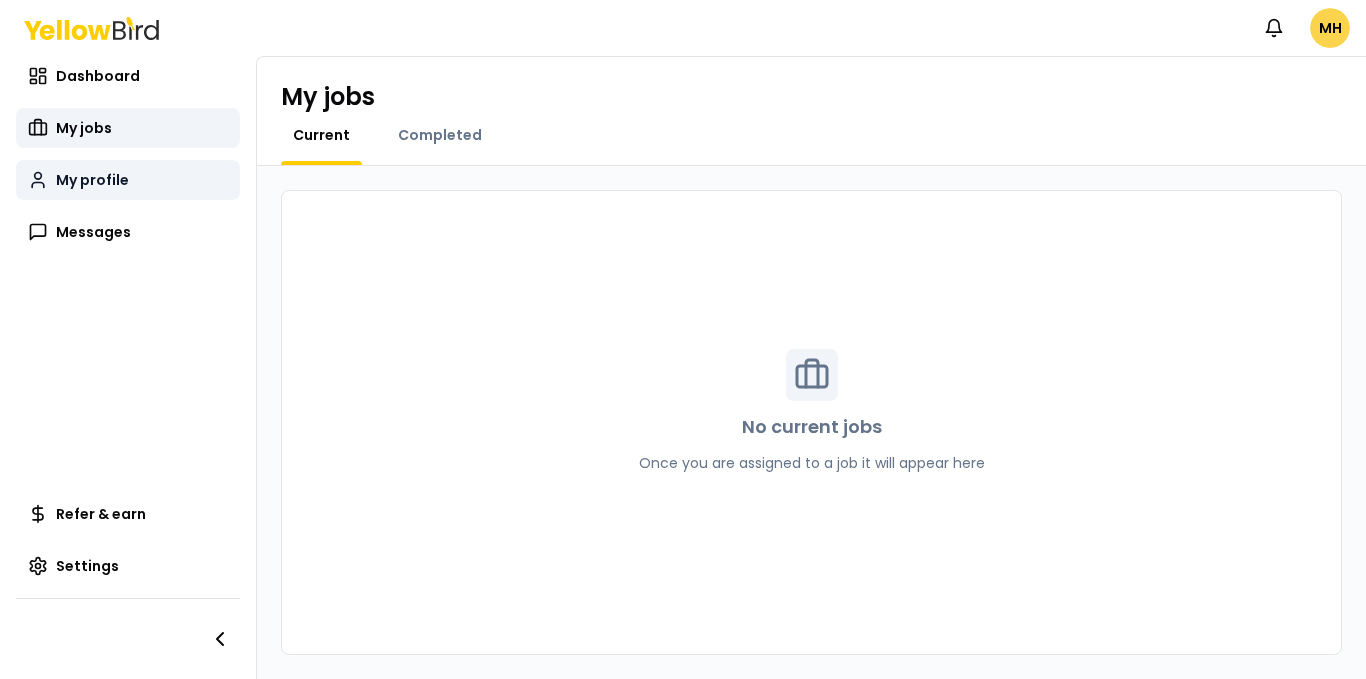click on "My profile" at bounding box center [92, 180] 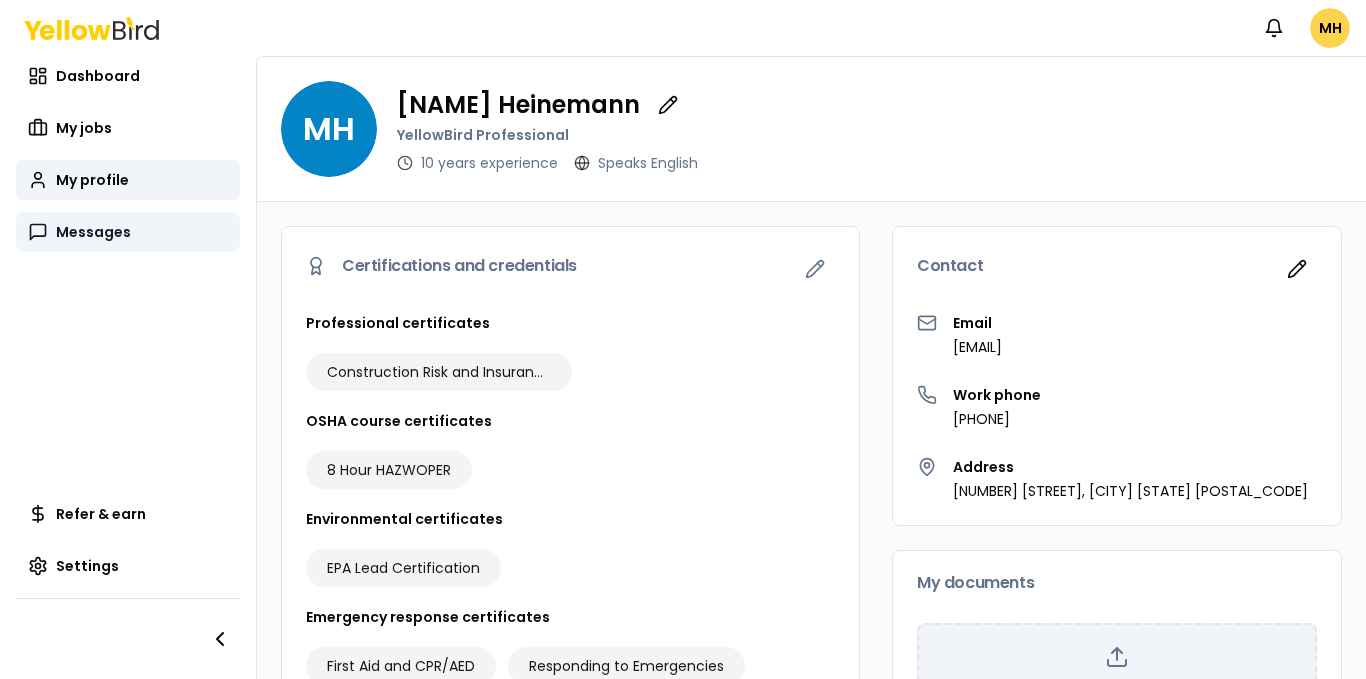 click on "Messages" at bounding box center (93, 232) 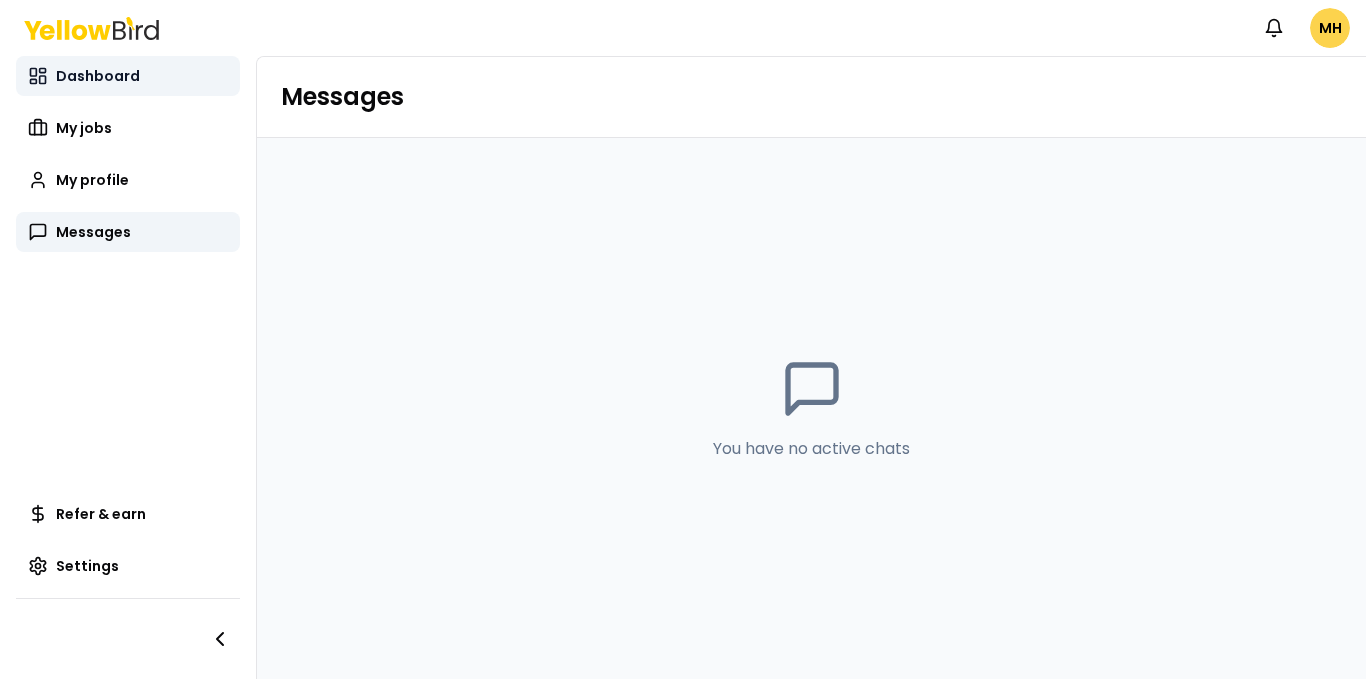 click on "Dashboard" at bounding box center [98, 76] 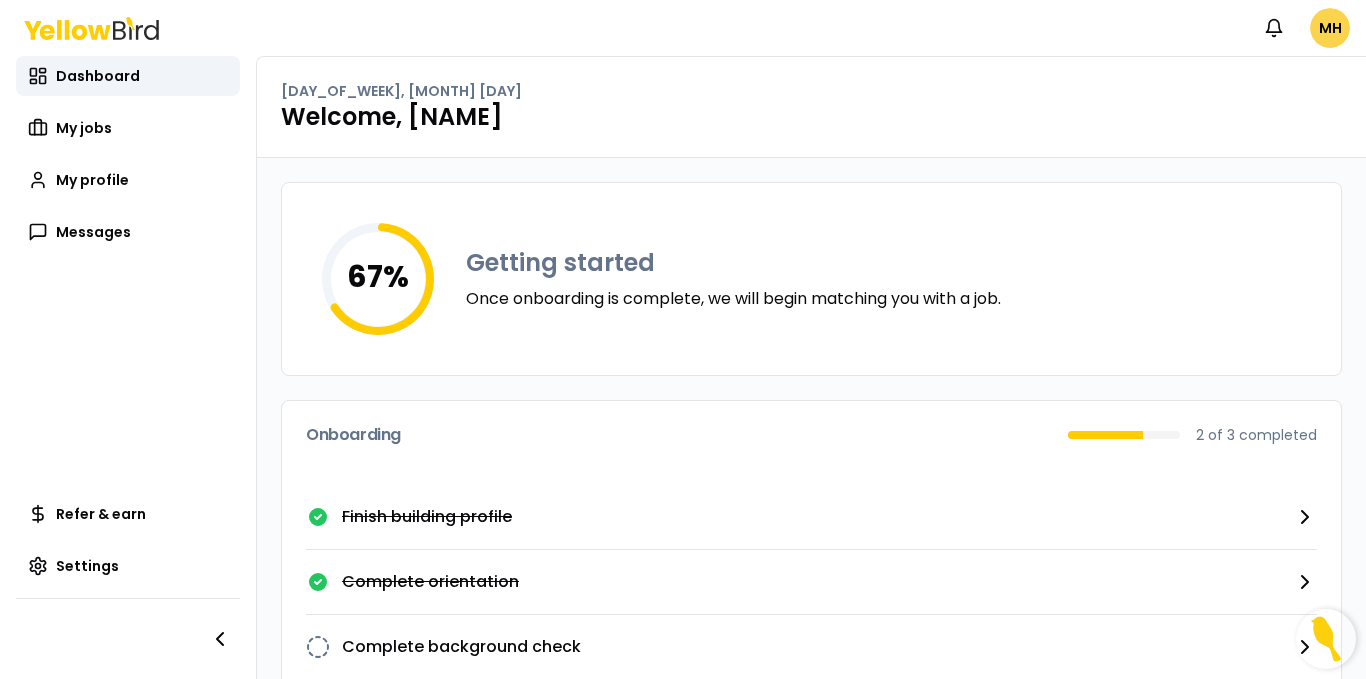 scroll, scrollTop: 41, scrollLeft: 0, axis: vertical 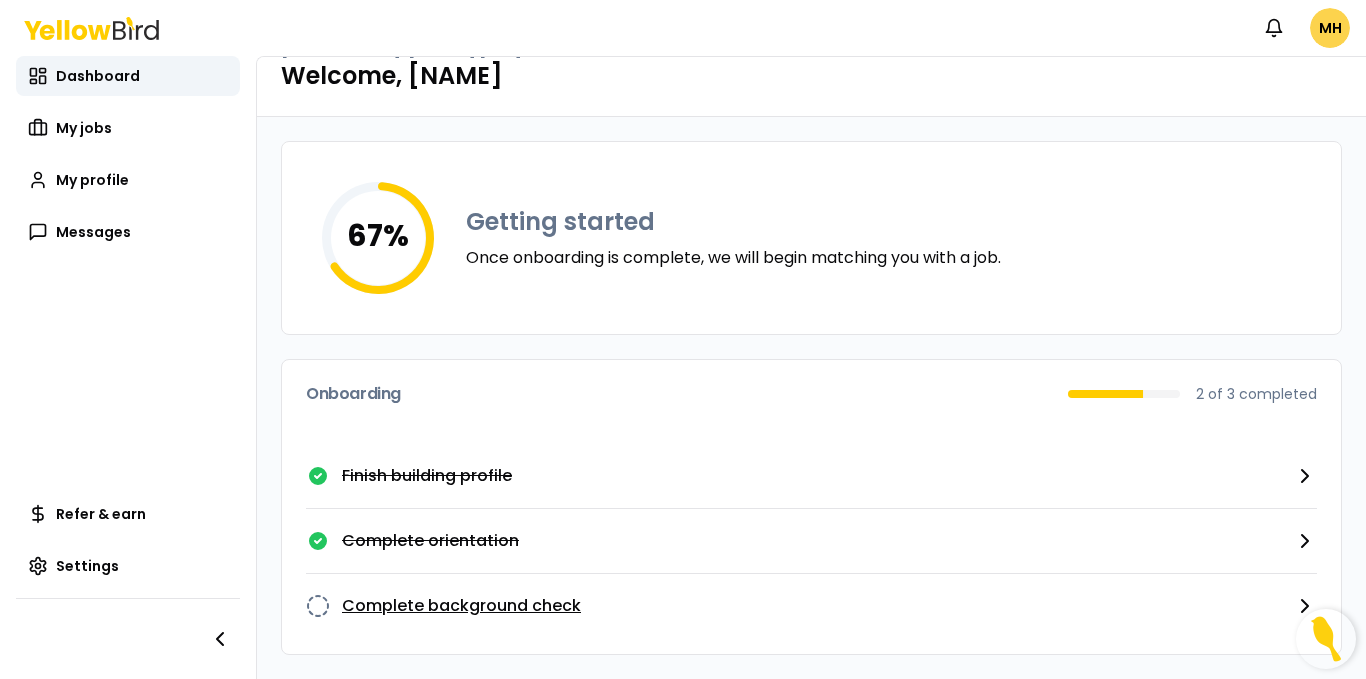 click 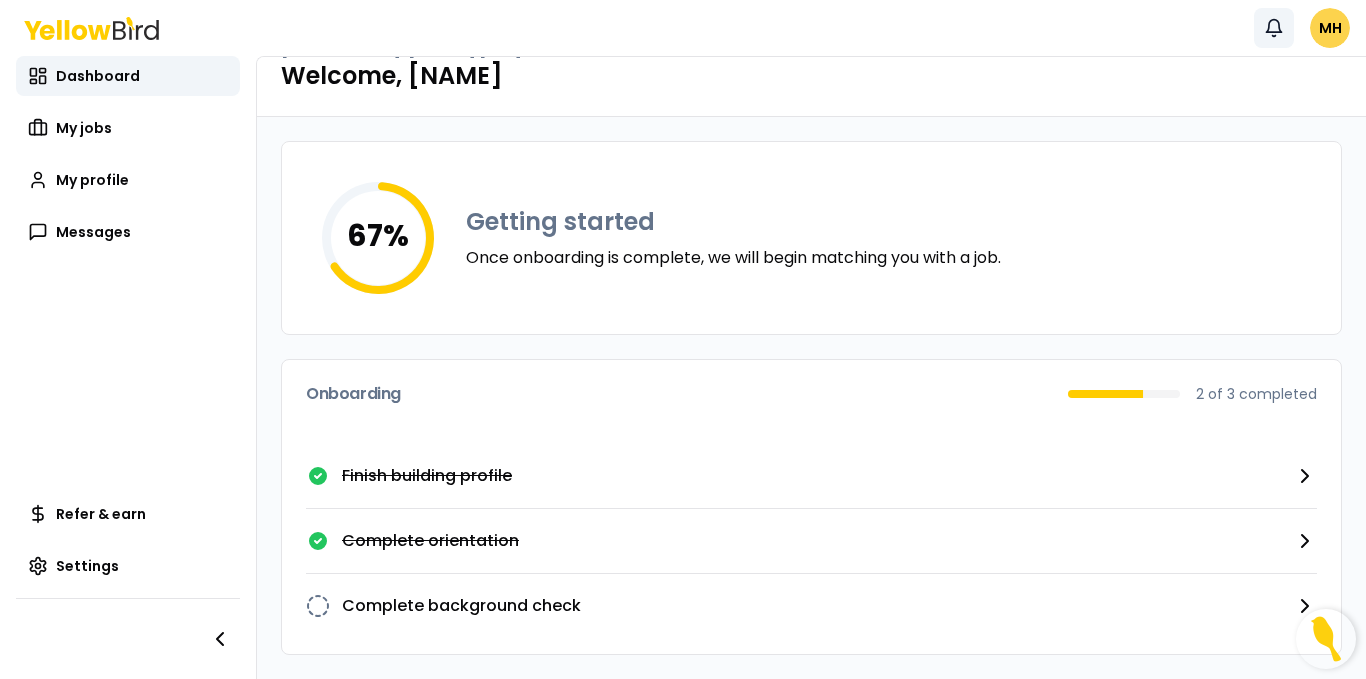 click 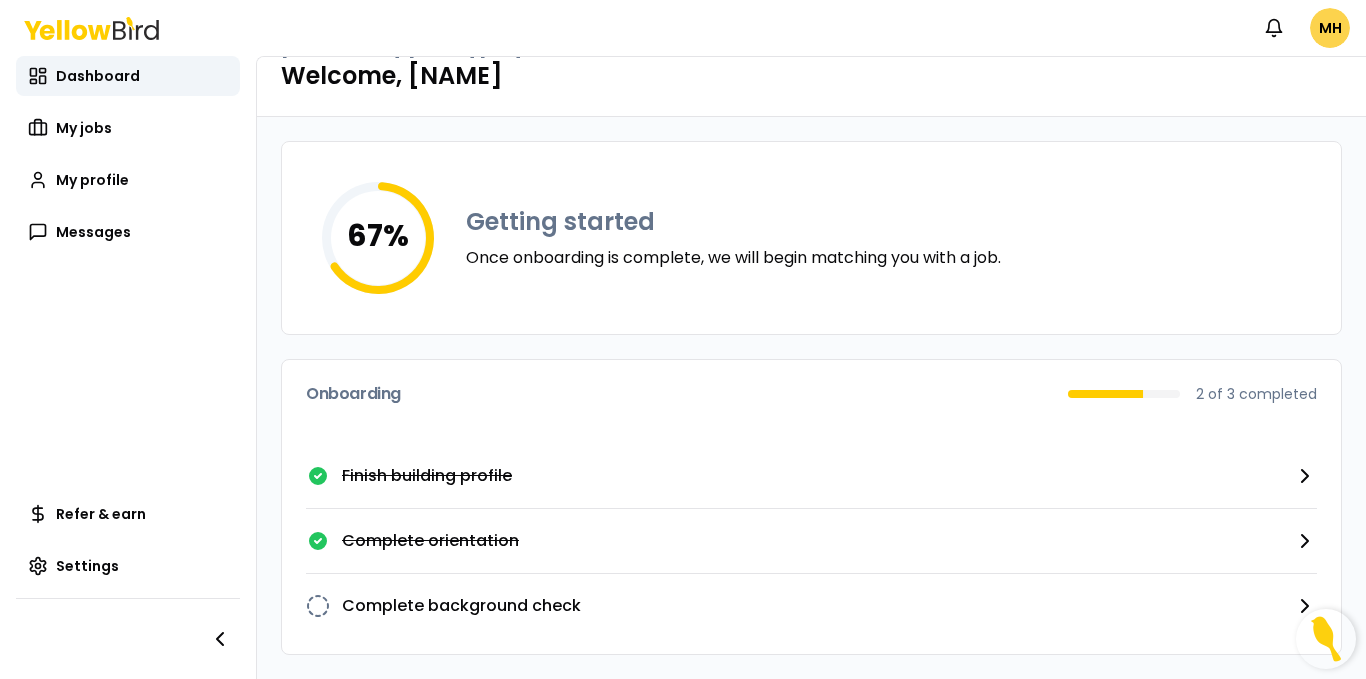 click on "Notifications MH" at bounding box center [683, 28] 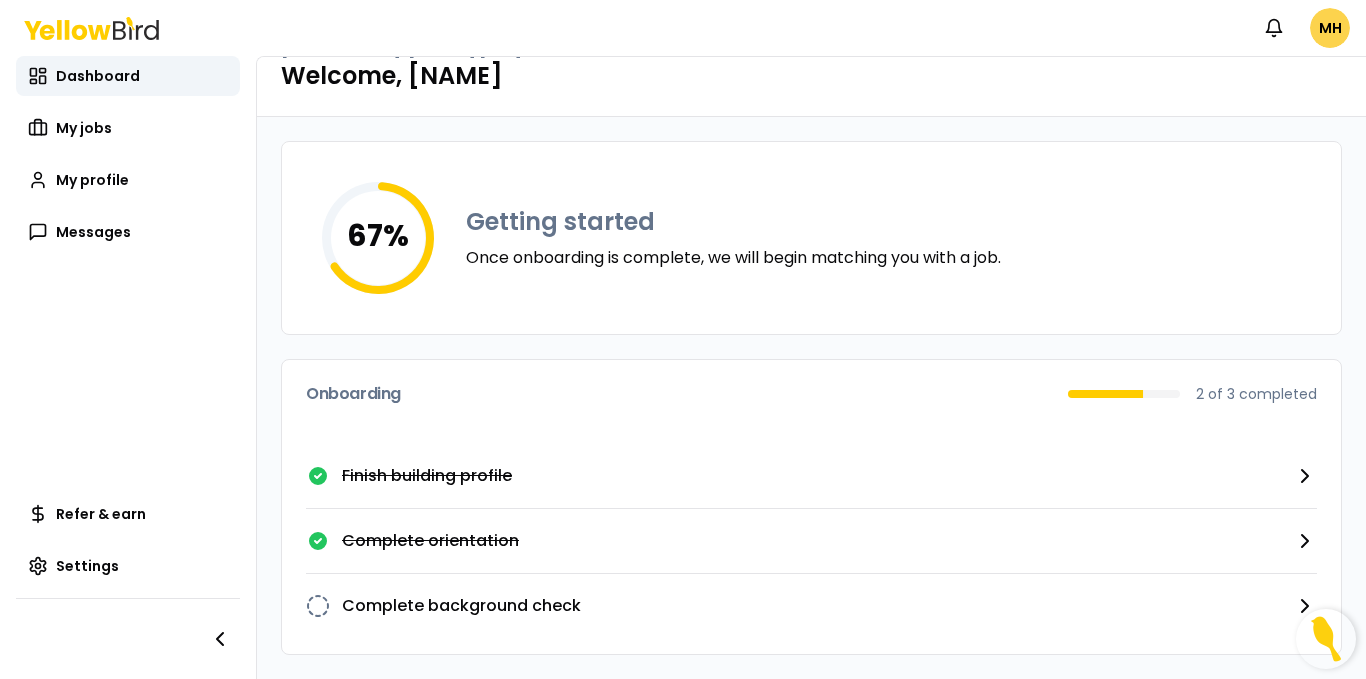 click at bounding box center [1326, 639] 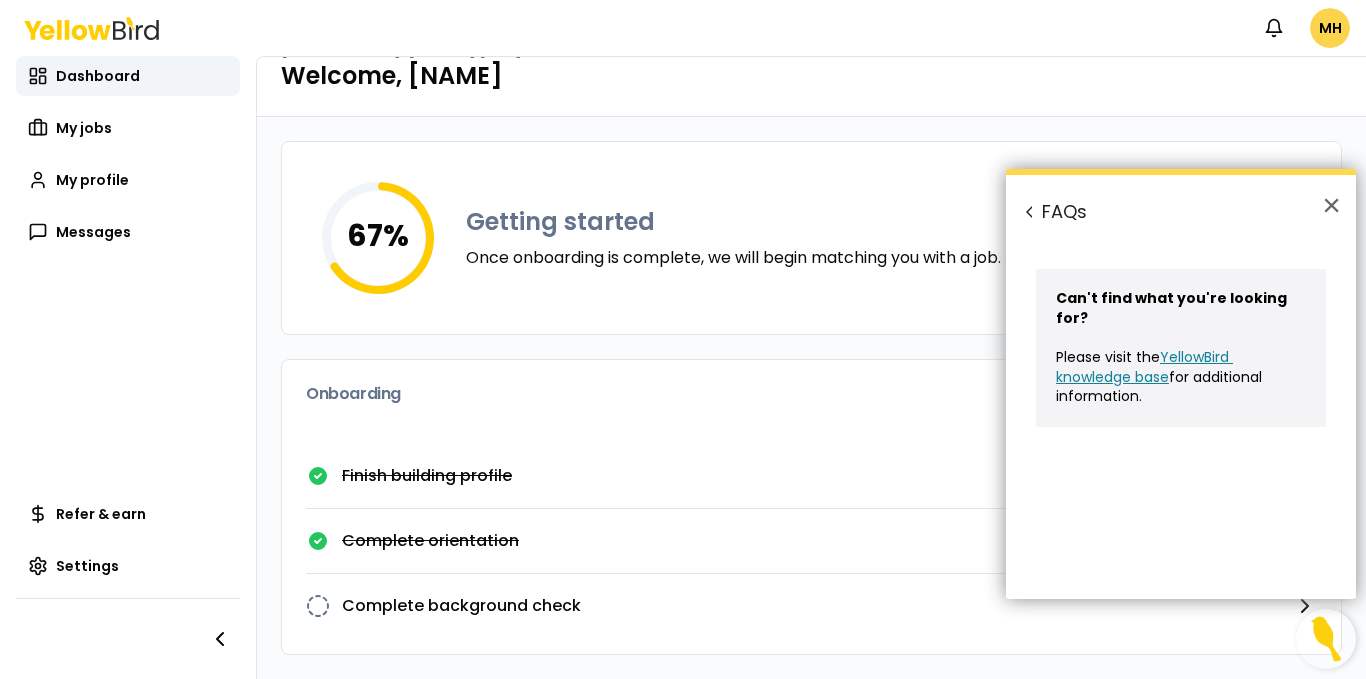 click on "YellowBird knowledge base" at bounding box center [1144, 367] 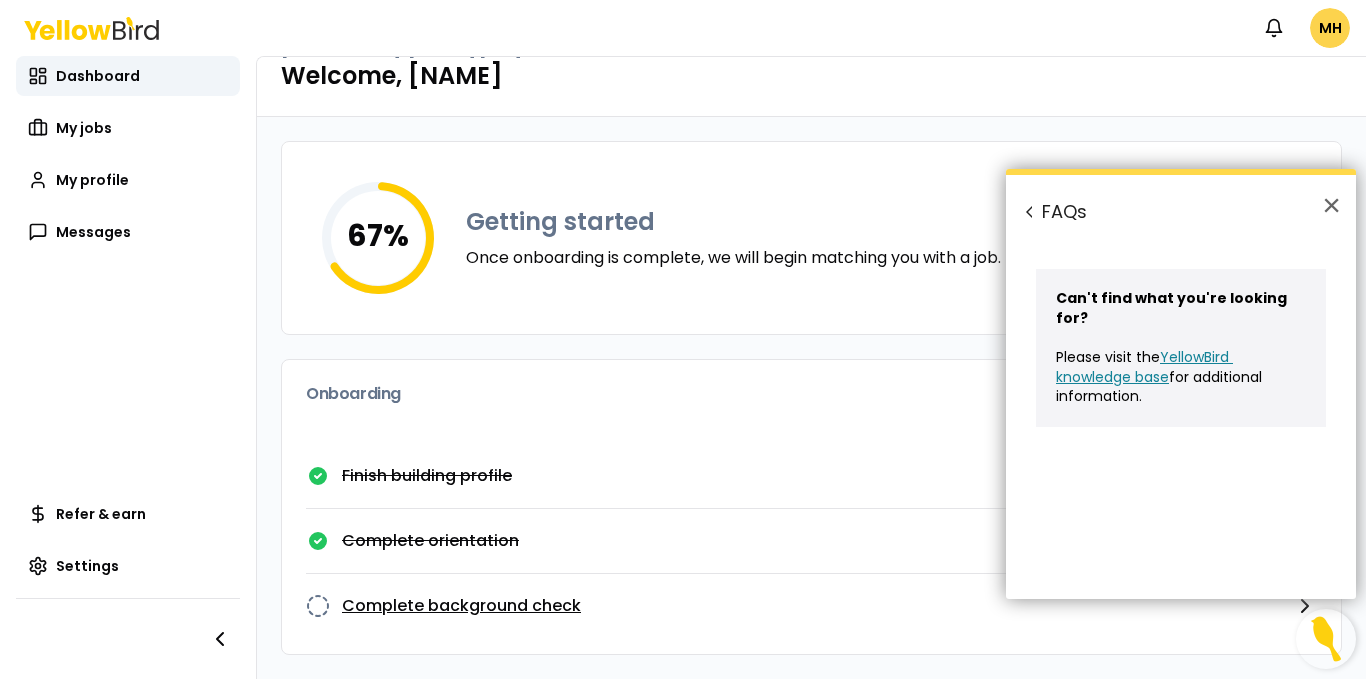 click on "Complete background check" at bounding box center [461, 606] 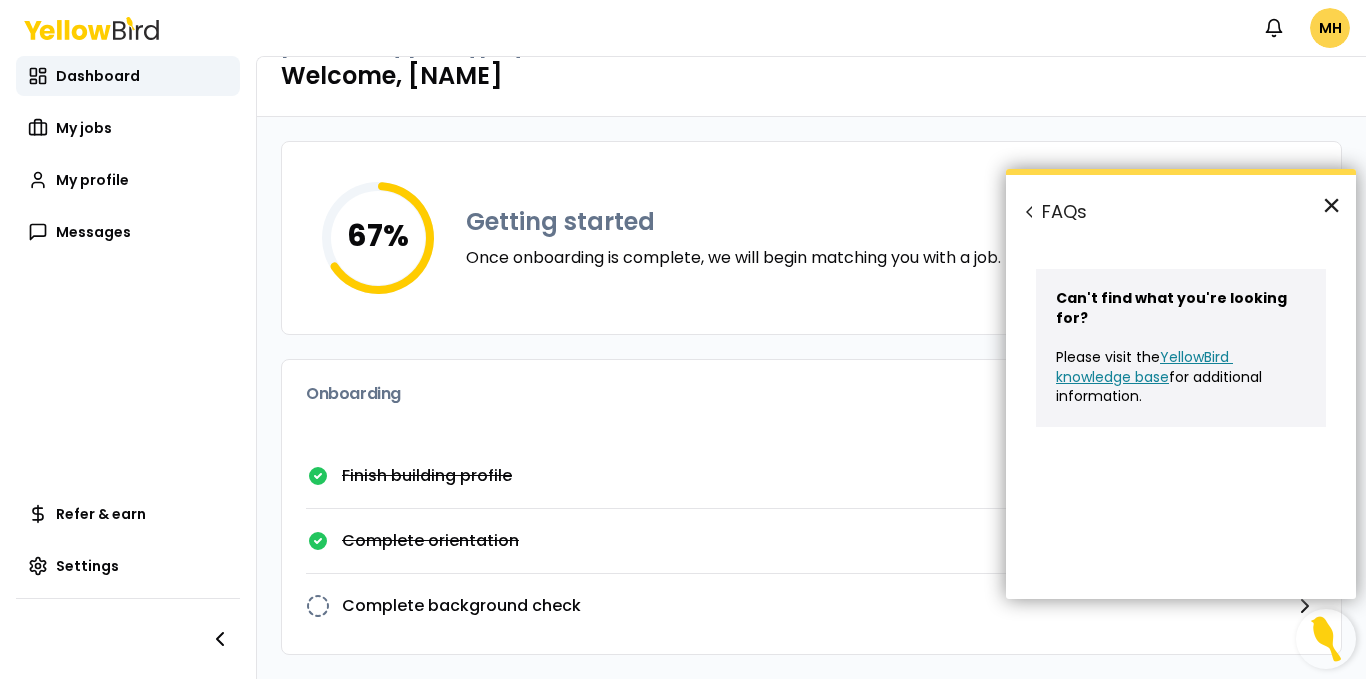click on "×" at bounding box center (1331, 205) 